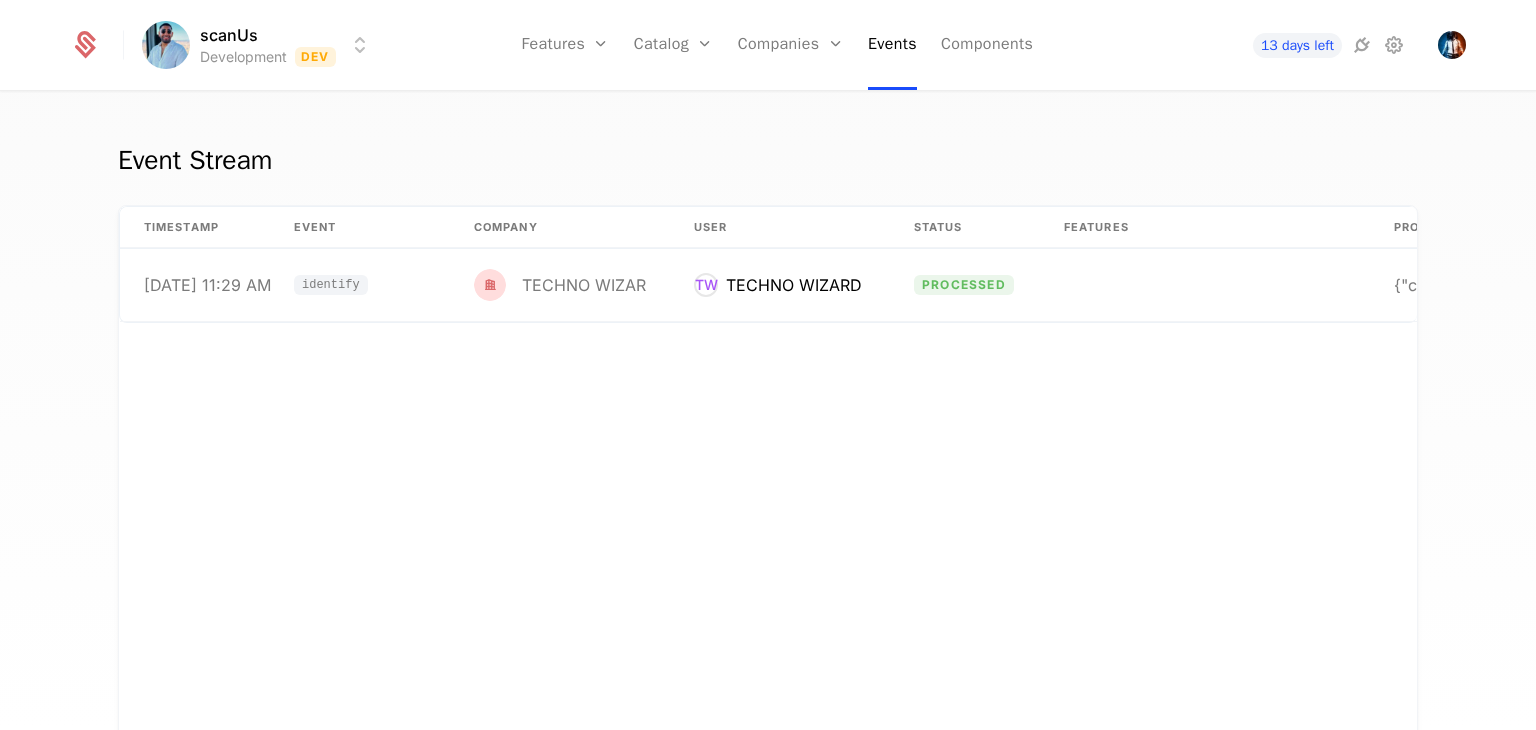 scroll, scrollTop: 0, scrollLeft: 0, axis: both 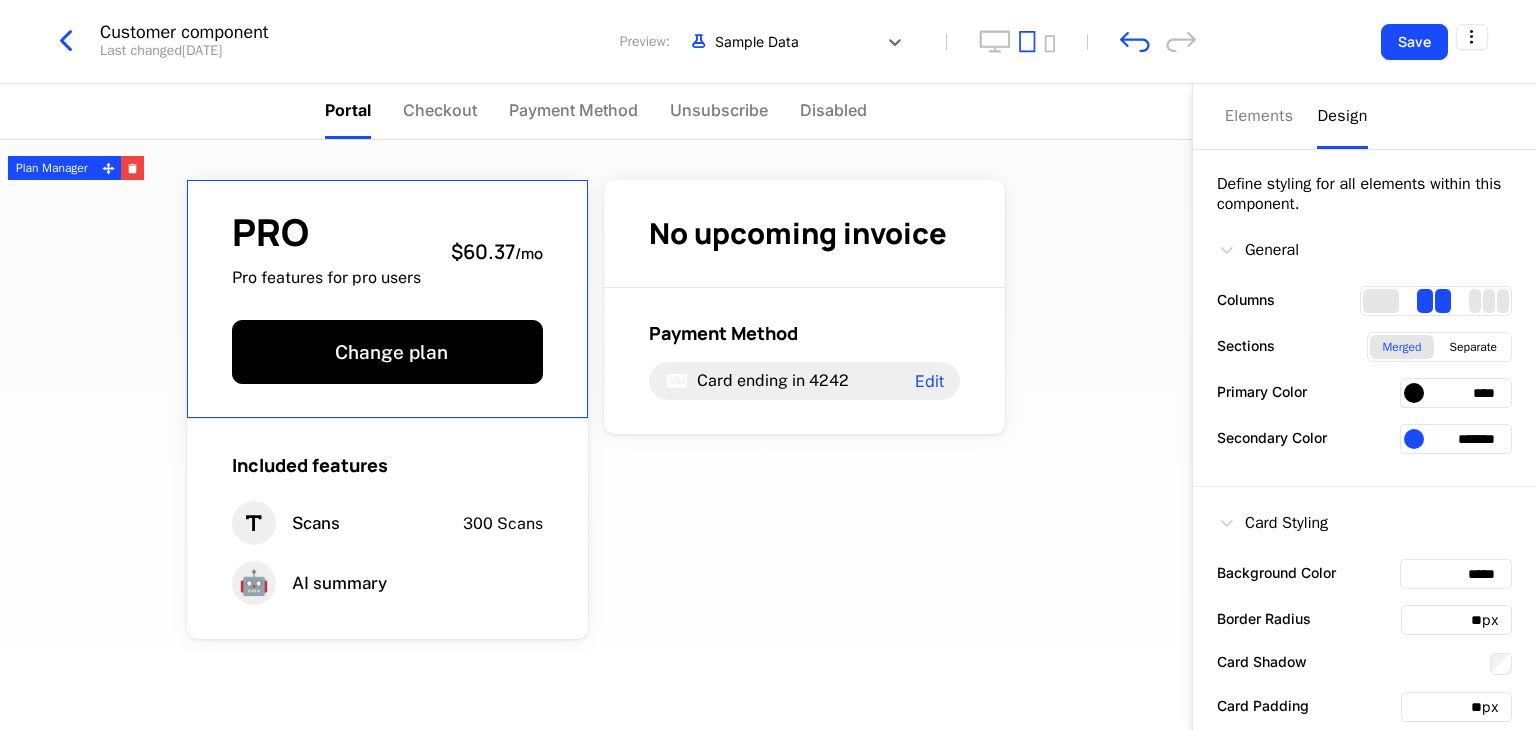 click on "PRO" at bounding box center (326, 232) 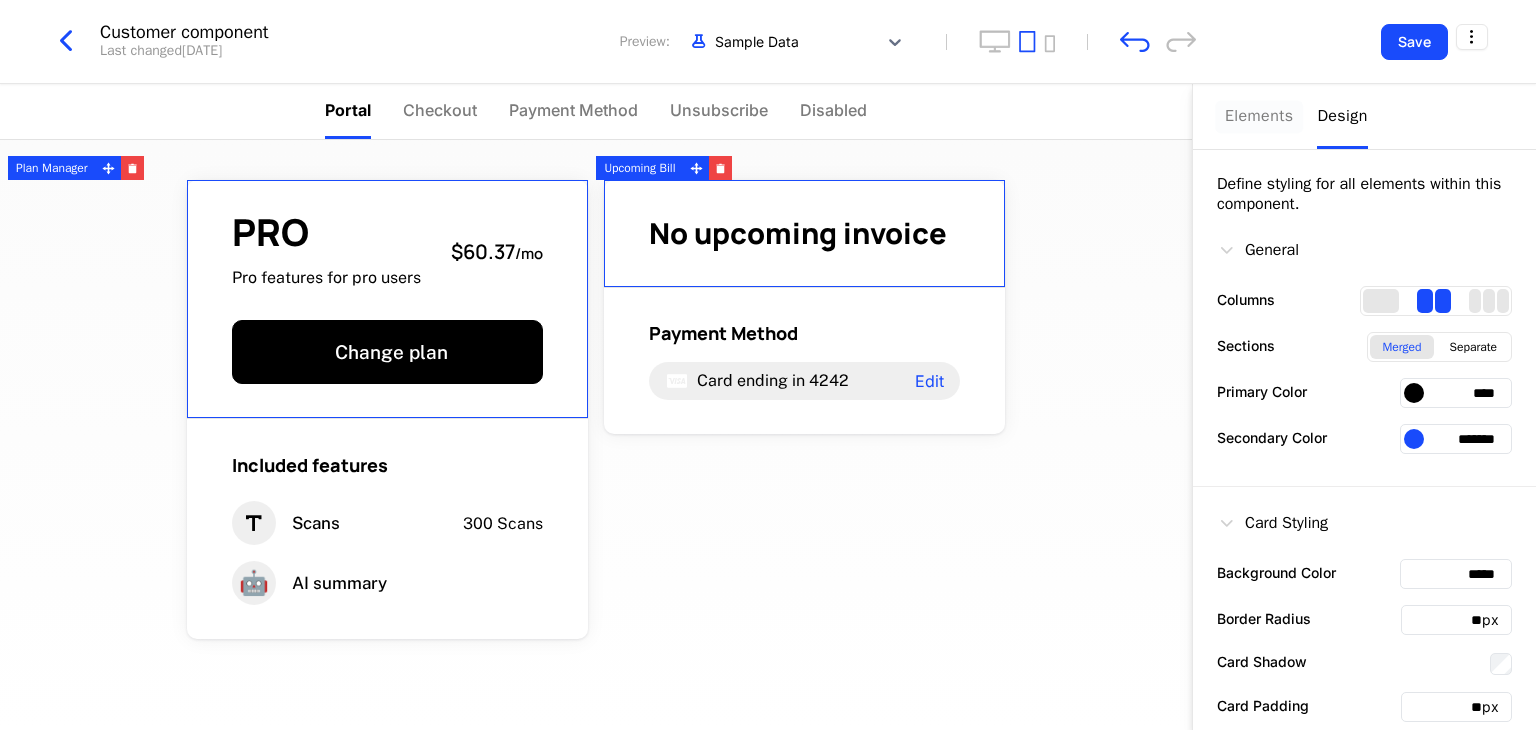 click on "Elements" at bounding box center [1259, 116] 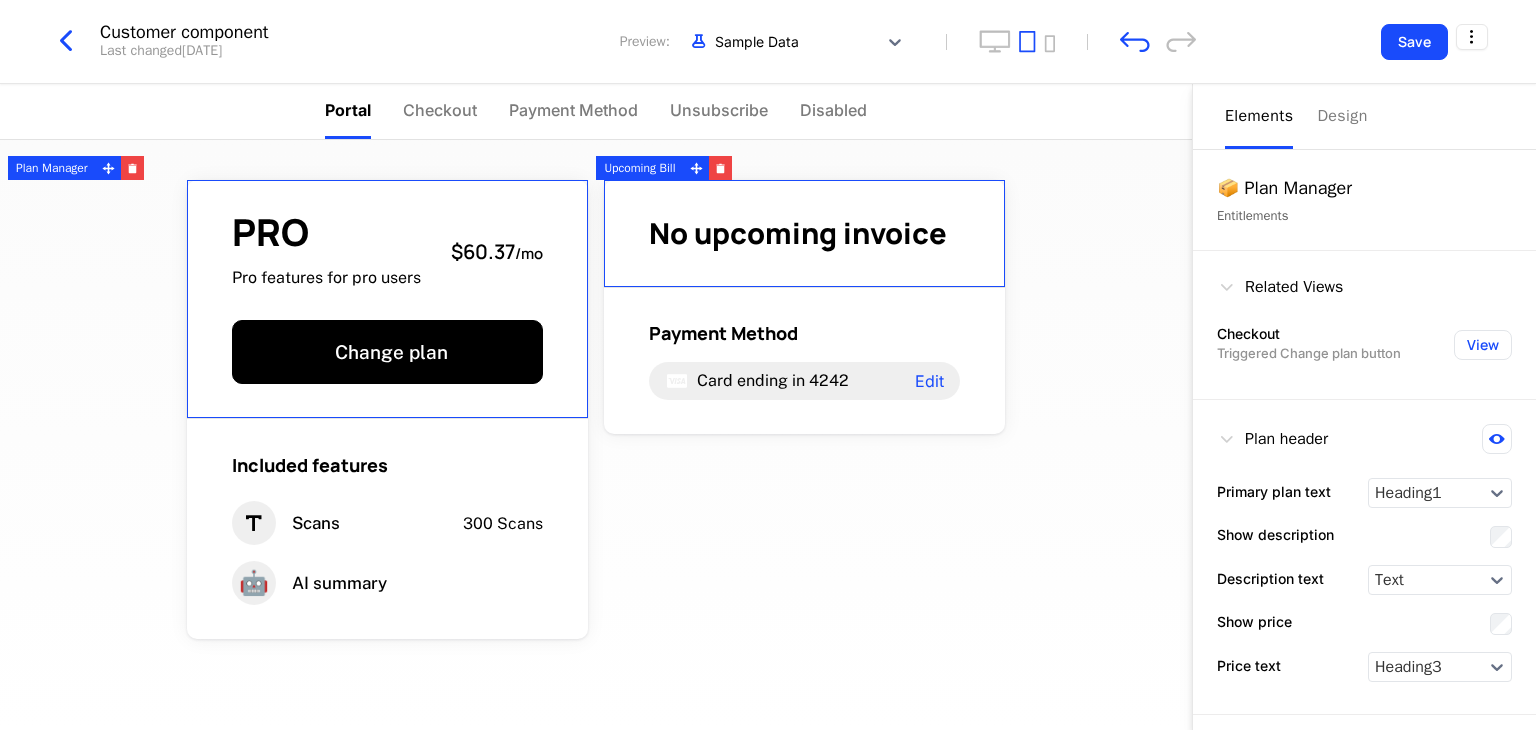 click on "Entitlements" at bounding box center (1364, 216) 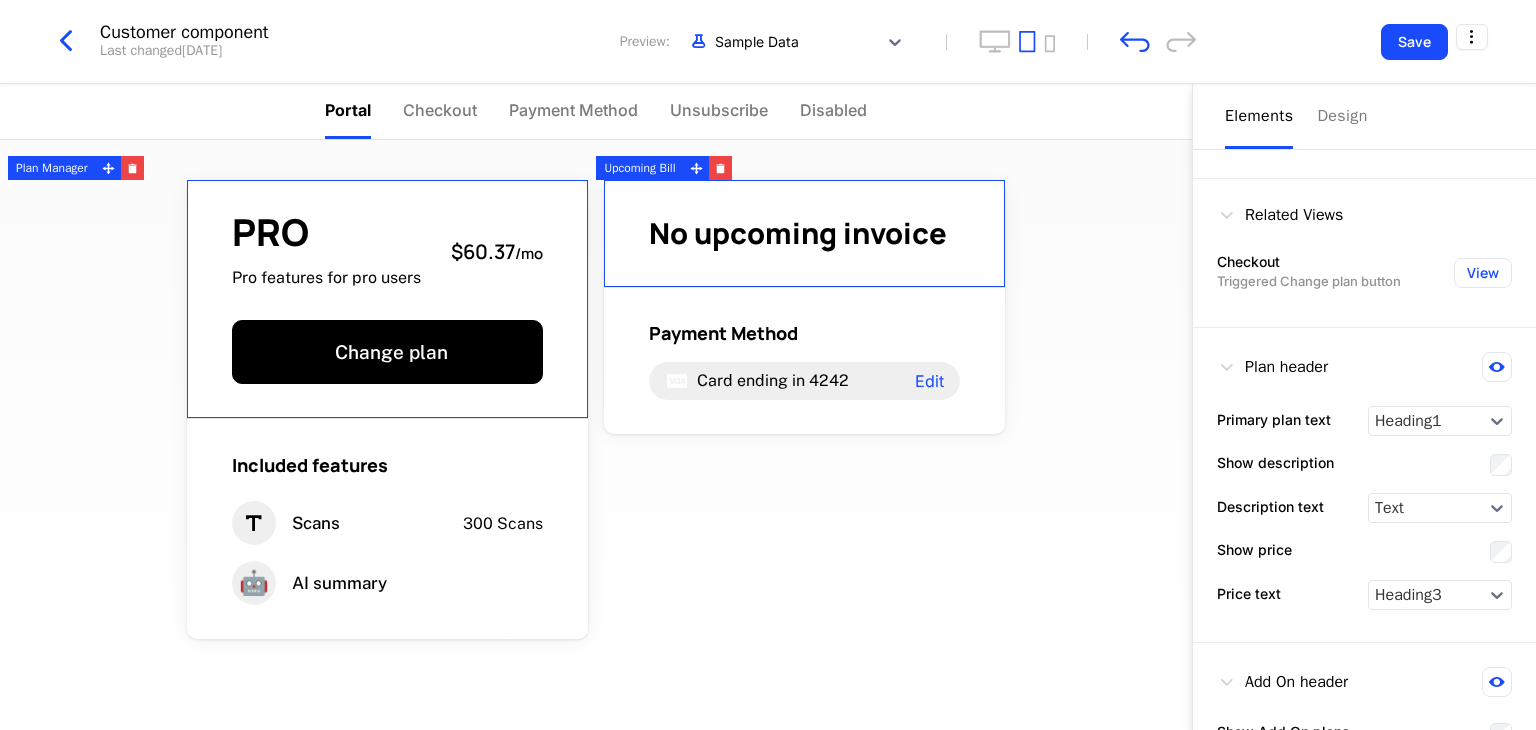 click on "Related Views" at bounding box center [1280, 215] 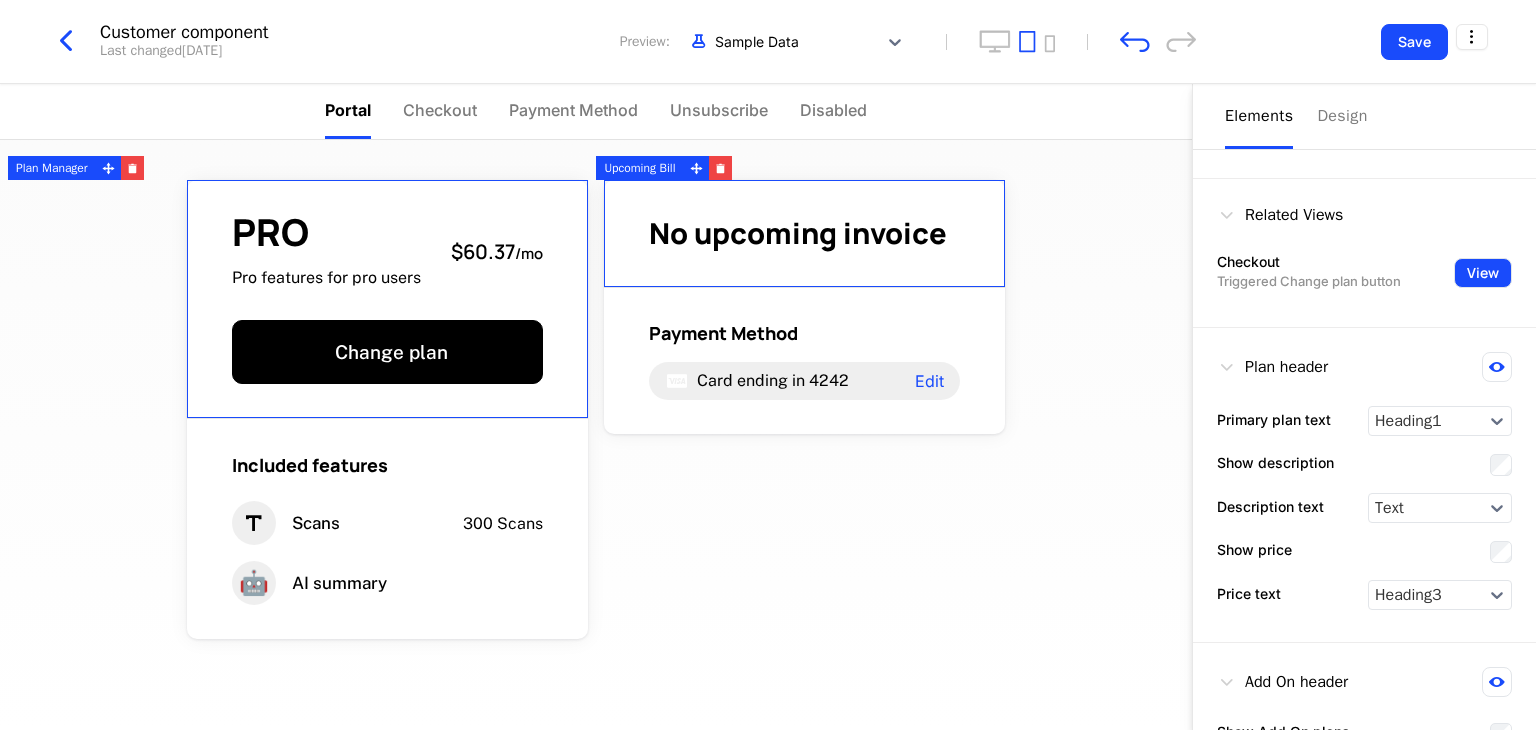 click on "View" at bounding box center (1483, 273) 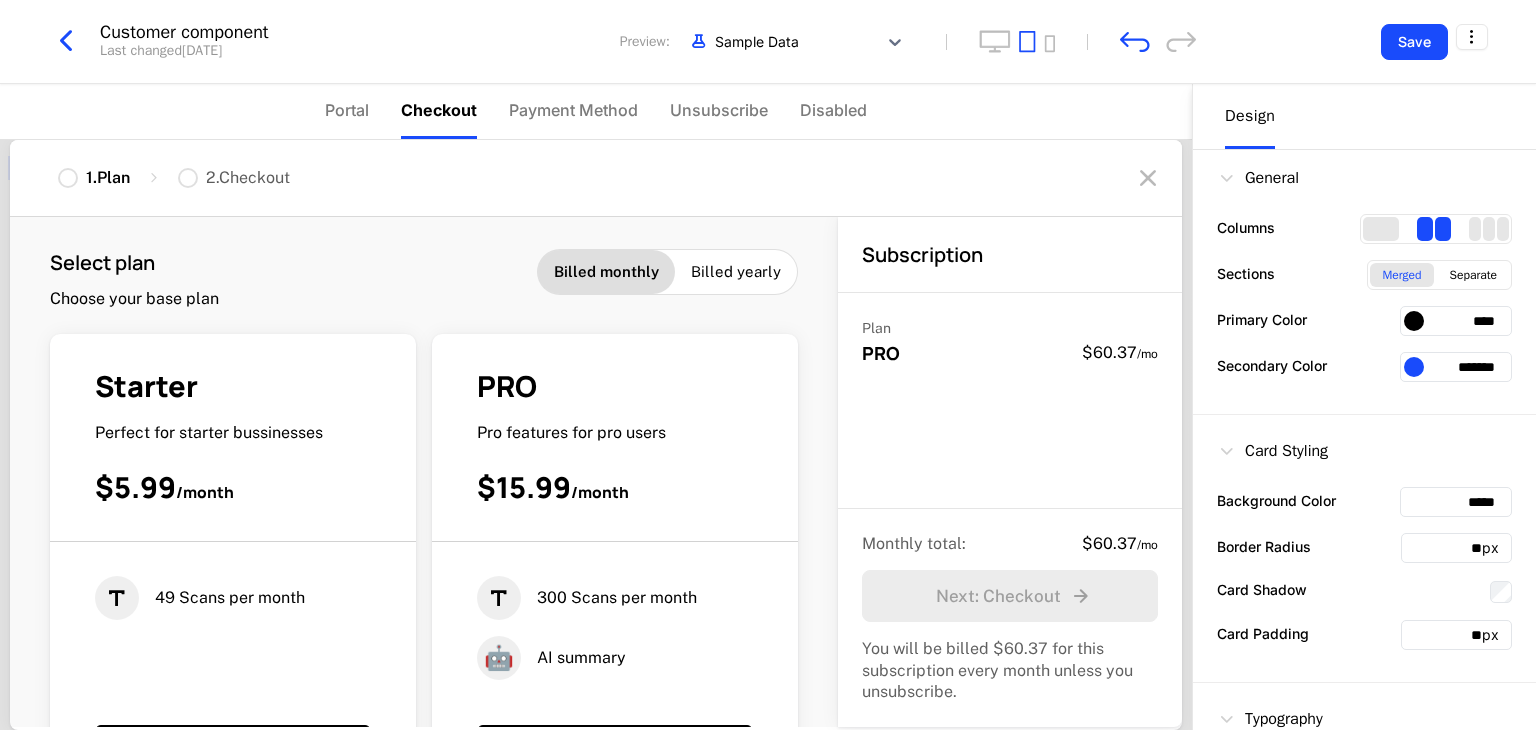 scroll, scrollTop: 0, scrollLeft: 0, axis: both 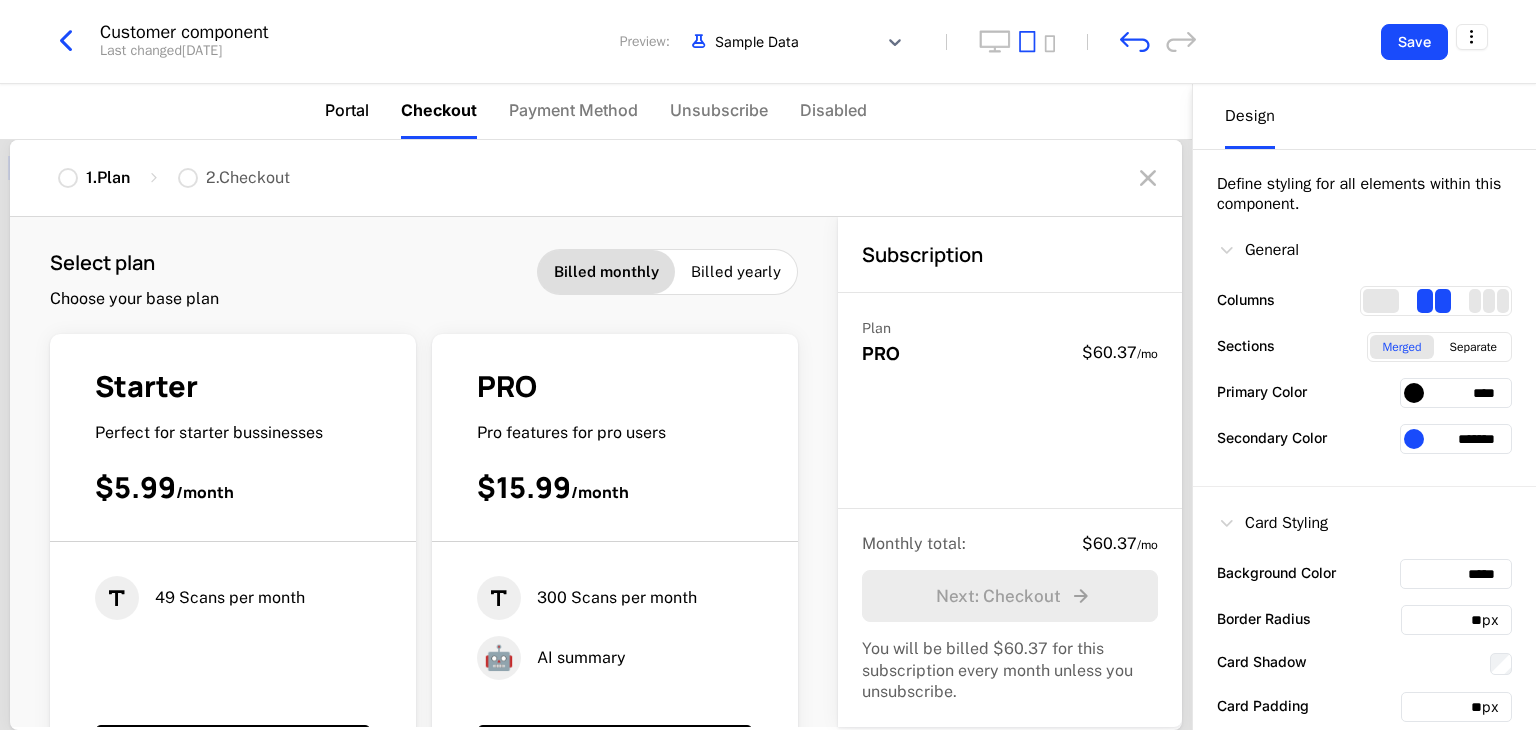 click on "Portal" at bounding box center (347, 110) 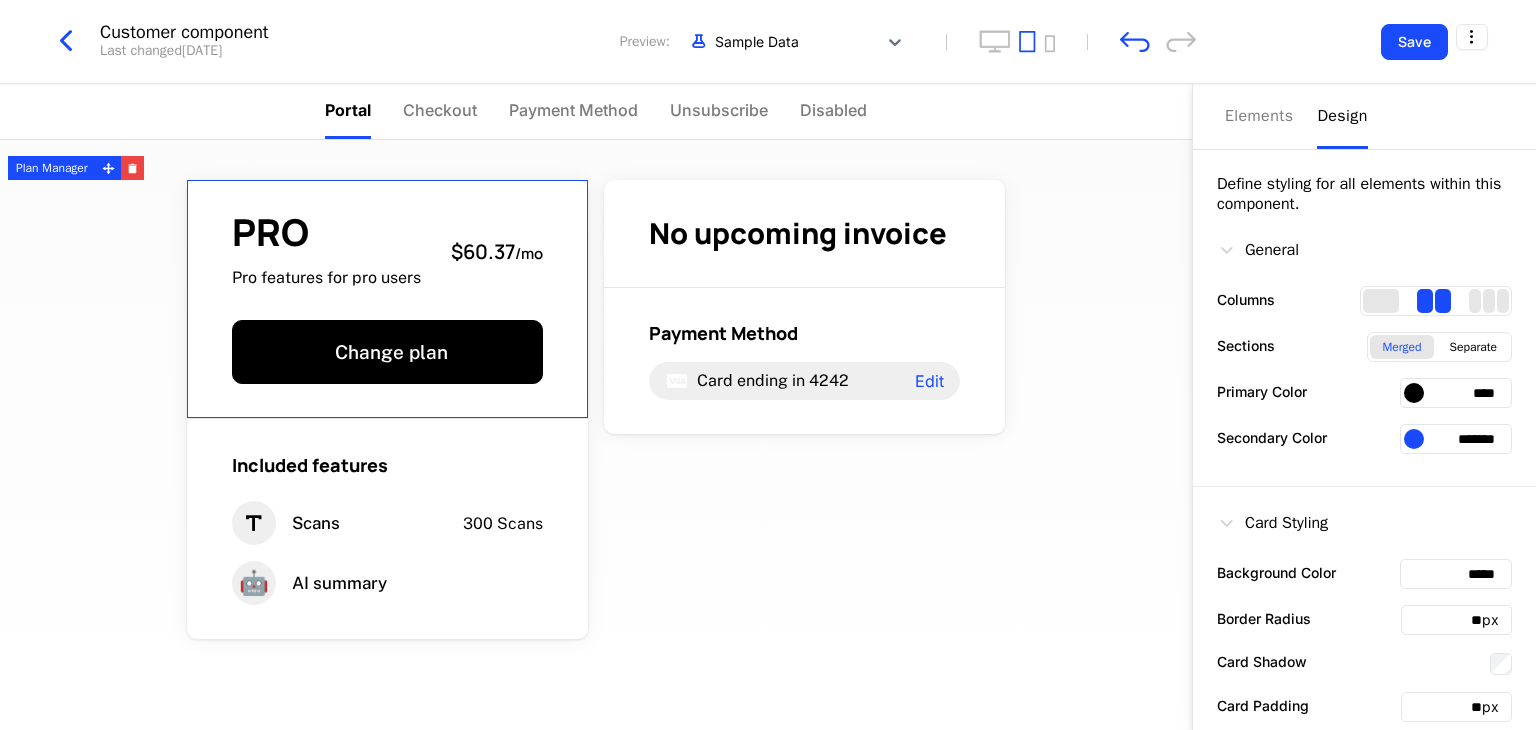 click on "PRO" at bounding box center [326, 232] 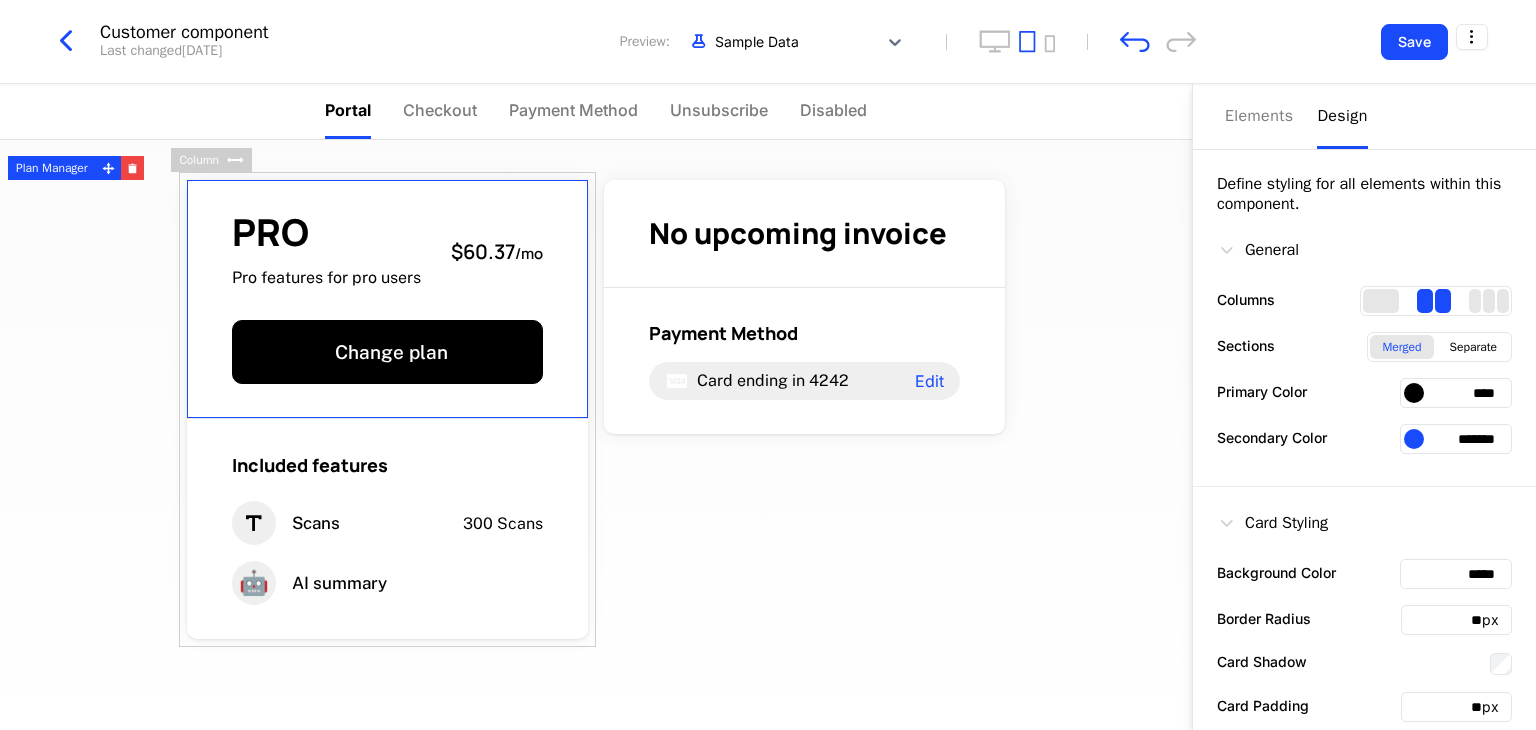 click on "Plan Manager" at bounding box center (52, 168) 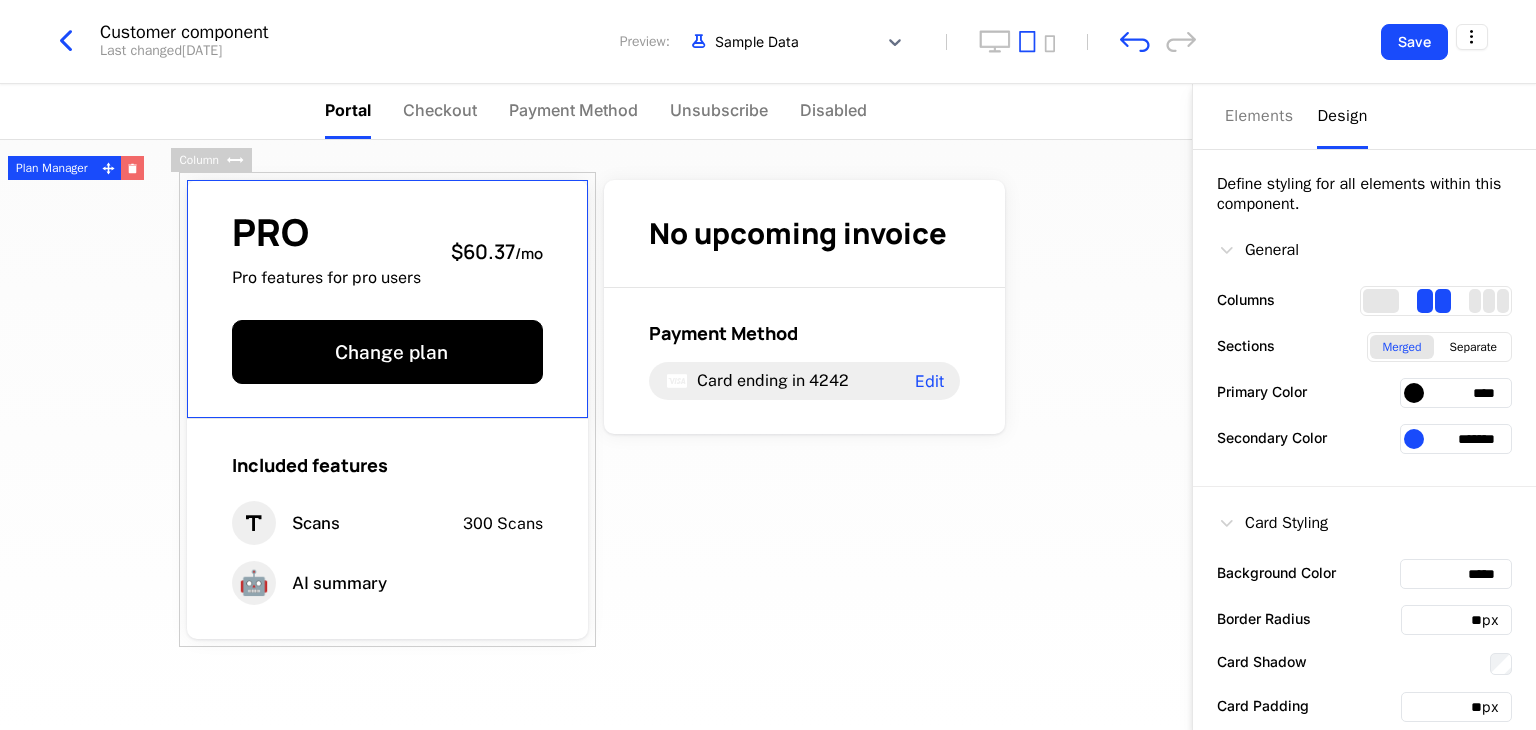 click 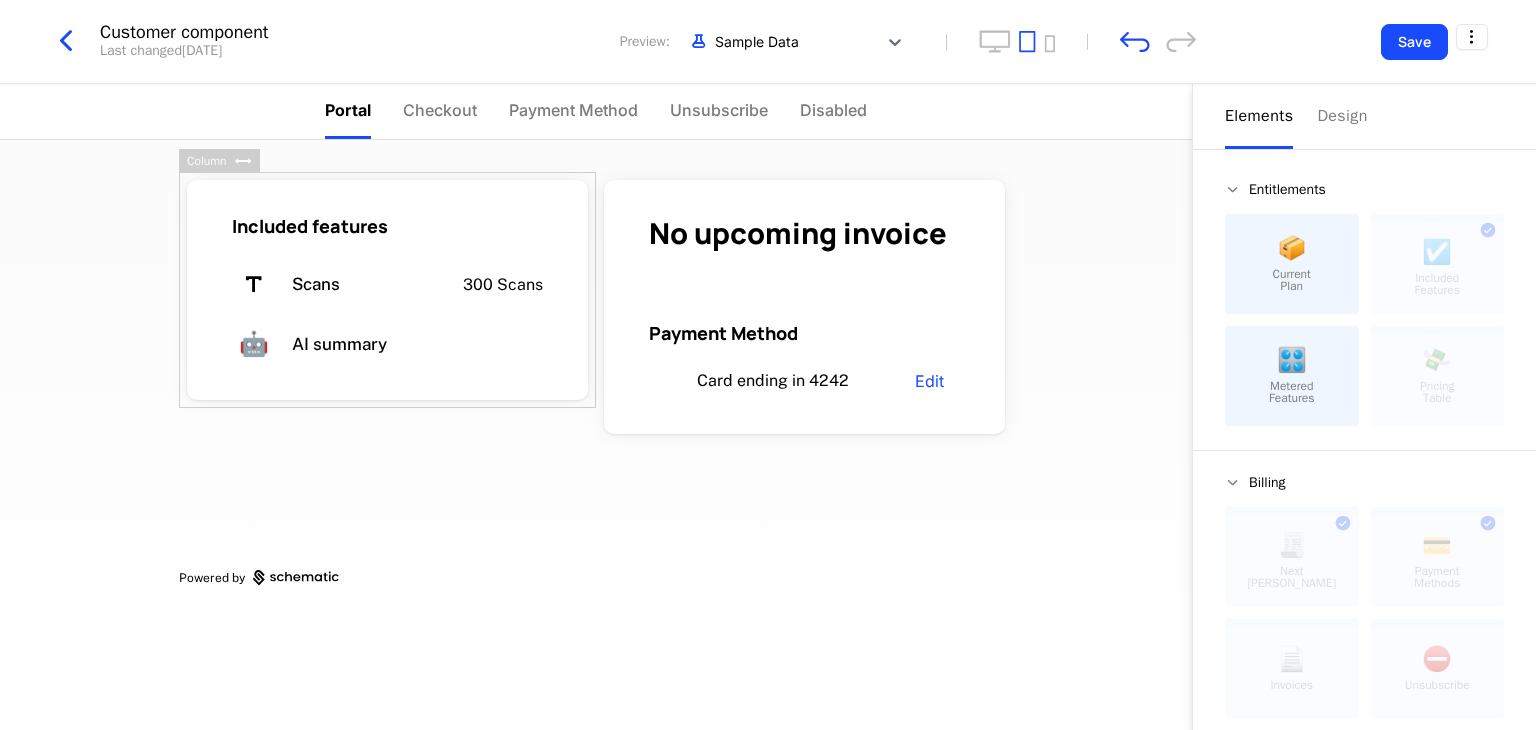 scroll, scrollTop: 0, scrollLeft: 0, axis: both 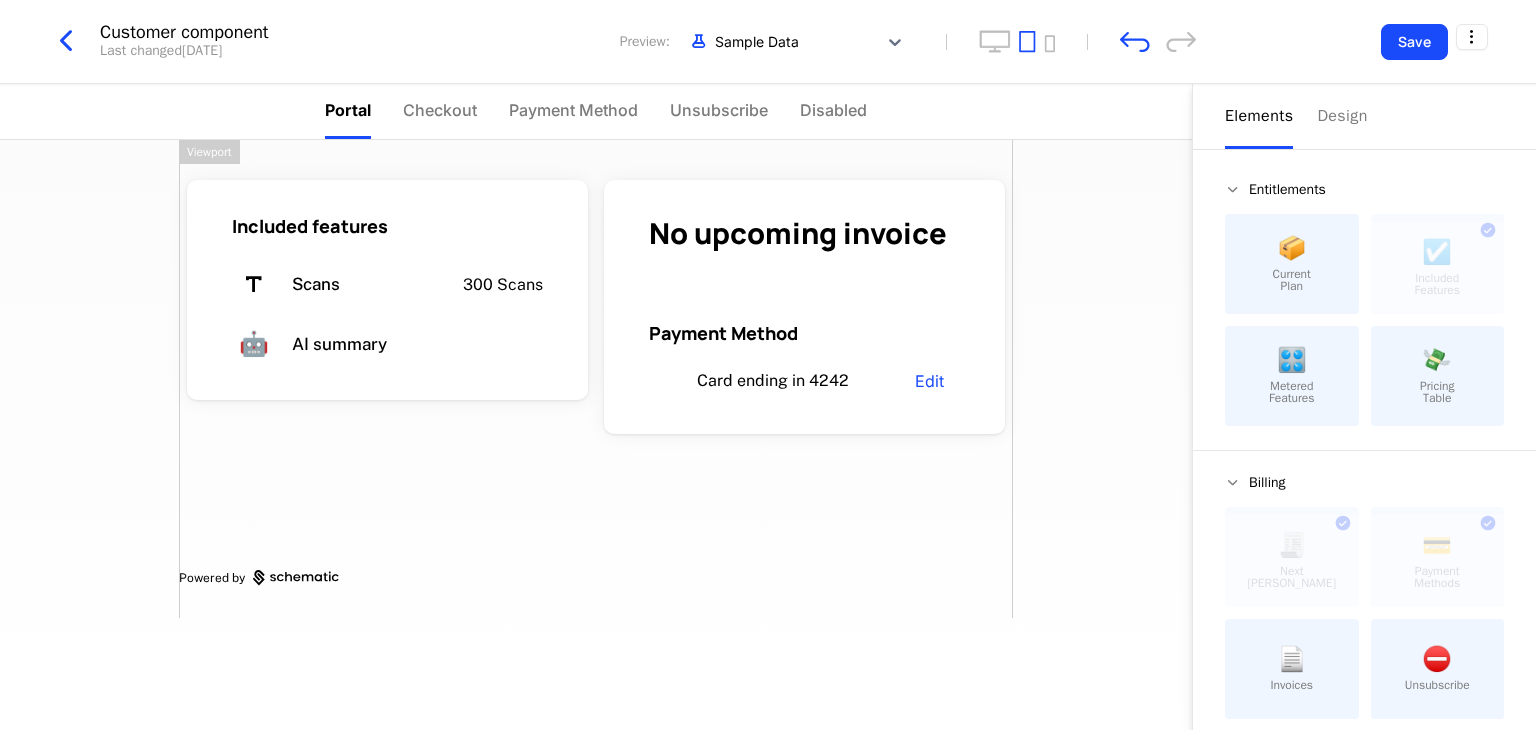 click on "Included features Scans 300   Scans 🤖 AI summary No upcoming invoice Payment Method Card ending in   4242 Edit Powered by" at bounding box center (596, 379) 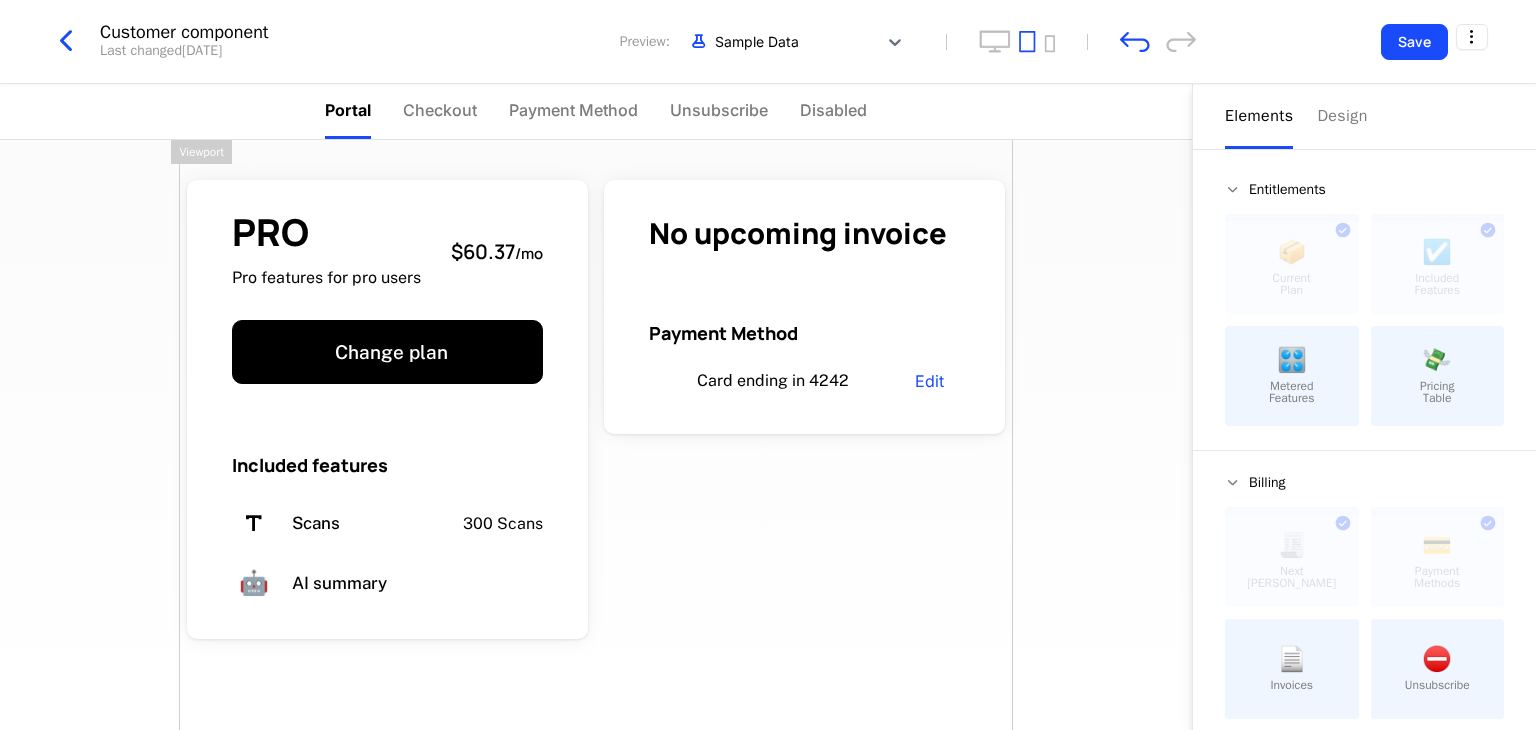 click on "PRO Pro features for pro users $60.37 / mo Change plan Included features Scans 300   Scans 🤖 AI summary No upcoming invoice Payment Method Card ending in   4242 Edit Powered by" at bounding box center (596, 481) 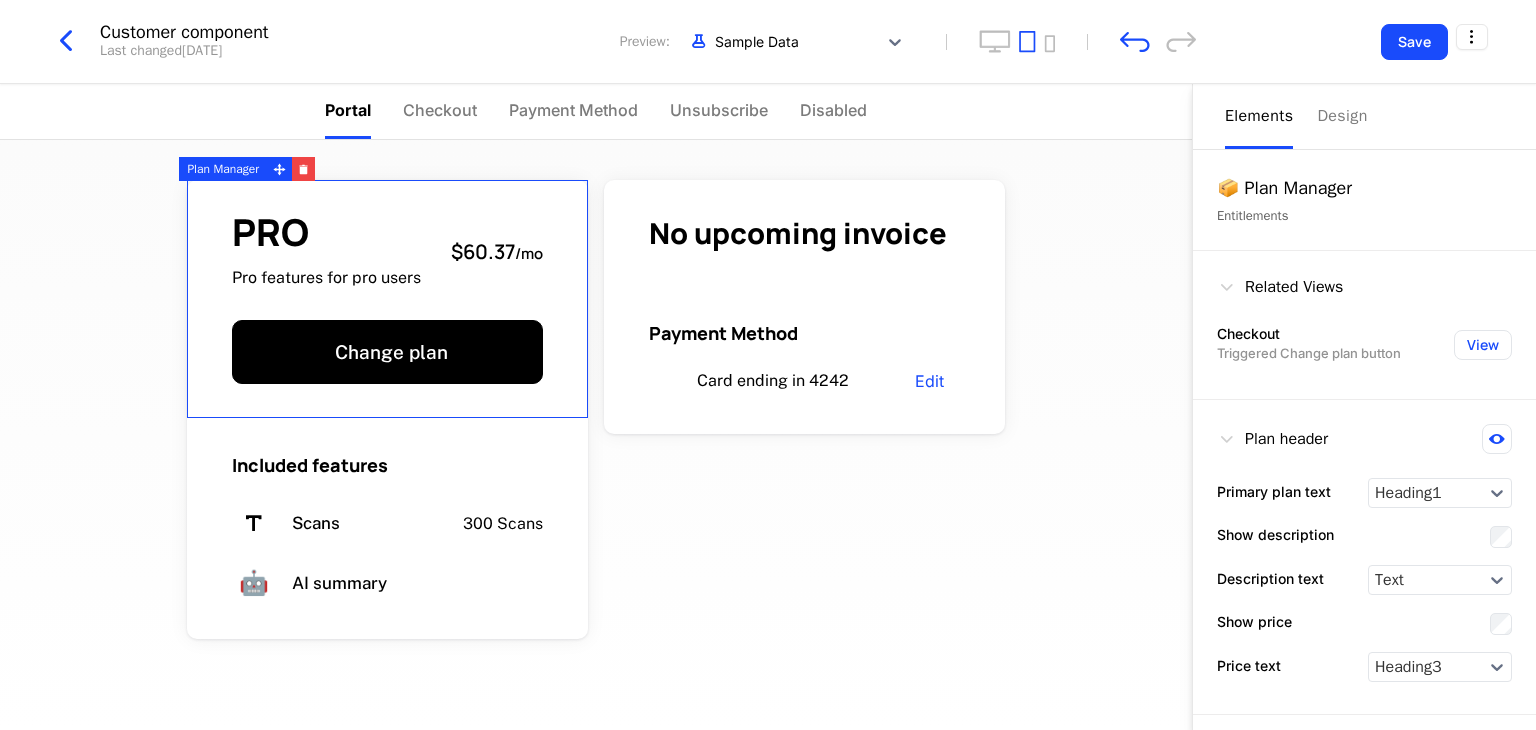 click on "PRO" at bounding box center [326, 232] 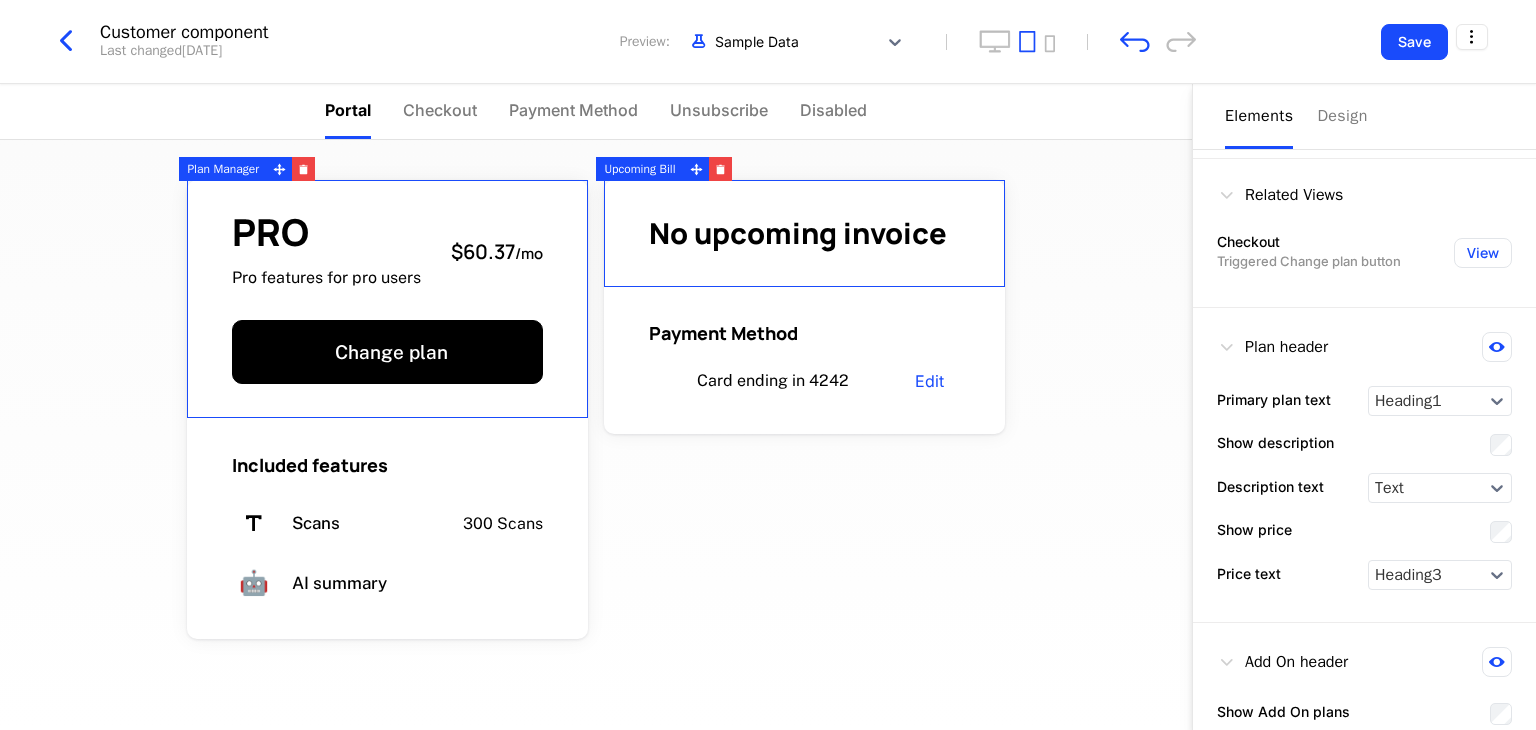 scroll, scrollTop: 156, scrollLeft: 0, axis: vertical 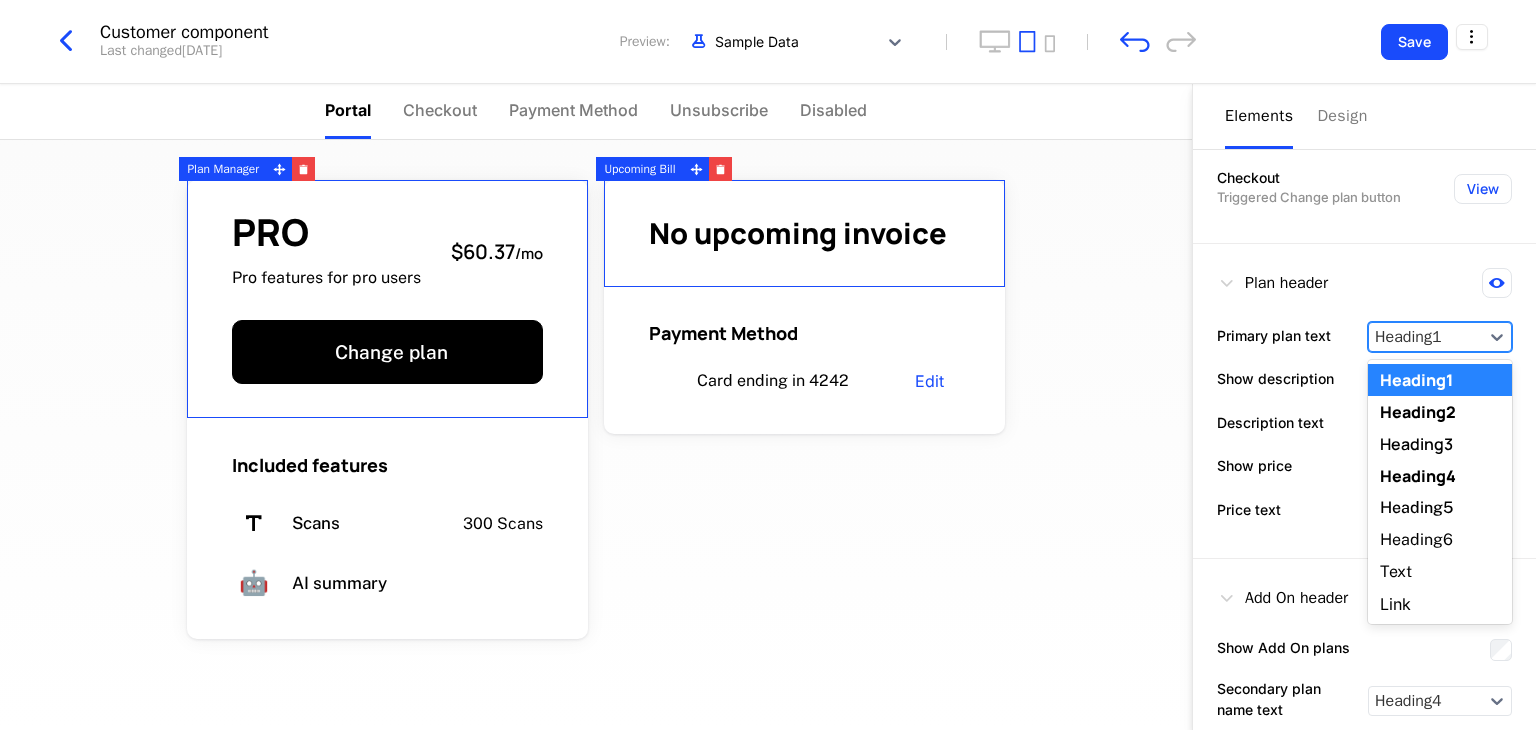 click at bounding box center (1426, 337) 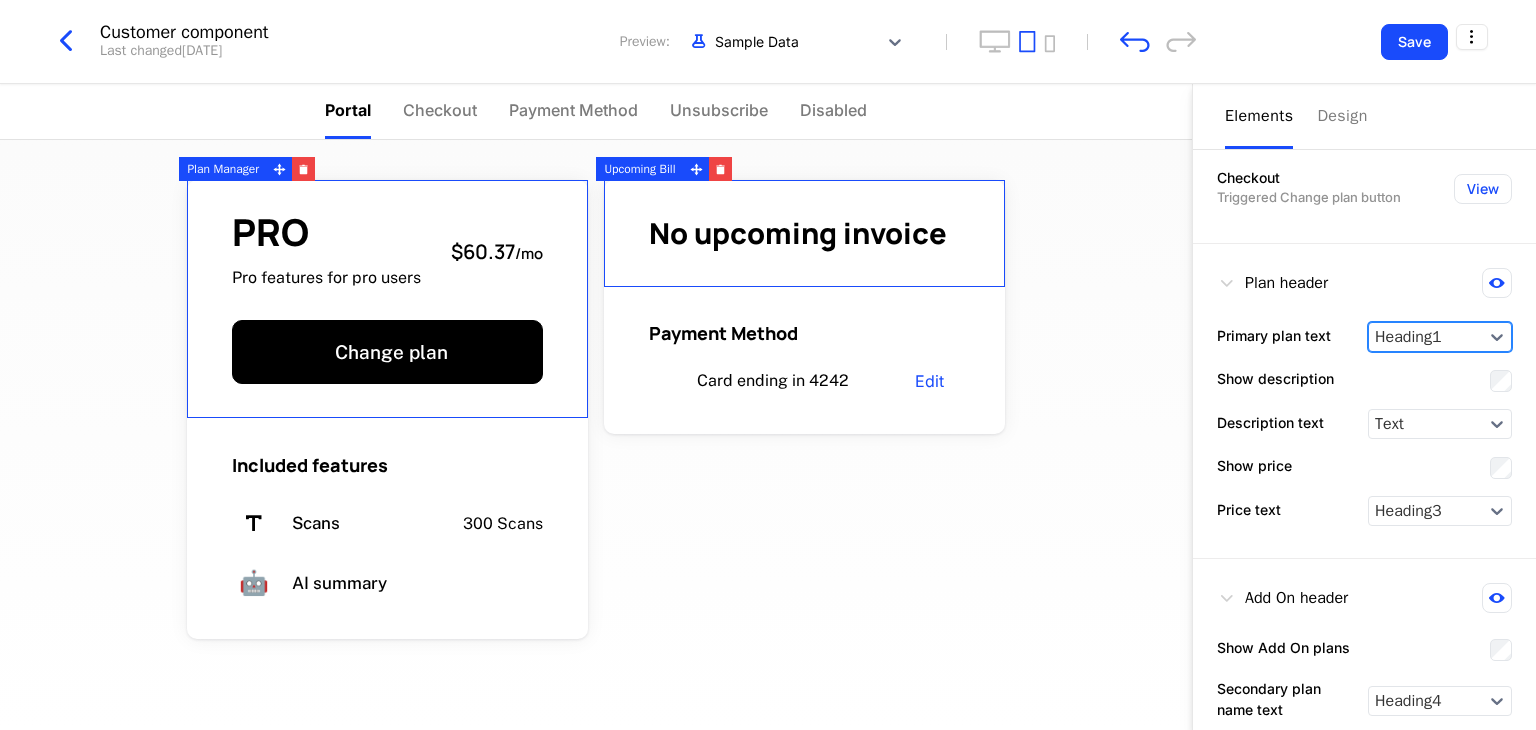 click at bounding box center [1426, 337] 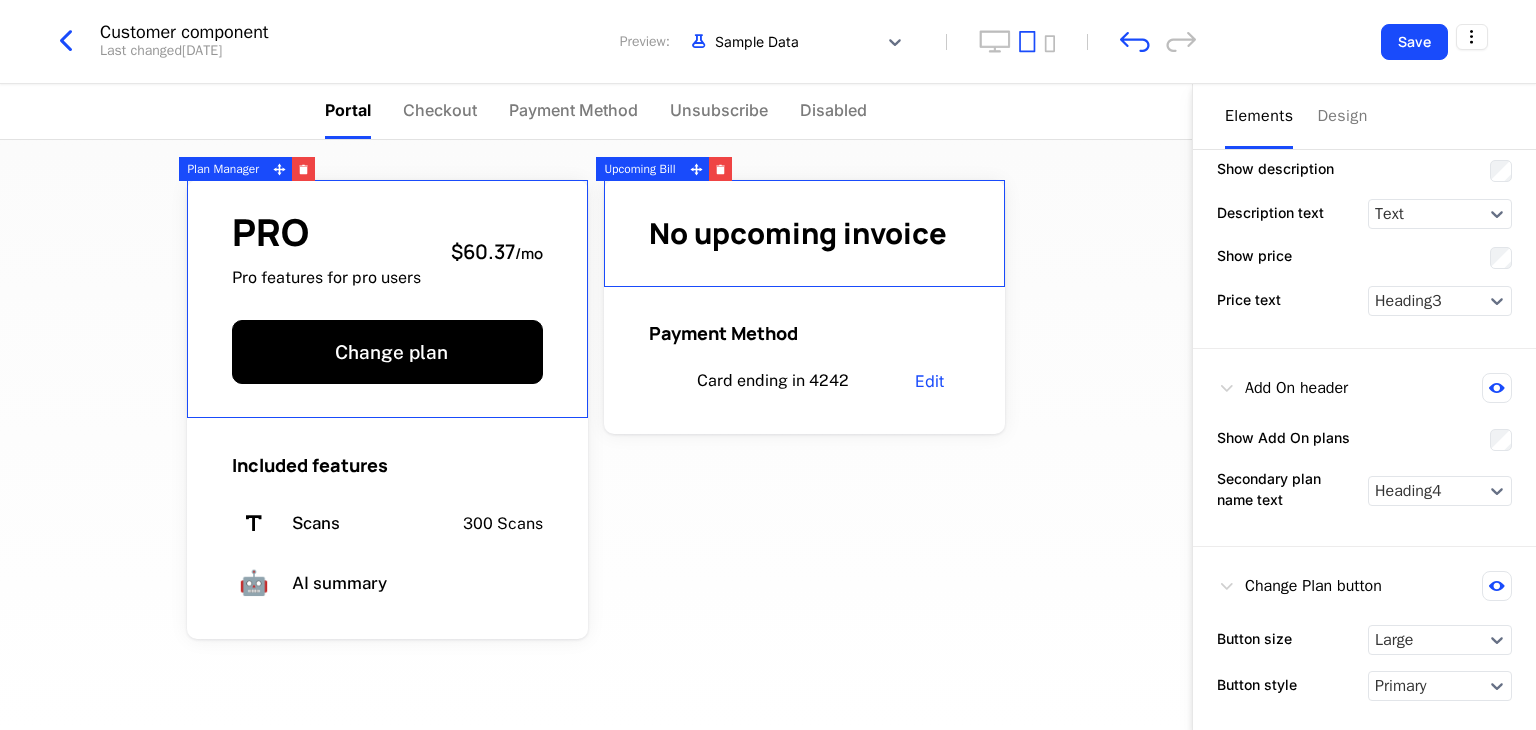 scroll, scrollTop: 0, scrollLeft: 0, axis: both 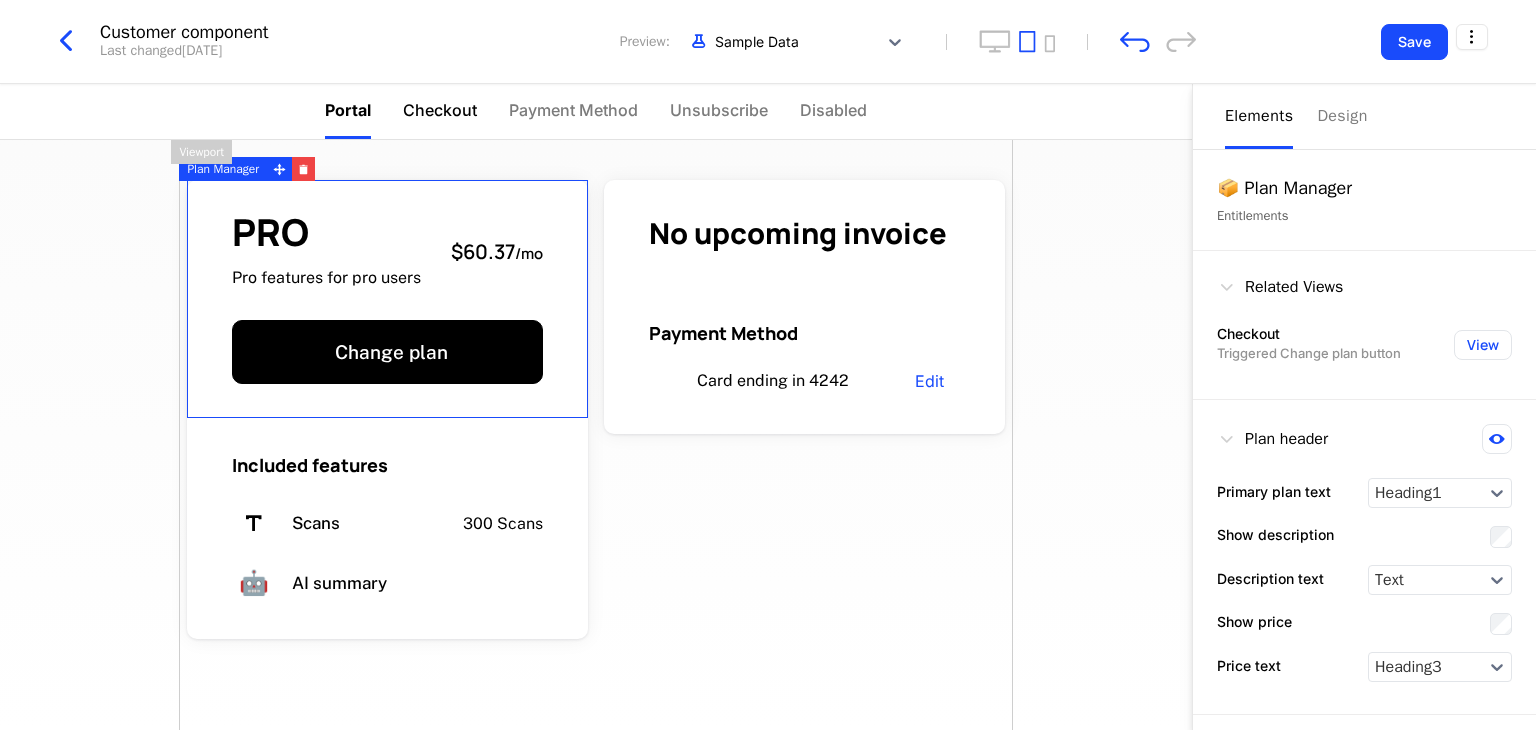 click on "Checkout" at bounding box center (440, 110) 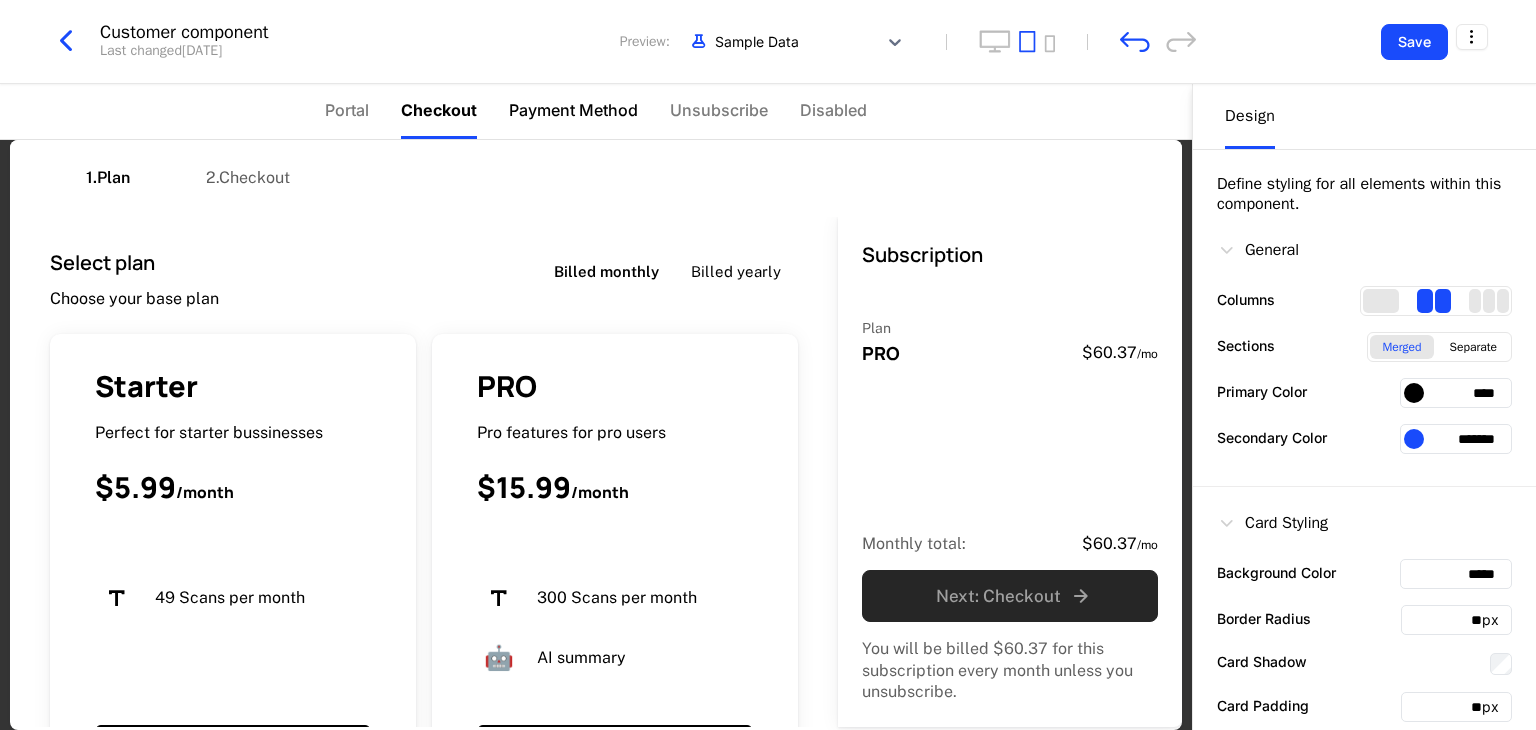 click on "Payment Method" at bounding box center (573, 110) 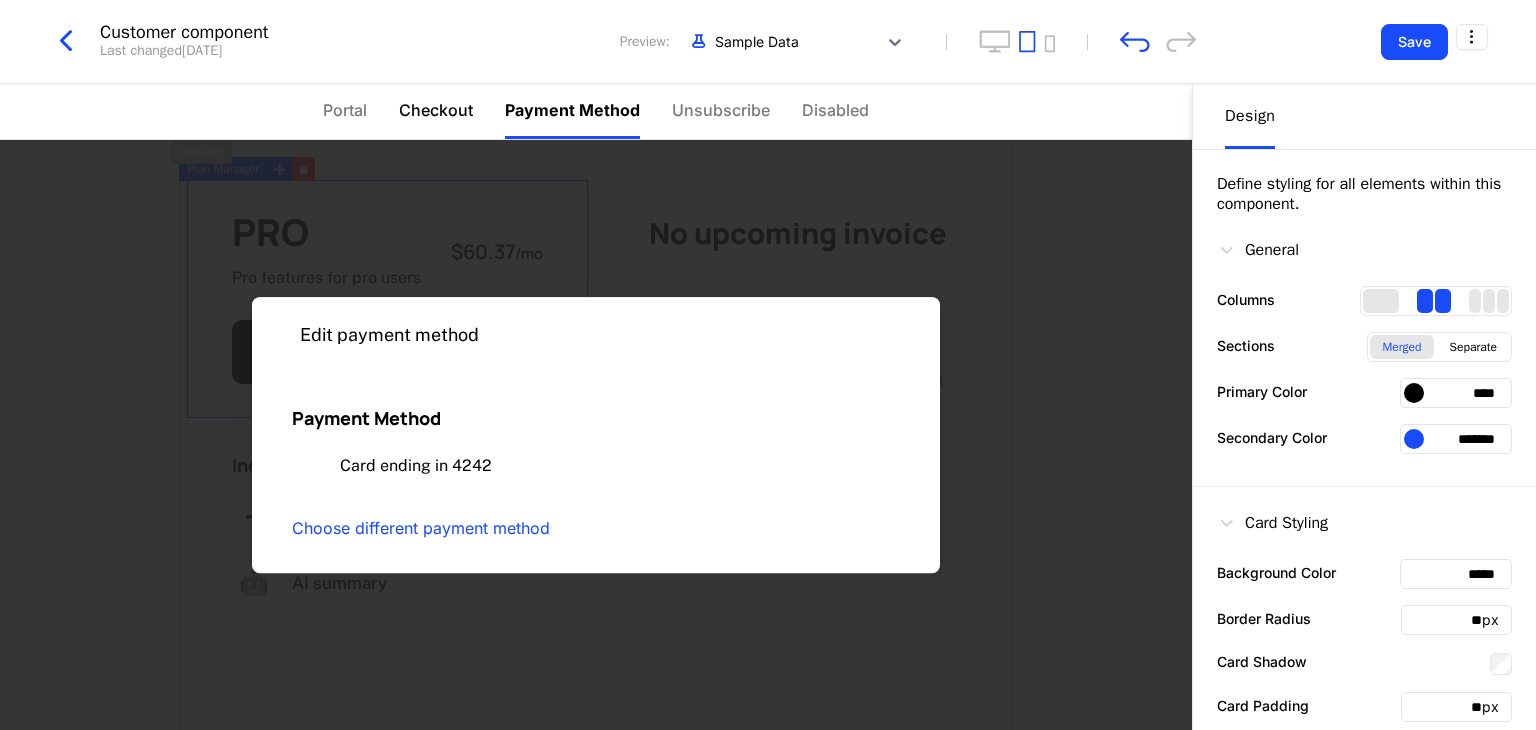 click on "Checkout" at bounding box center (436, 110) 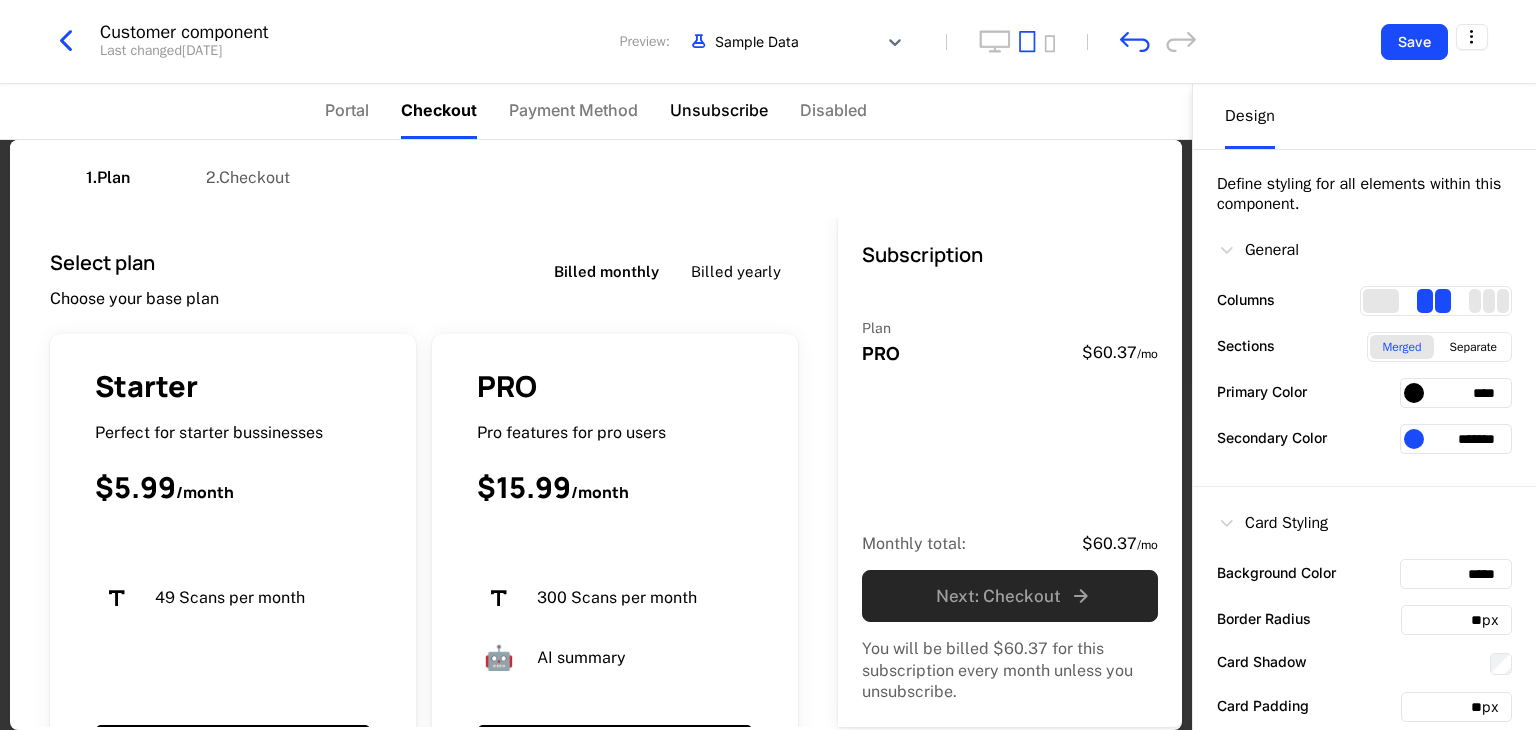 click on "Unsubscribe" at bounding box center (719, 110) 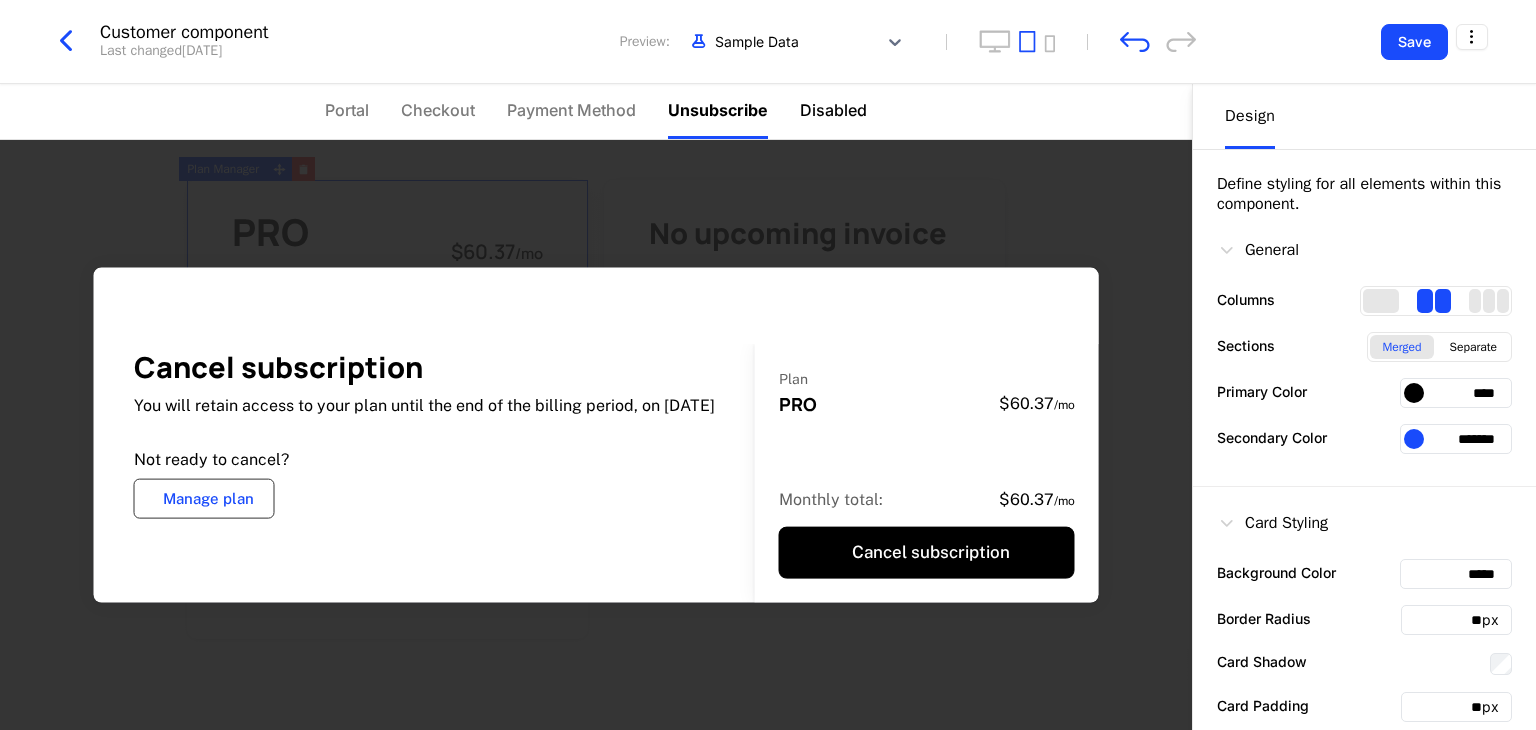 click on "Disabled" at bounding box center [833, 110] 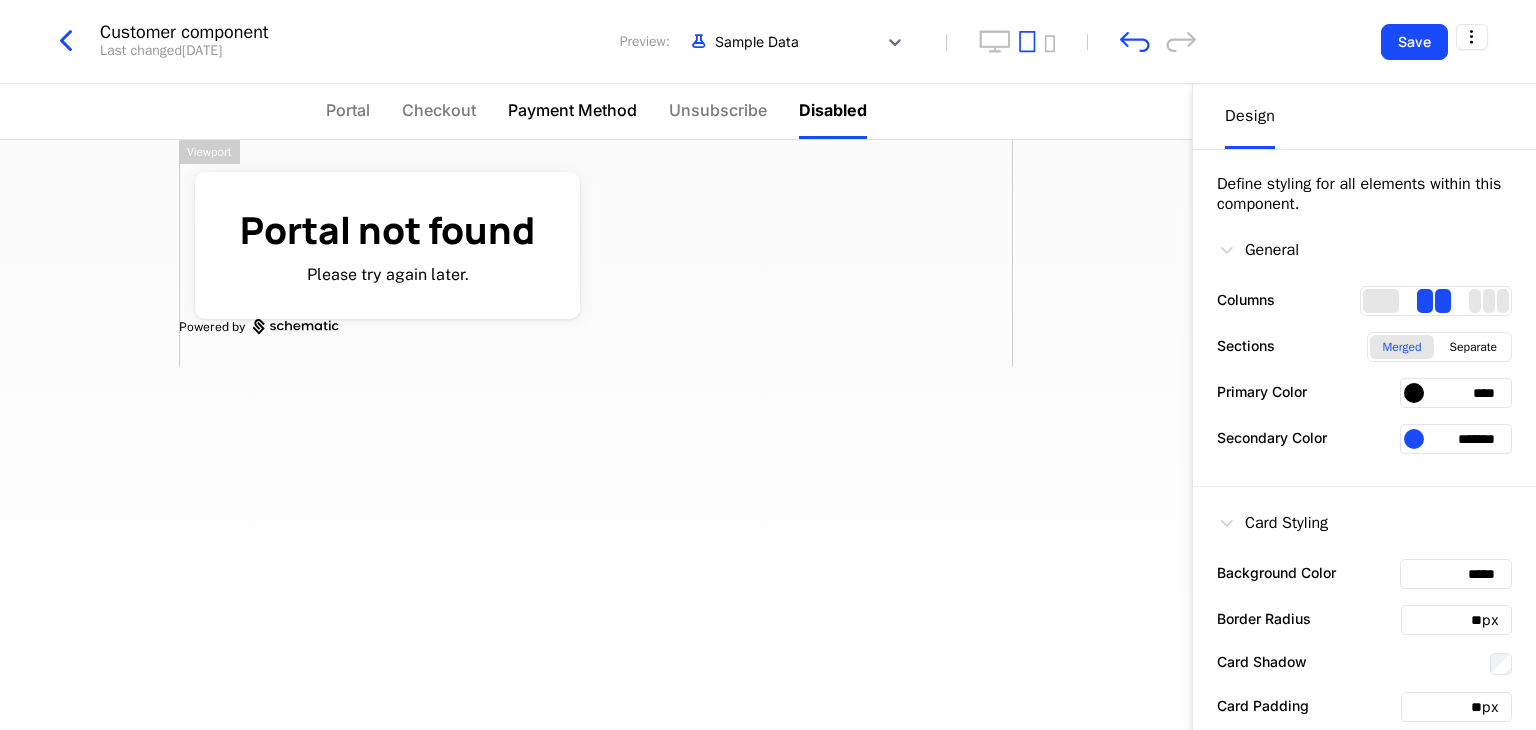 click on "Payment Method" at bounding box center [572, 110] 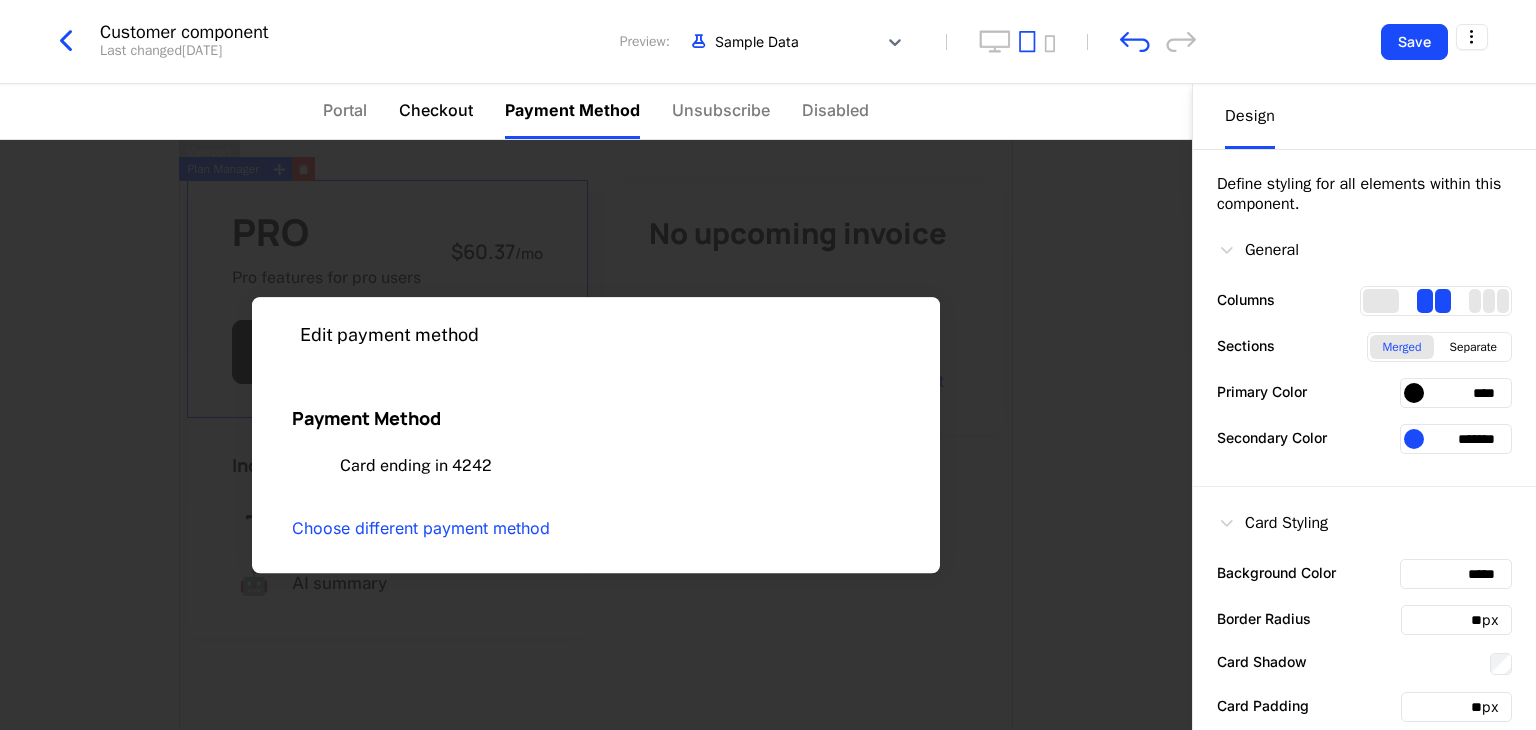 click on "Checkout" at bounding box center (436, 110) 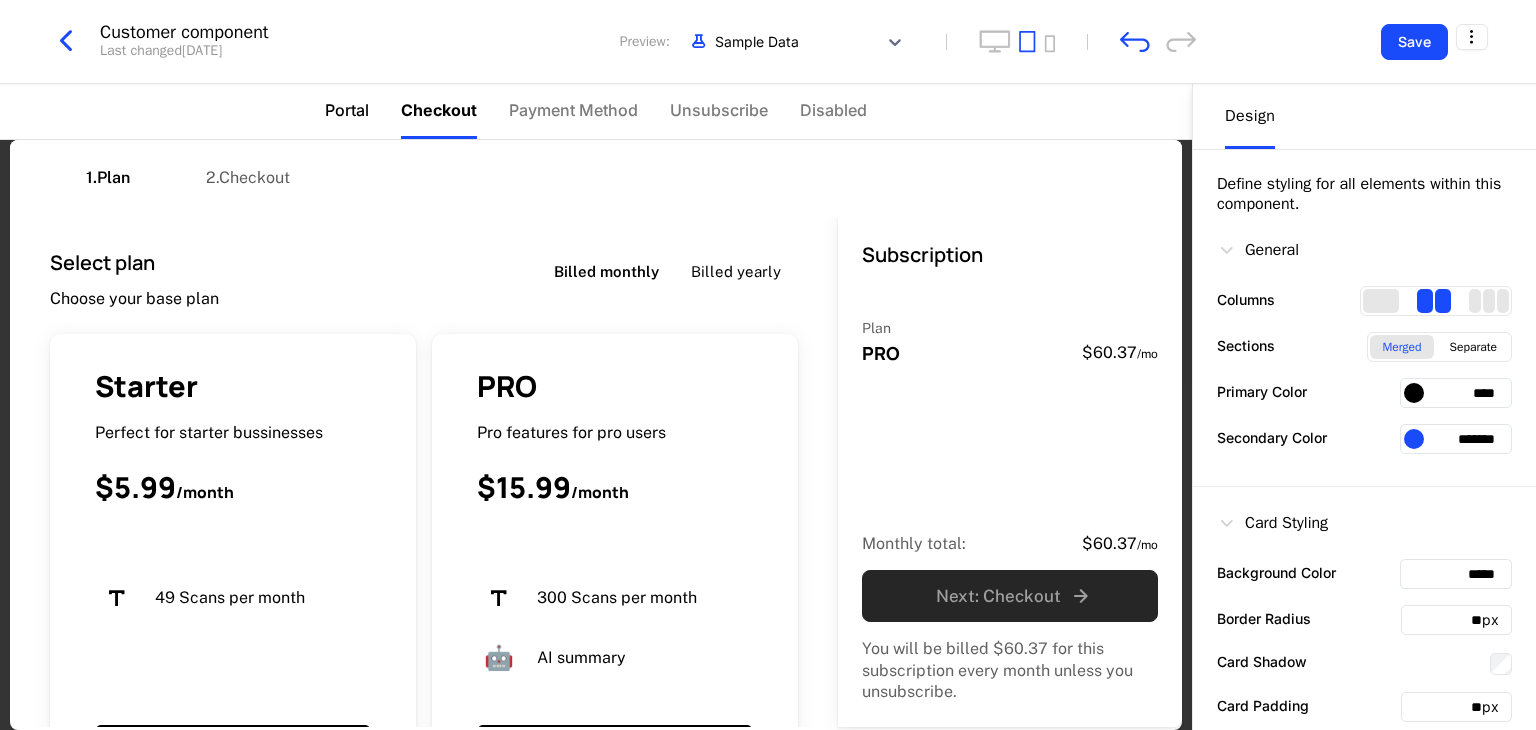 click on "Portal" at bounding box center [347, 110] 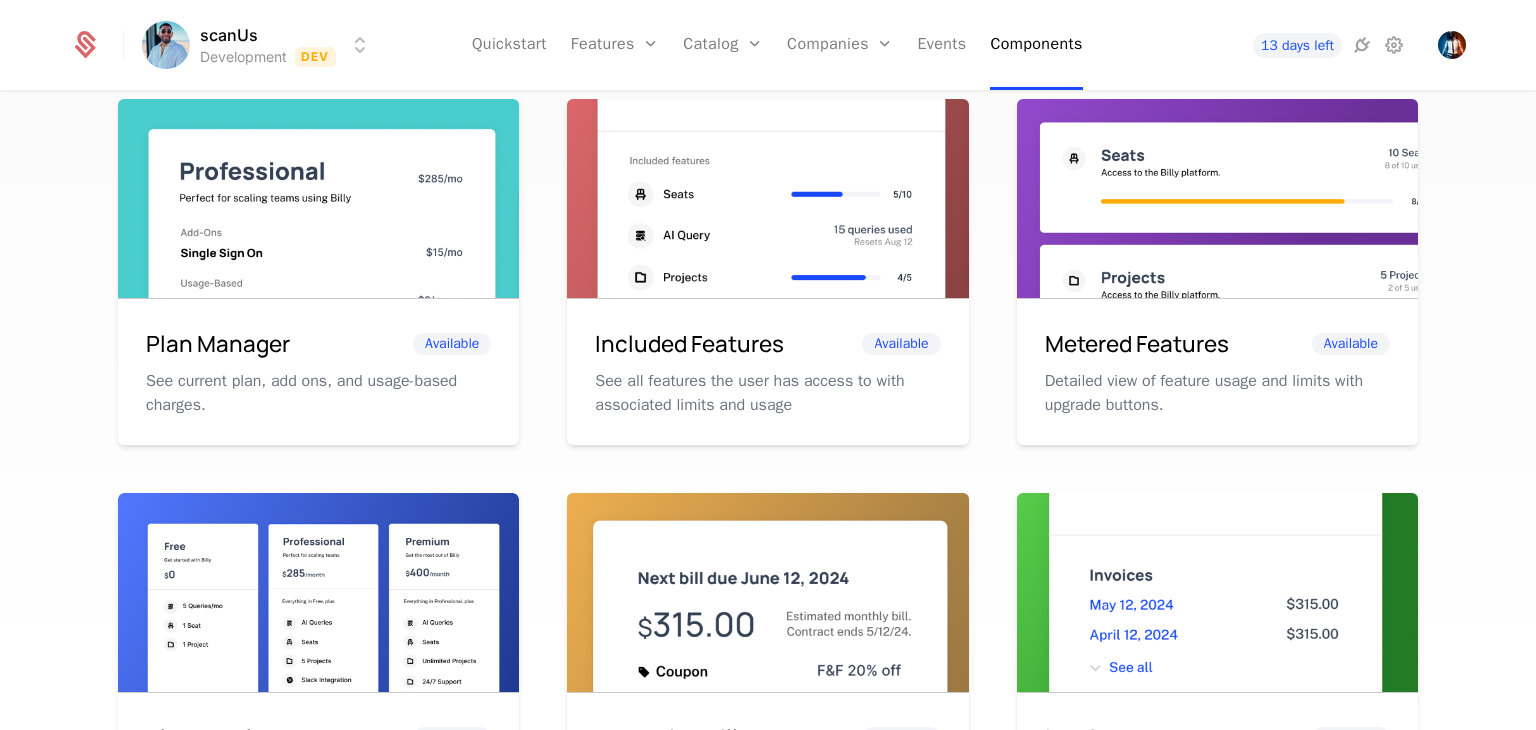 scroll, scrollTop: 0, scrollLeft: 0, axis: both 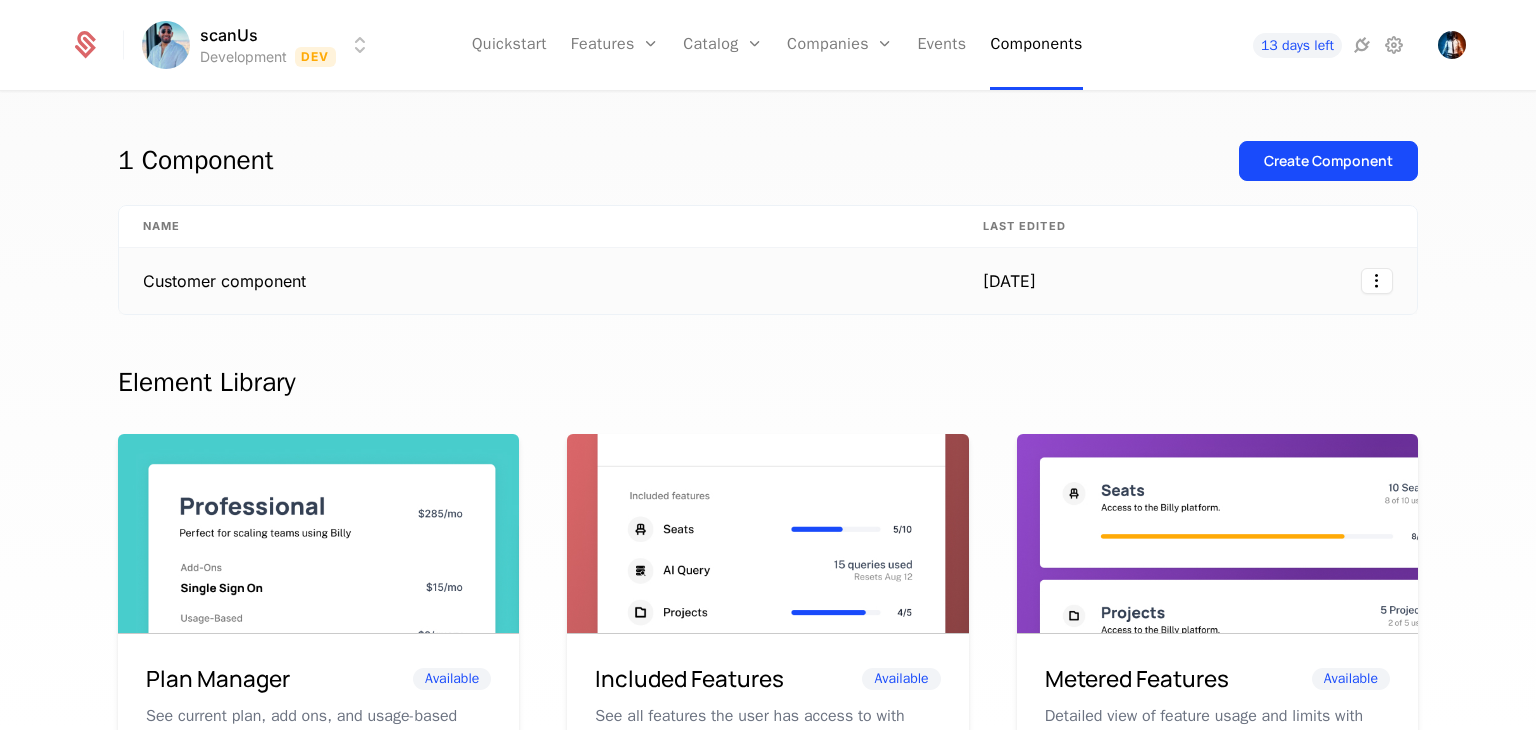 click on "[DATE]" at bounding box center [1029, 281] 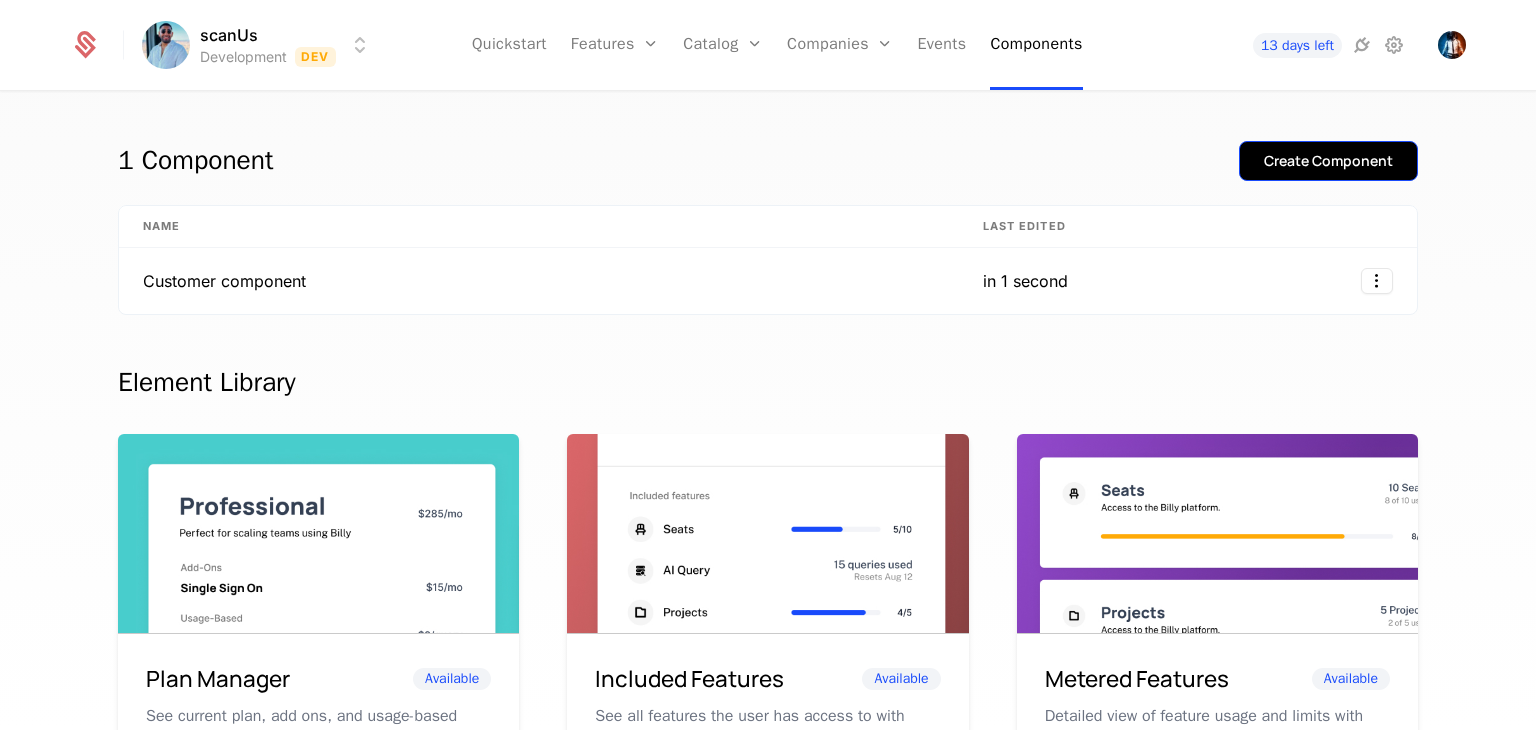 click on "Create Component" at bounding box center [1328, 161] 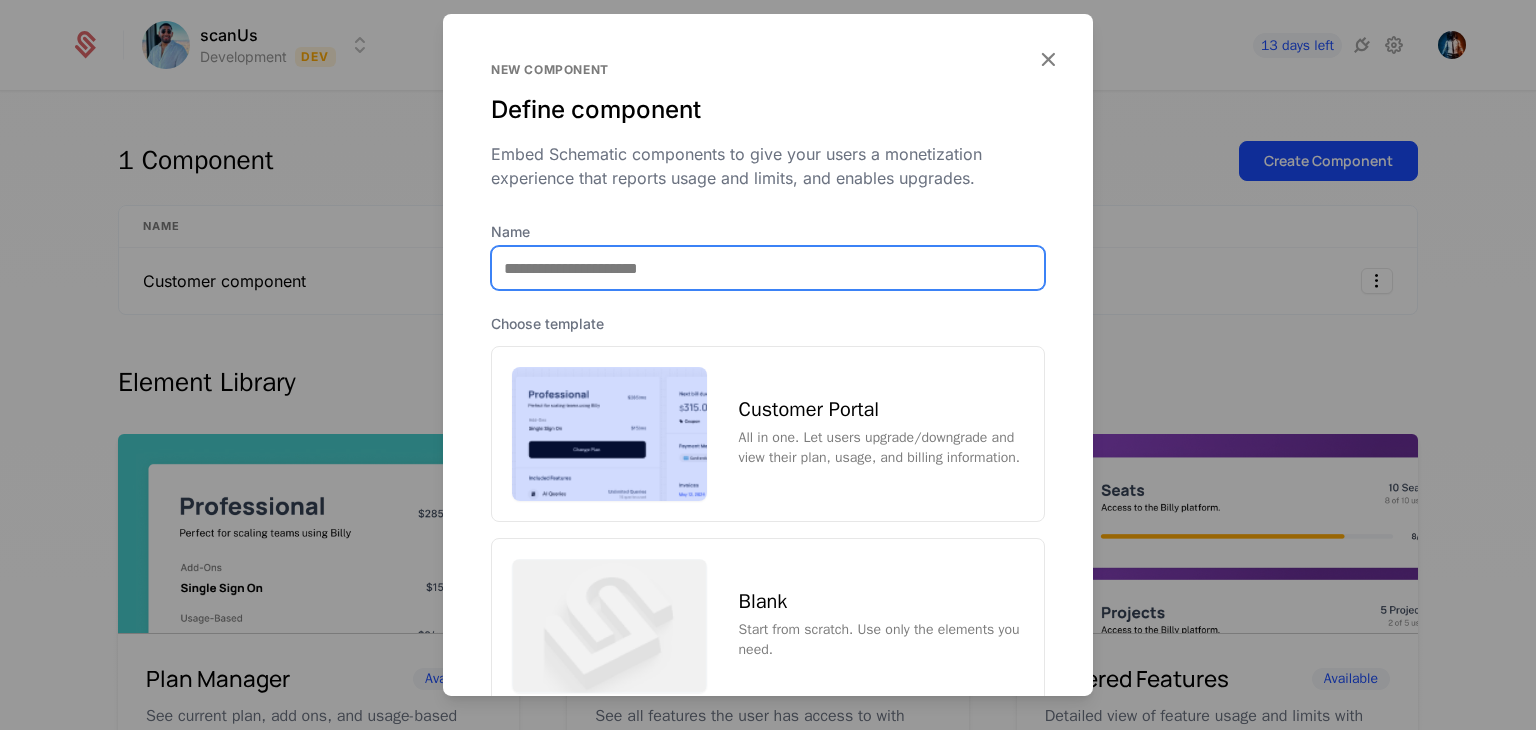click on "Name" at bounding box center (768, 268) 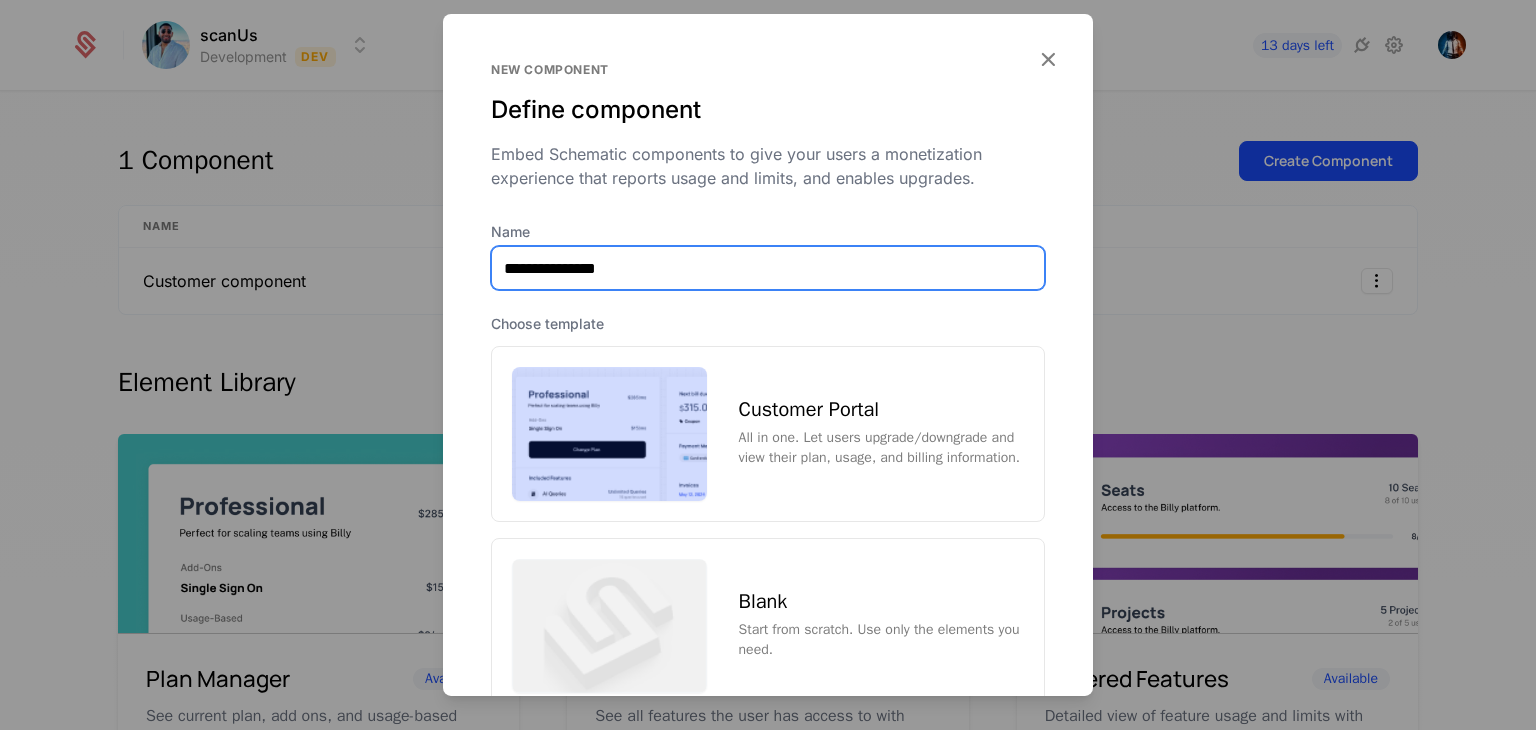 type on "**********" 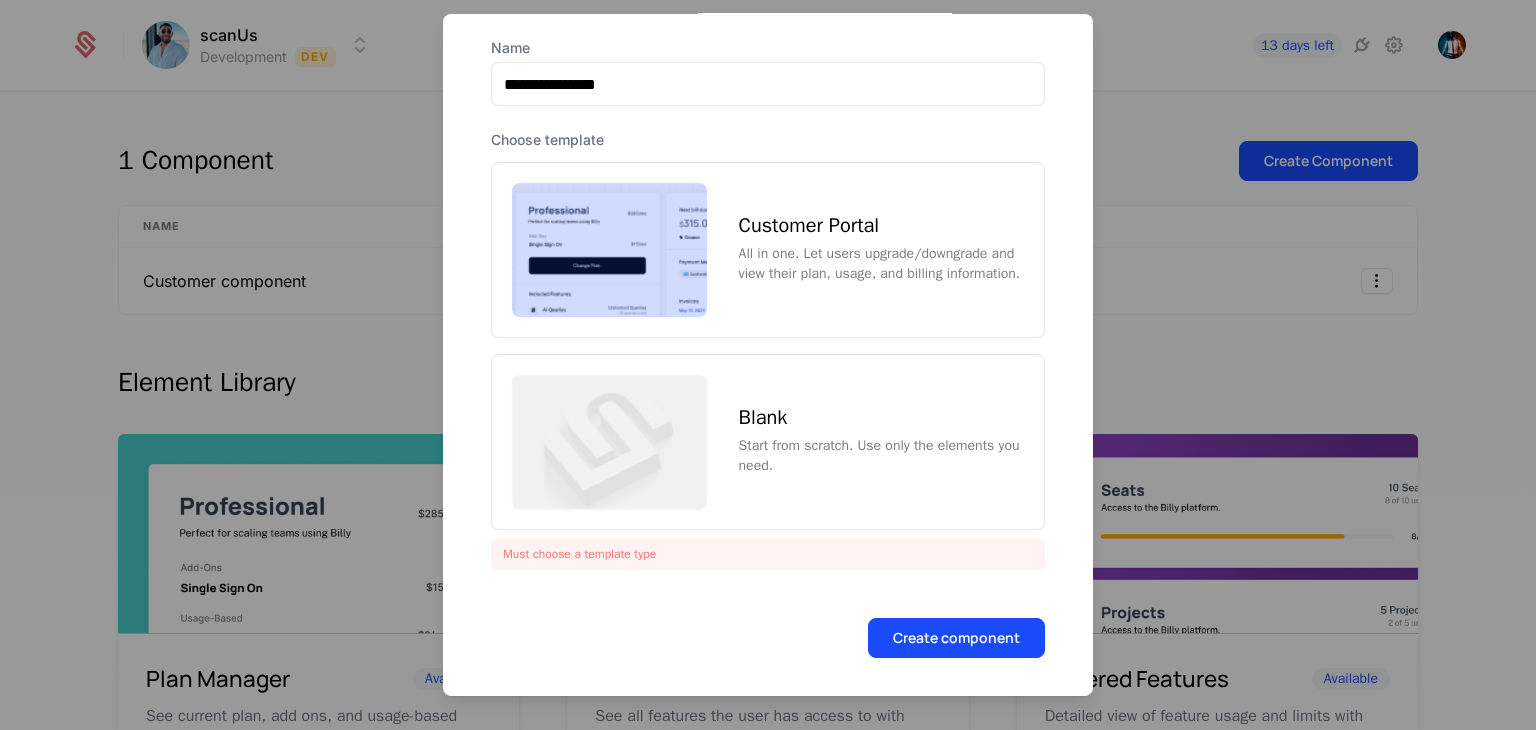 click at bounding box center (609, 250) 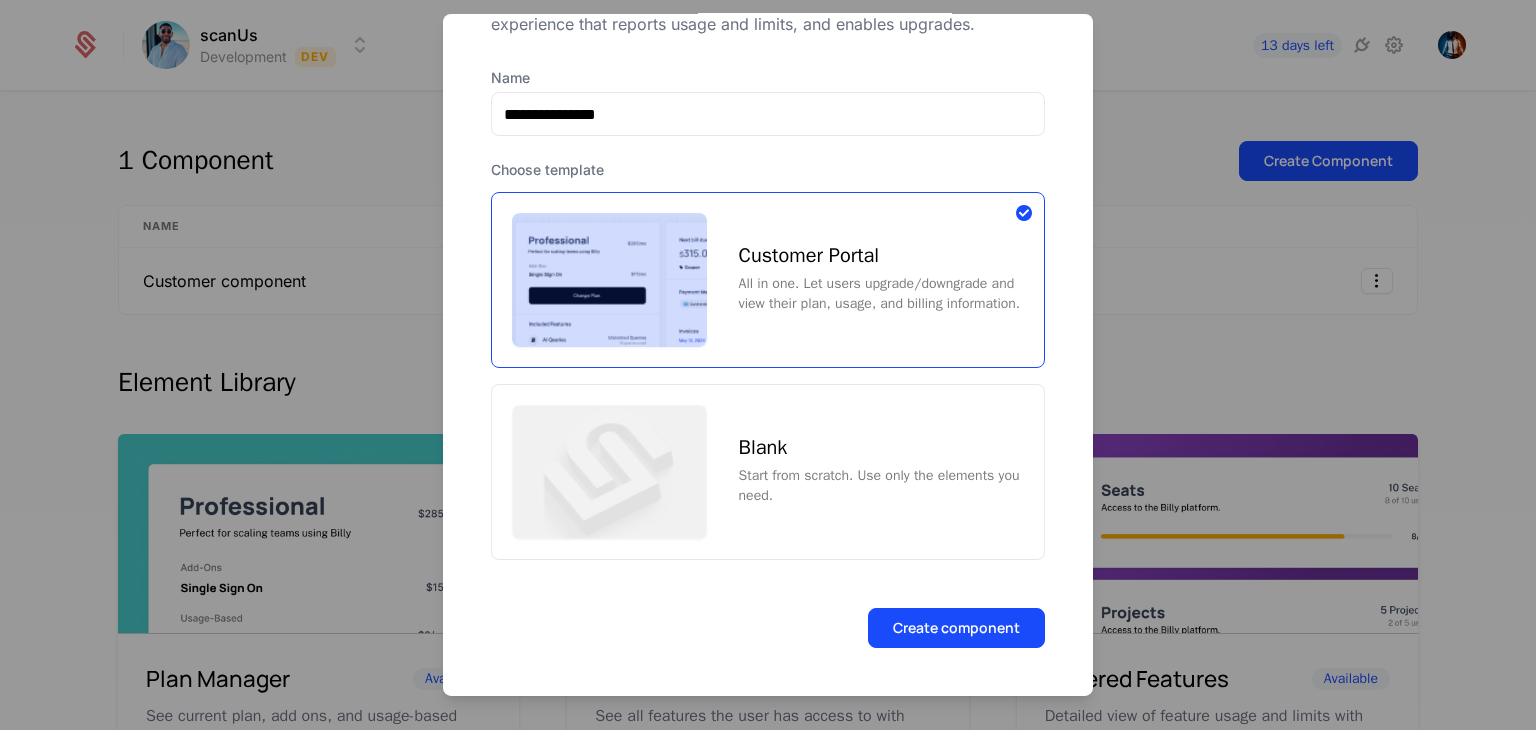 scroll, scrollTop: 144, scrollLeft: 0, axis: vertical 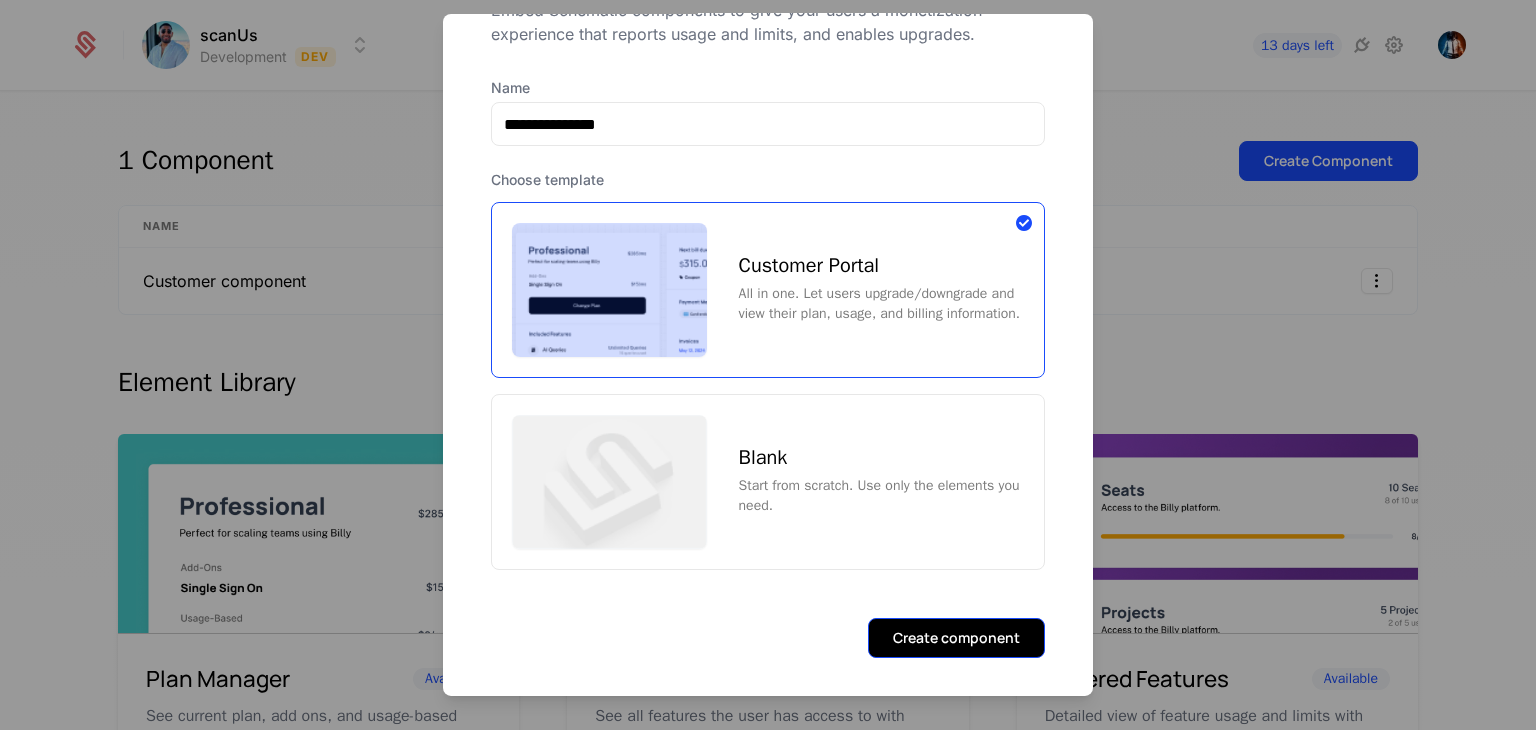click on "Create component" at bounding box center [956, 637] 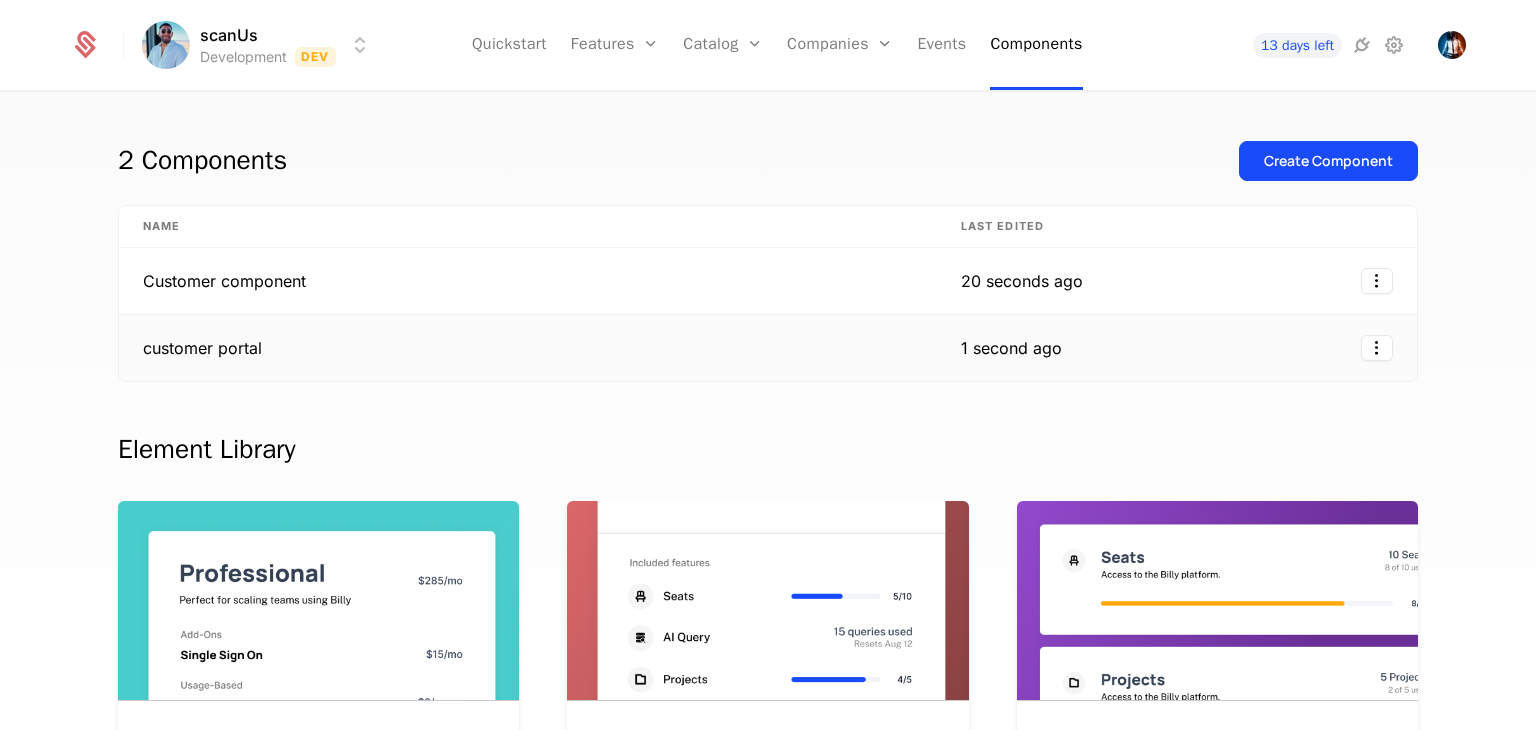 click on "customer portal" at bounding box center (528, 348) 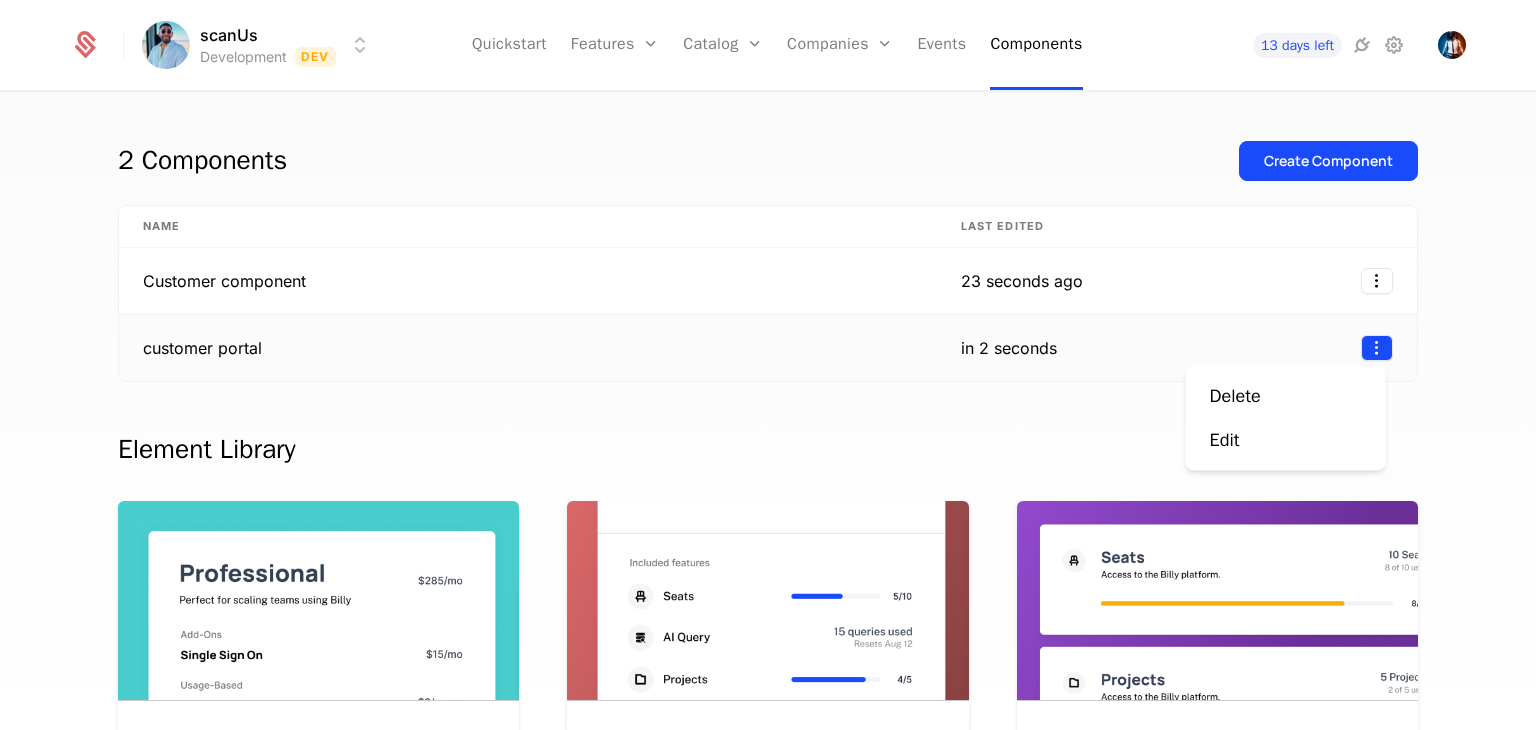 click on "scanUs Development Dev Quickstart Features Features Flags Catalog Plans Add Ons Configuration Companies Companies Users Events Components 13 days left 2 Components Create Component Name Last edited Customer component 23 seconds ago customer portal in 2 seconds Element Library Plan Manager Available See current plan, add ons, and usage-based charges. Included Features Available See all features the user has access to with associated limits and usage Metered Features Available Detailed view of feature usage and limits with upgrade buttons. Plans Table Available Provide an intuitive upgrade path by surfacing current and live plans. Upcoming Bill Available See estimated upcoming bill based on current entitlements and usage. Invoices Available See a list of recent invoices sent to the user. Click to view detail. Payment Method Available See and easily edit current payment method on file. Usage Graphs Coming soon Show usage over time to surface usage trends. Public Pricing Page Coming soon
.   Edit" at bounding box center (768, 365) 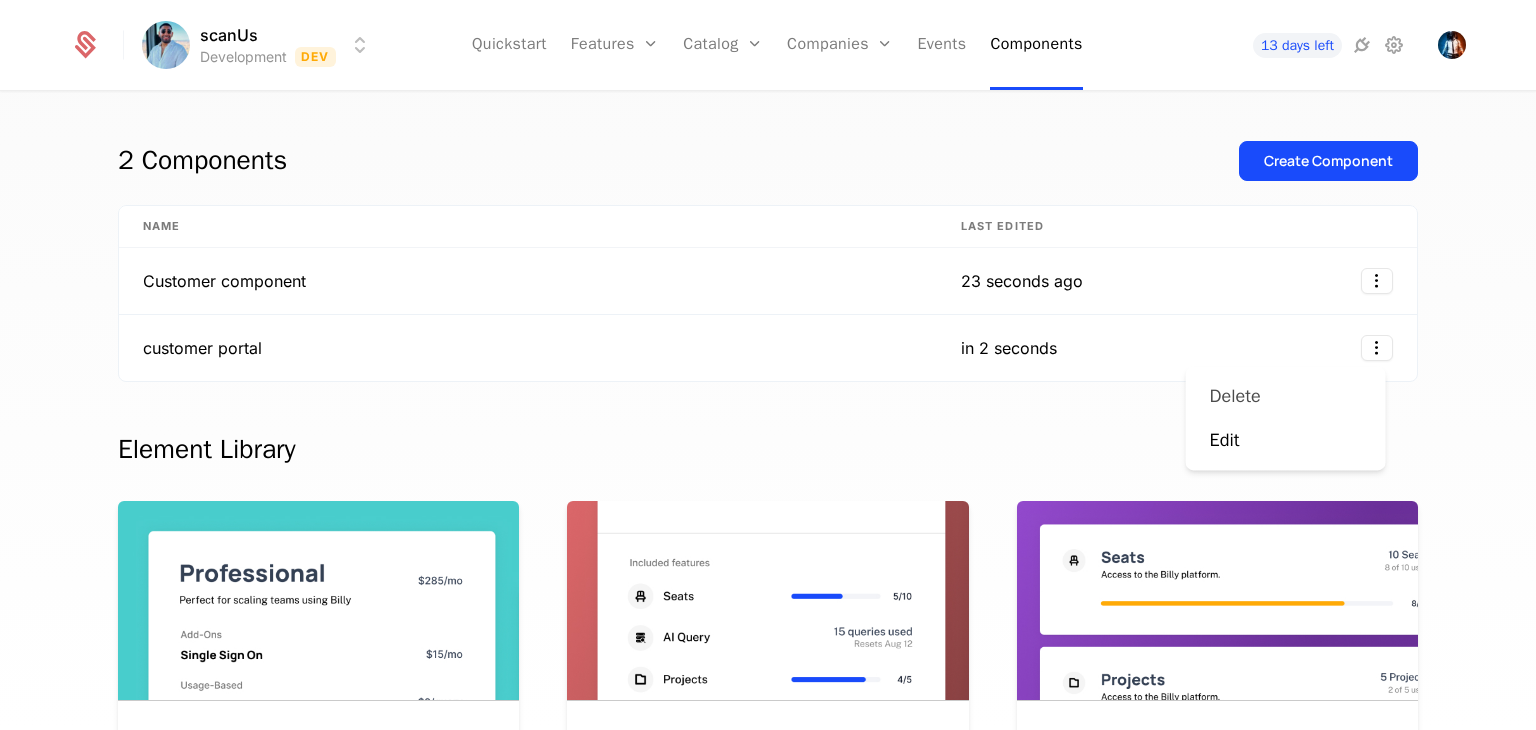 click on "Delete" at bounding box center (1286, 396) 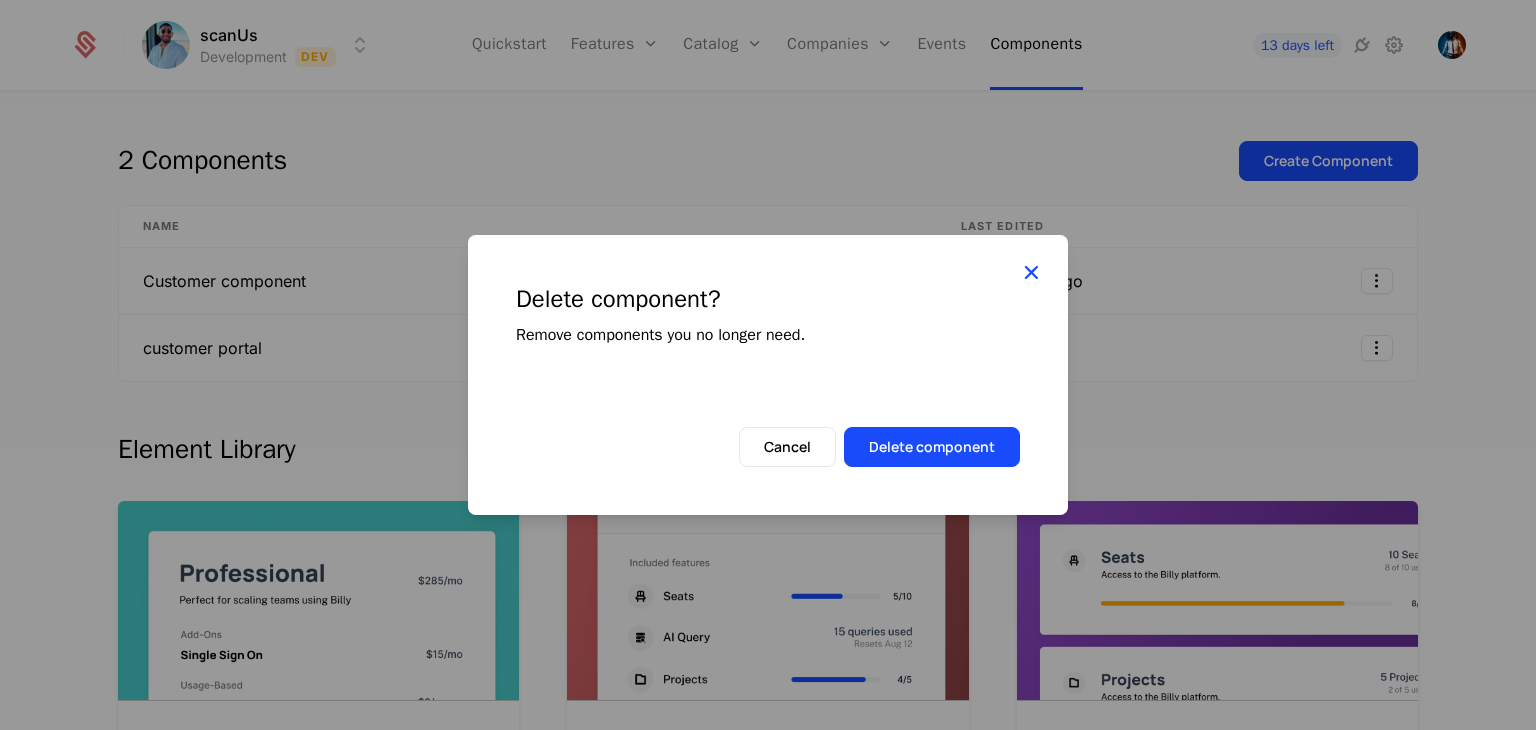click at bounding box center [1031, 272] 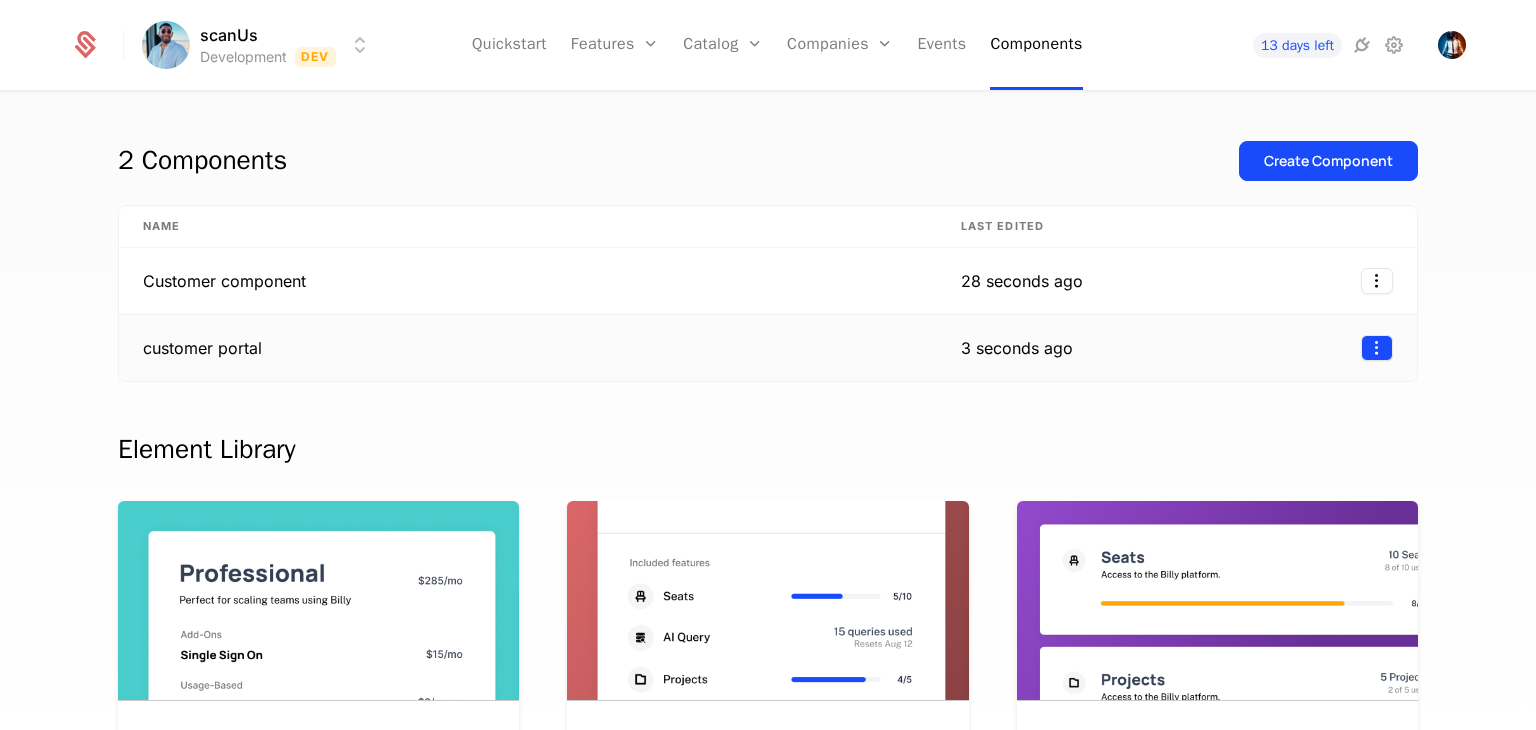click on "scanUs Development Dev Quickstart Features Features Flags Catalog Plans Add Ons Configuration Companies Companies Users Events Components 13 days left 2 Components Create Component Name Last edited Customer component 28 seconds ago customer portal 3 seconds ago Element Library Plan Manager Available See current plan, add ons, and usage-based charges. Included Features Available See all features the user has access to with associated limits and usage Metered Features Available Detailed view of feature usage and limits with upgrade buttons. Plans Table Available Provide an intuitive upgrade path by surfacing current and live plans. Upcoming Bill Available See estimated upcoming bill based on current entitlements and usage. Invoices Available See a list of recent invoices sent to the user. Click to view detail. Payment Method Available See and easily edit current payment method on file. Usage Graphs Coming soon Show usage over time to surface usage trends. Public Pricing Page Coming soon
." at bounding box center (768, 365) 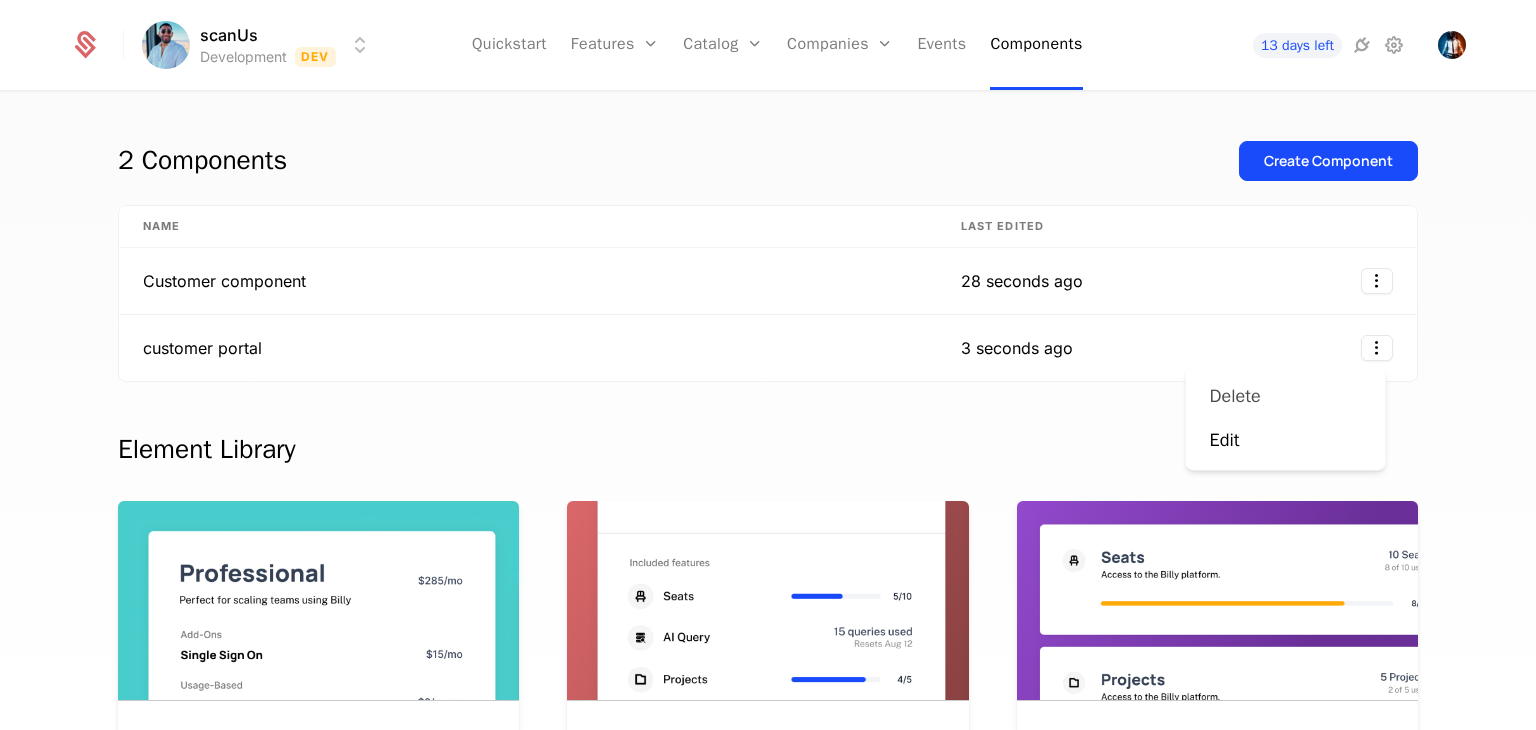 click on "Delete" at bounding box center (1235, 396) 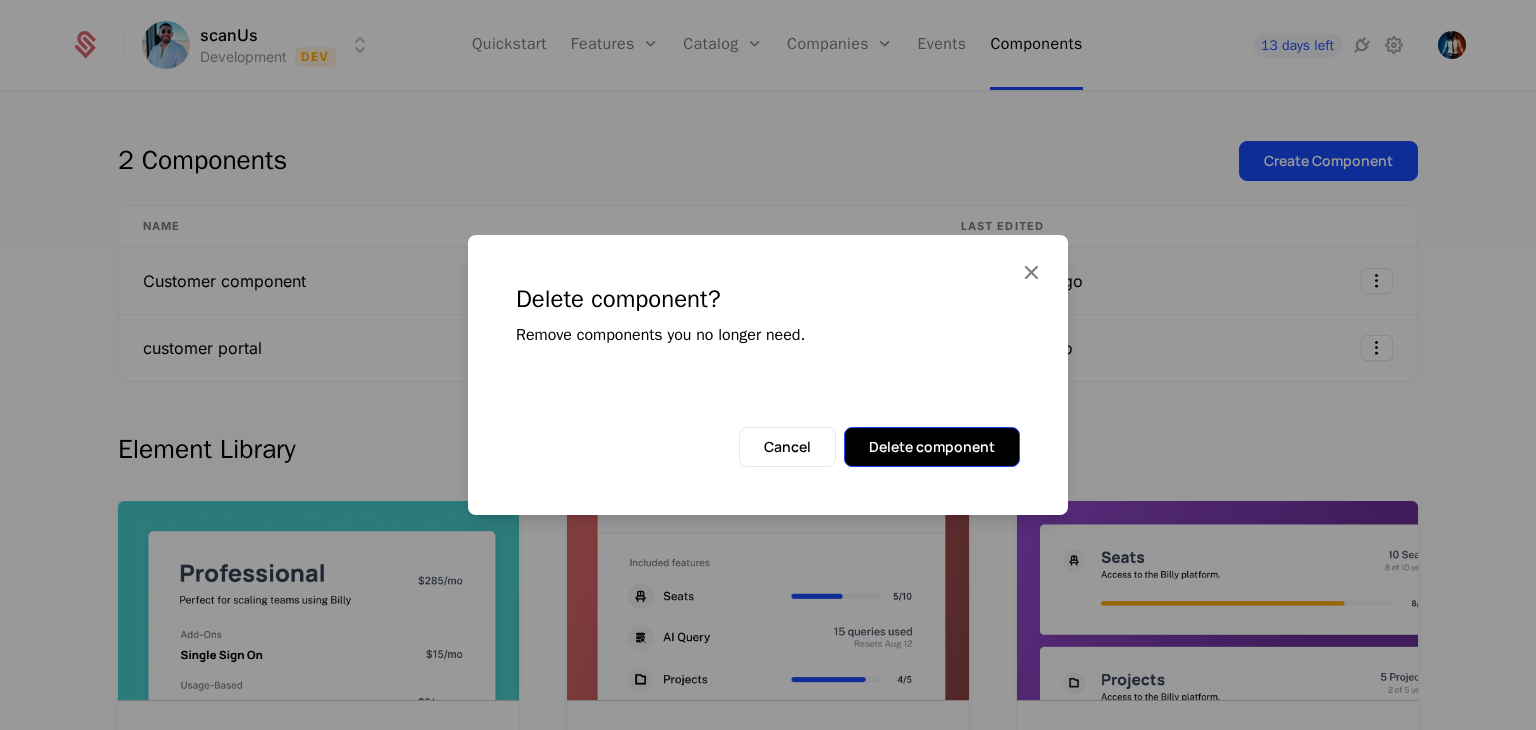 click on "Delete component" at bounding box center [932, 447] 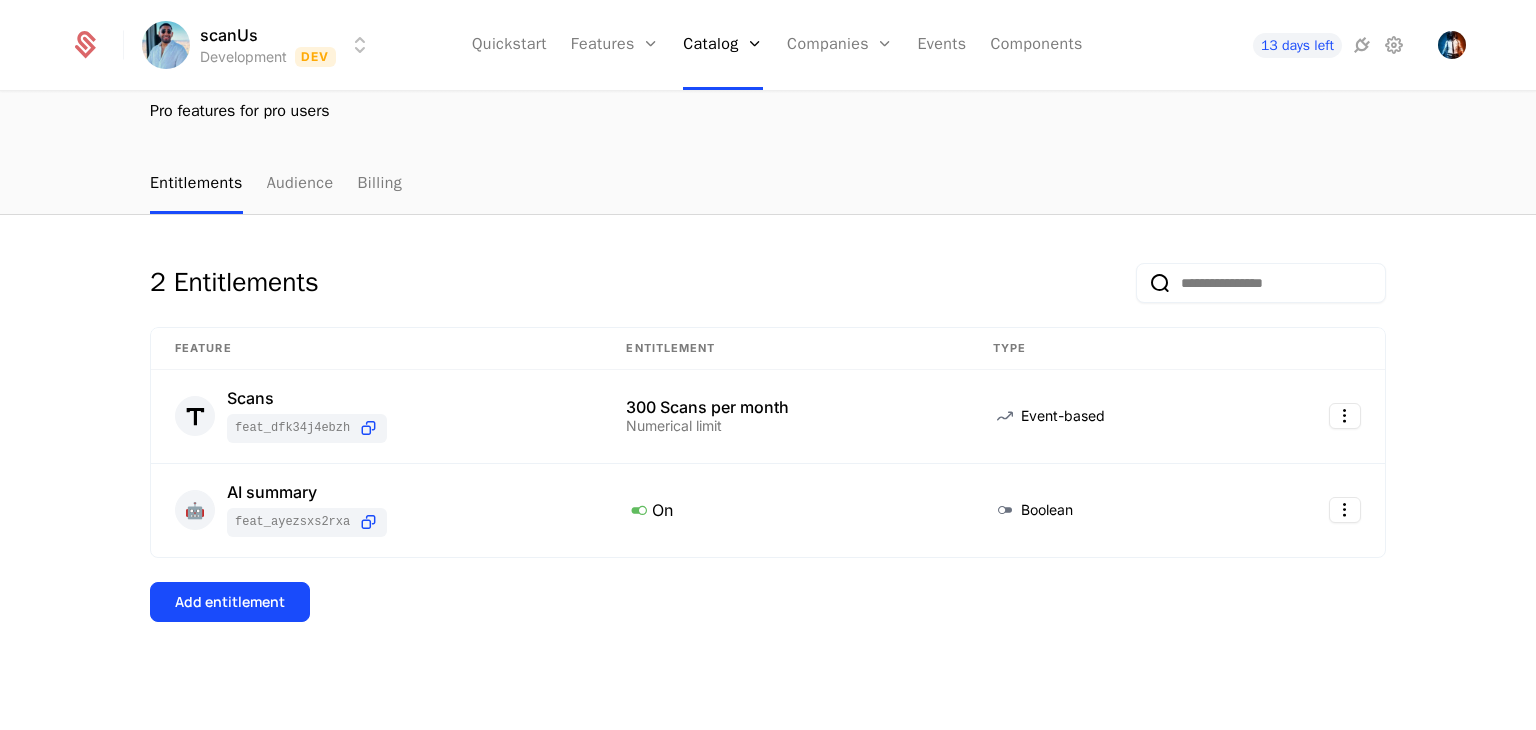scroll, scrollTop: 0, scrollLeft: 0, axis: both 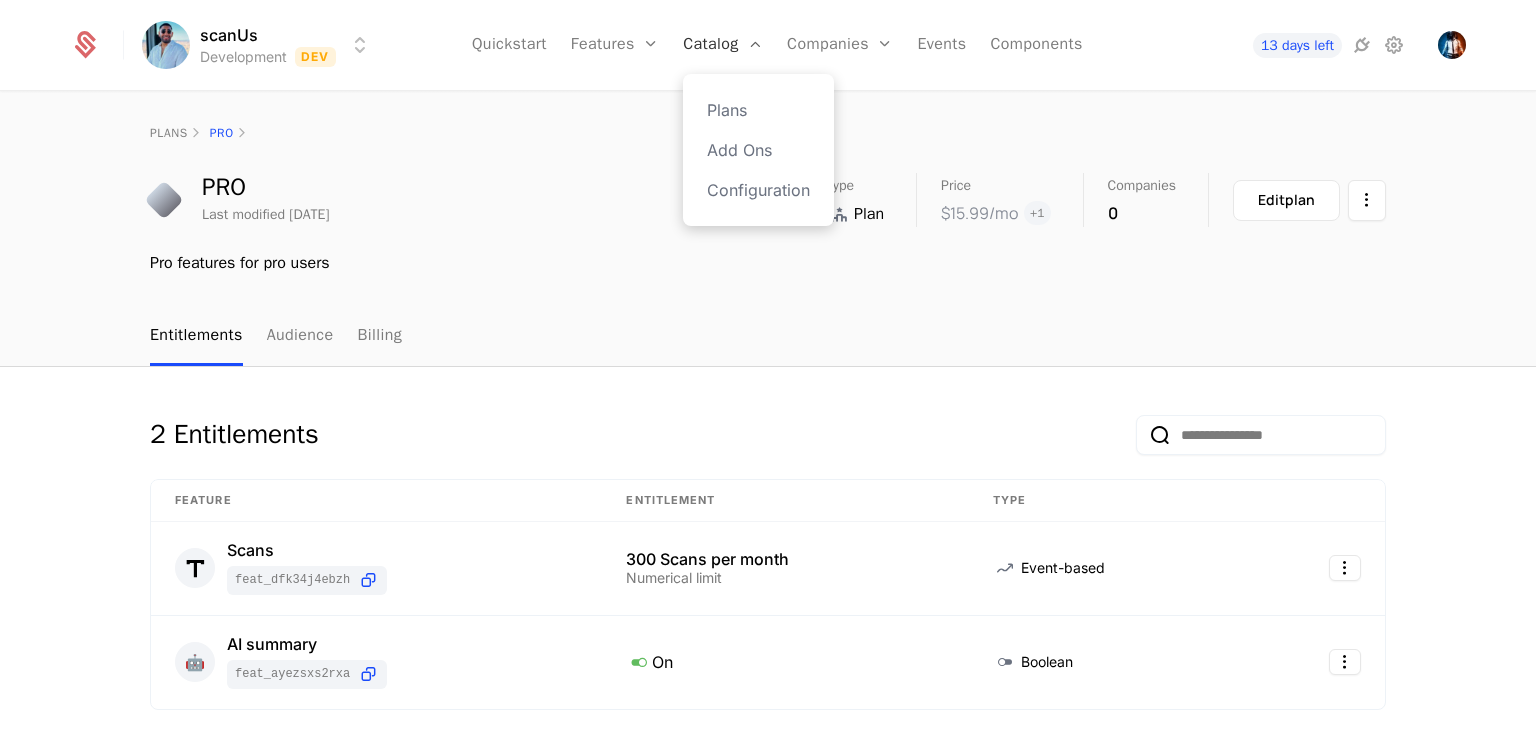 click on "Catalog" at bounding box center [723, 45] 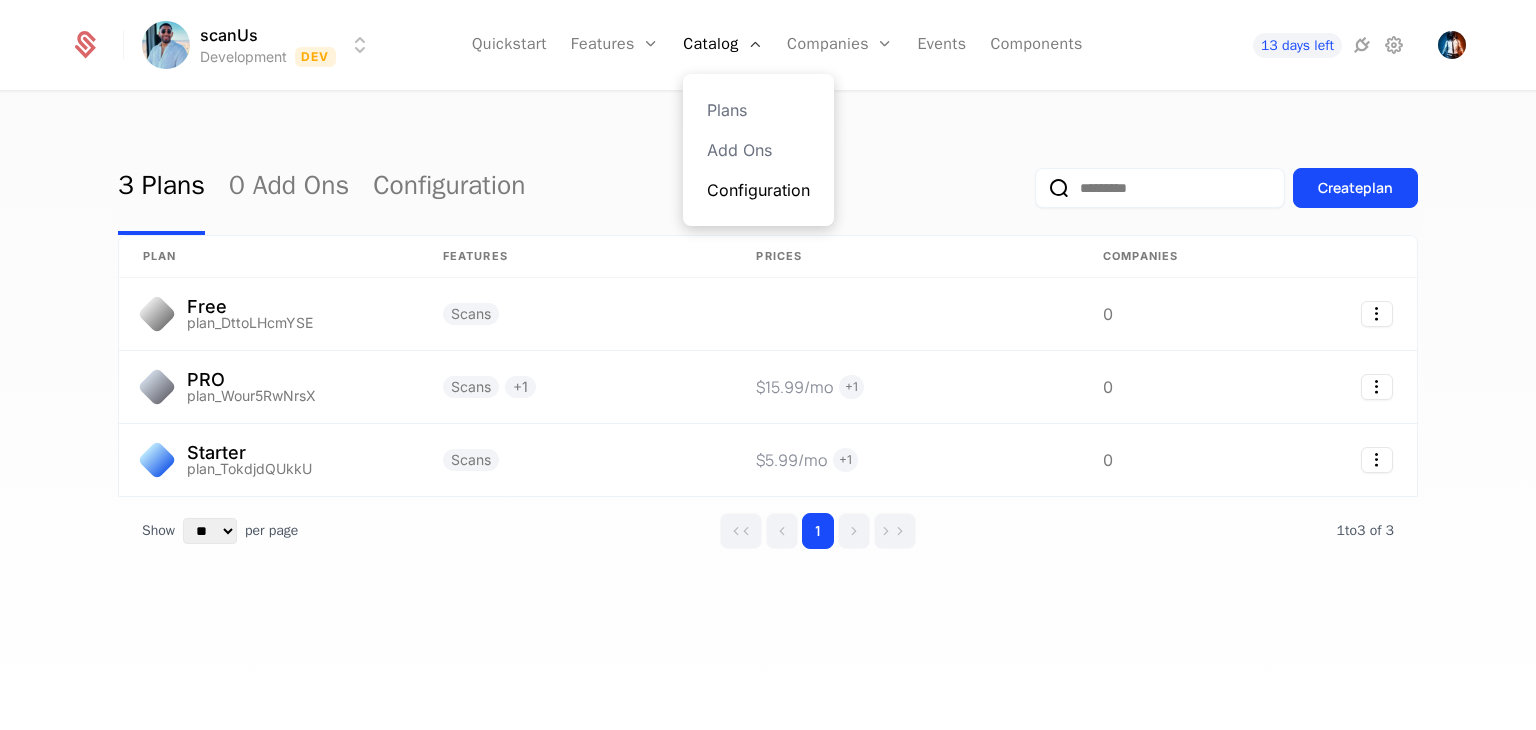 click on "Configuration" at bounding box center [758, 190] 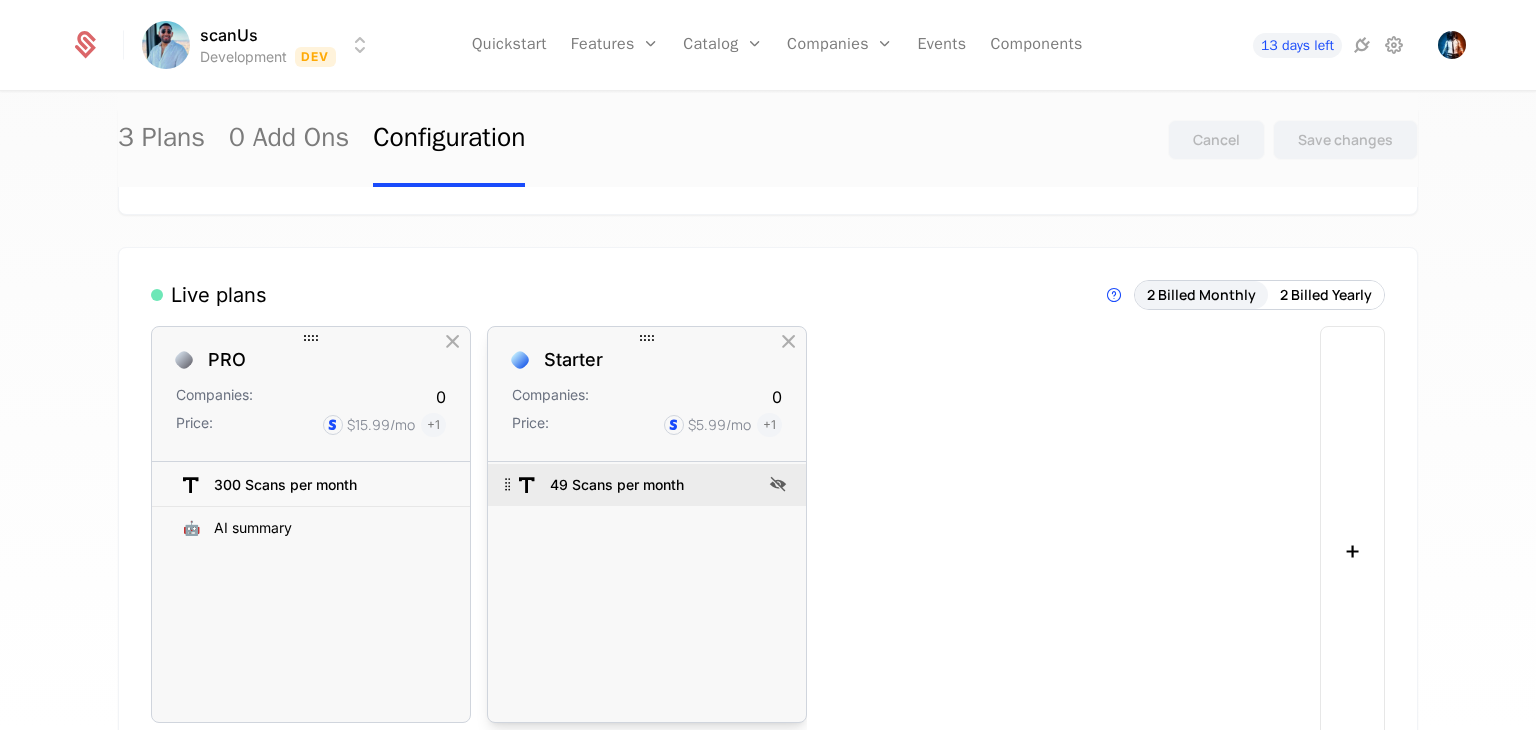 scroll, scrollTop: 0, scrollLeft: 0, axis: both 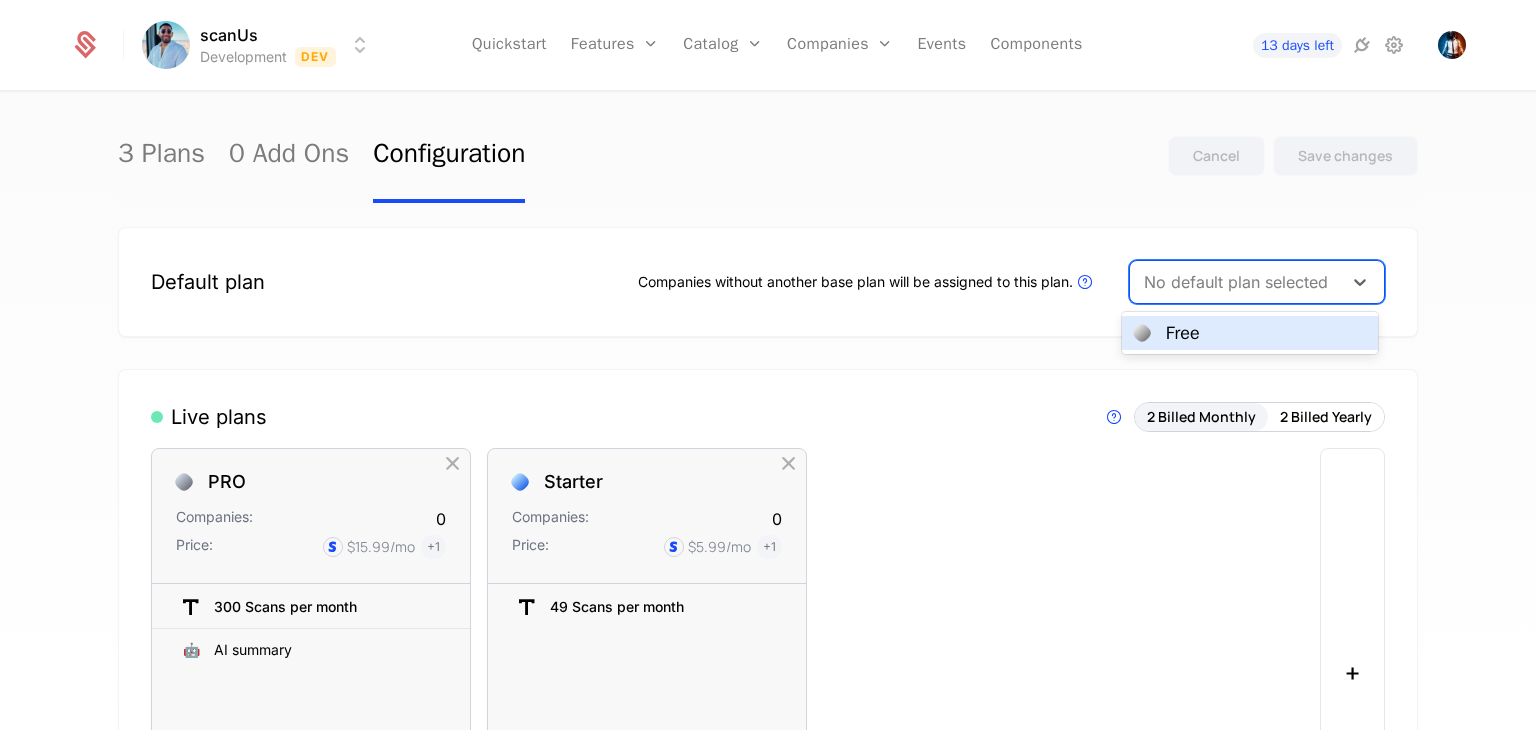 click at bounding box center (1236, 282) 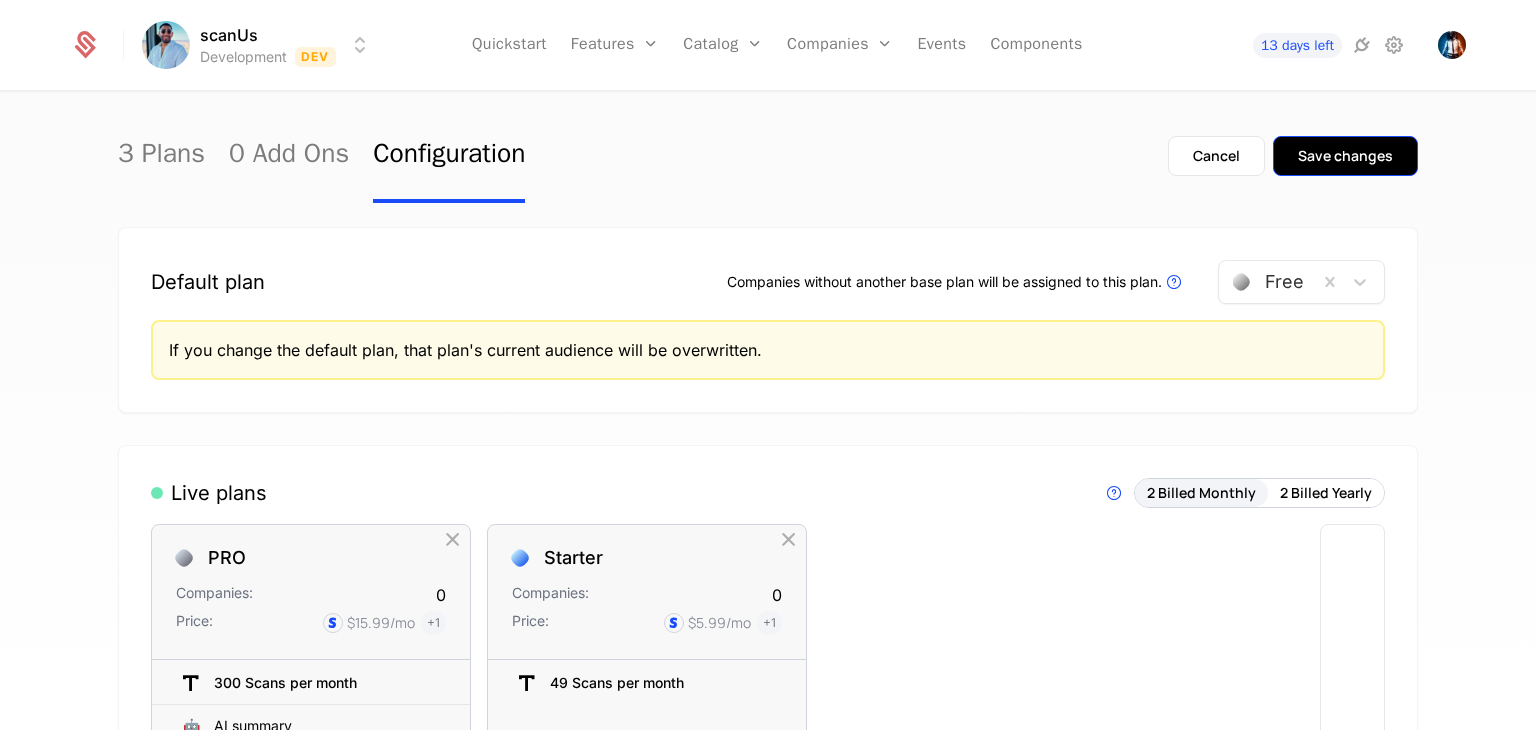 click on "Save changes" at bounding box center (1345, 156) 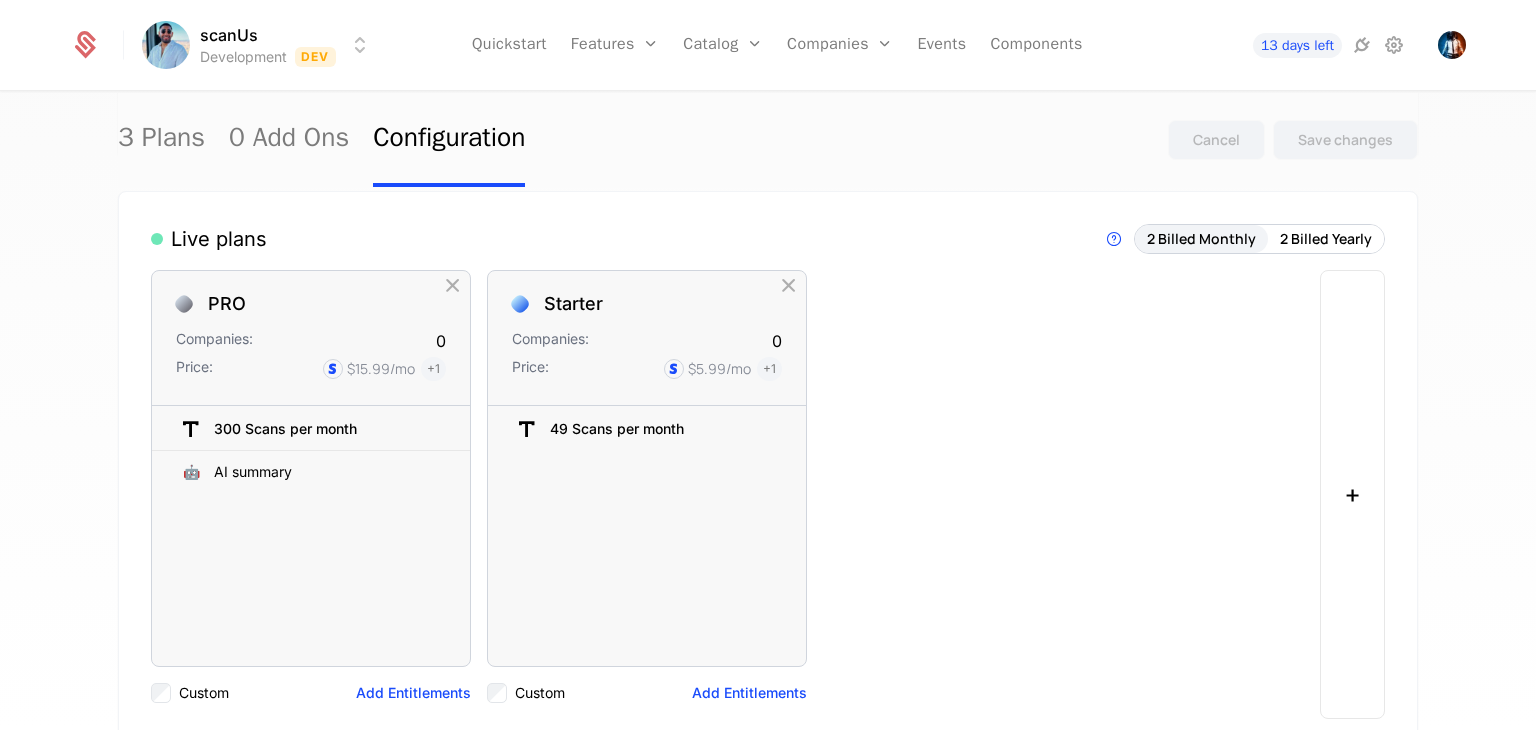 scroll, scrollTop: 0, scrollLeft: 0, axis: both 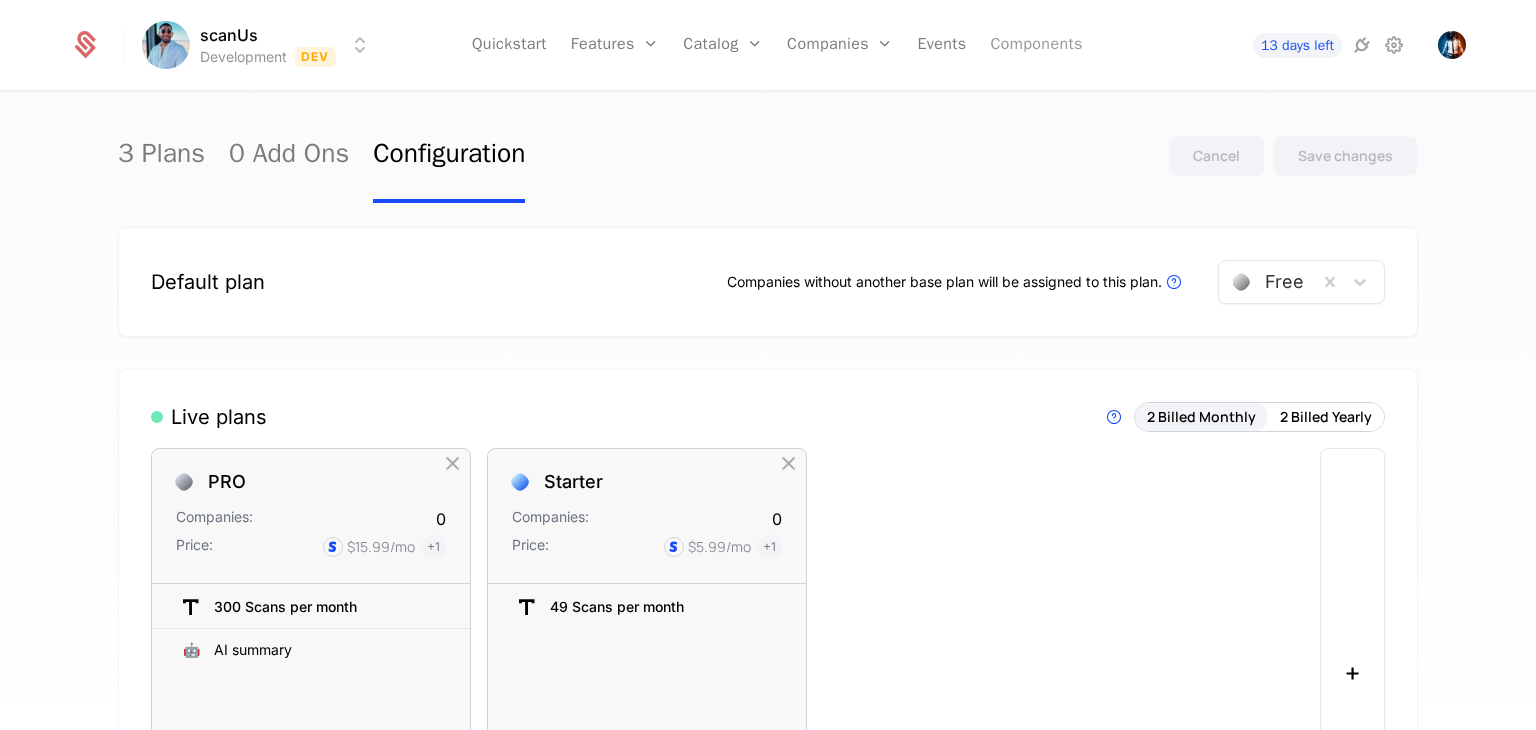 click on "Components" at bounding box center [1036, 45] 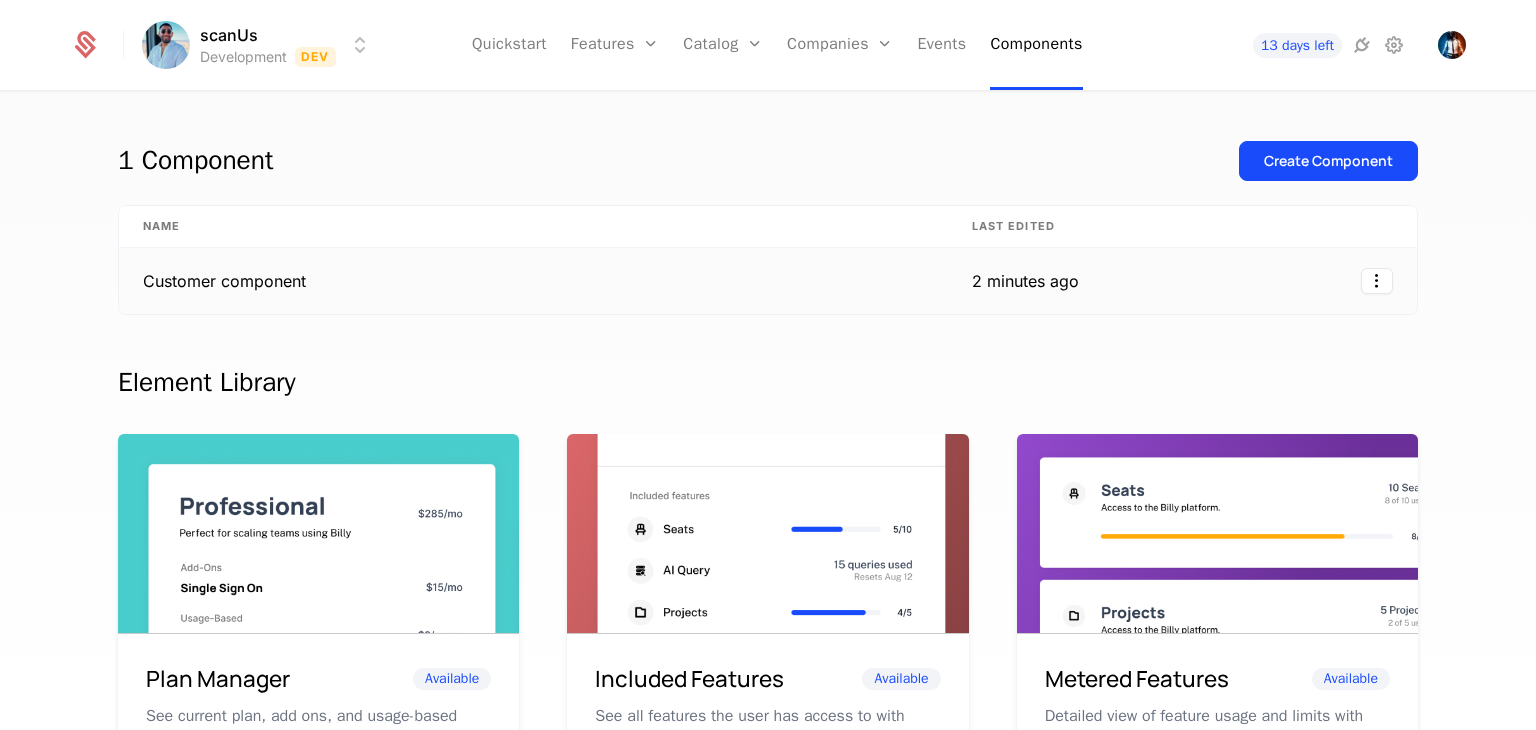 click on "2 minutes ago" at bounding box center [1025, 281] 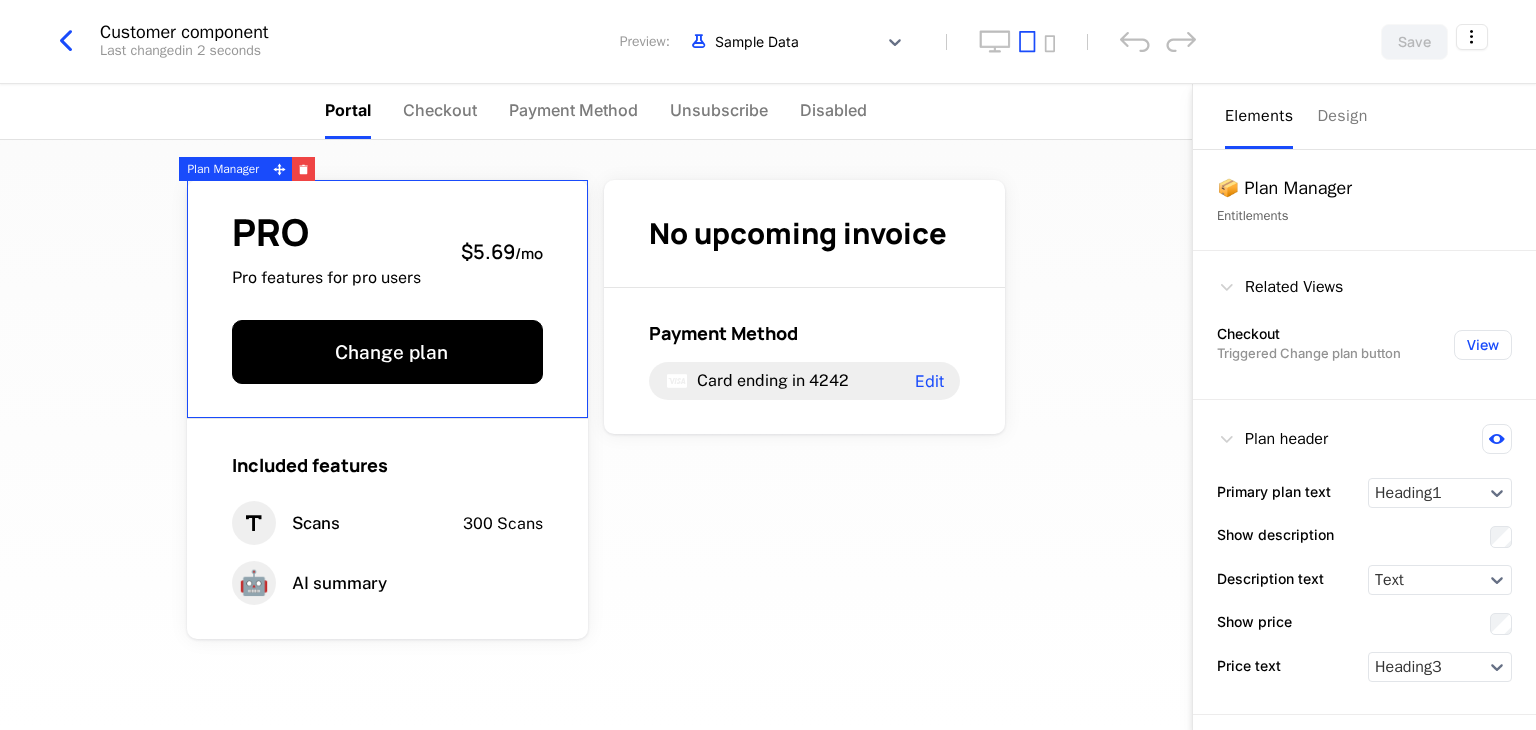 click on "PRO Pro features for pro users $5.69 / mo" at bounding box center [387, 251] 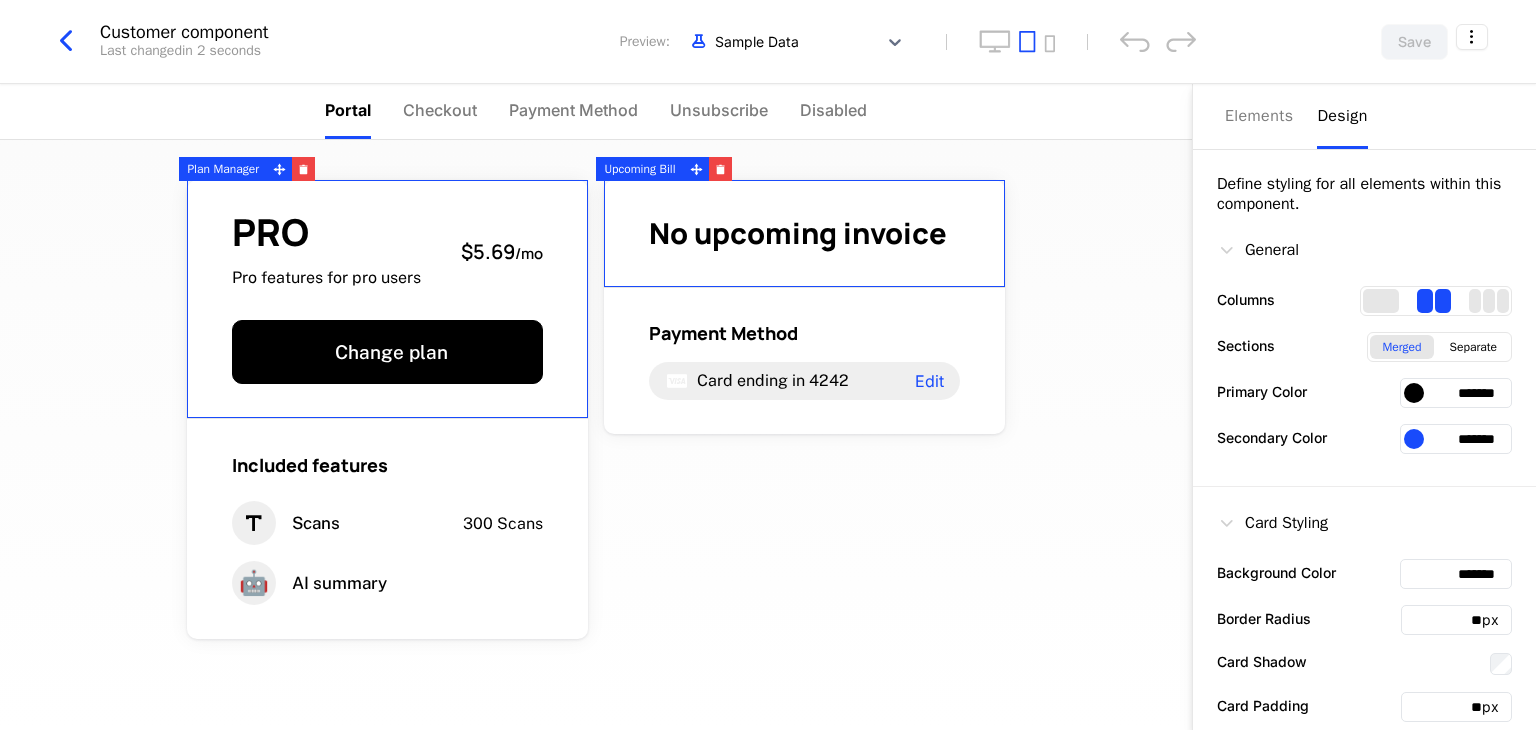 click on "Design" at bounding box center [1342, 116] 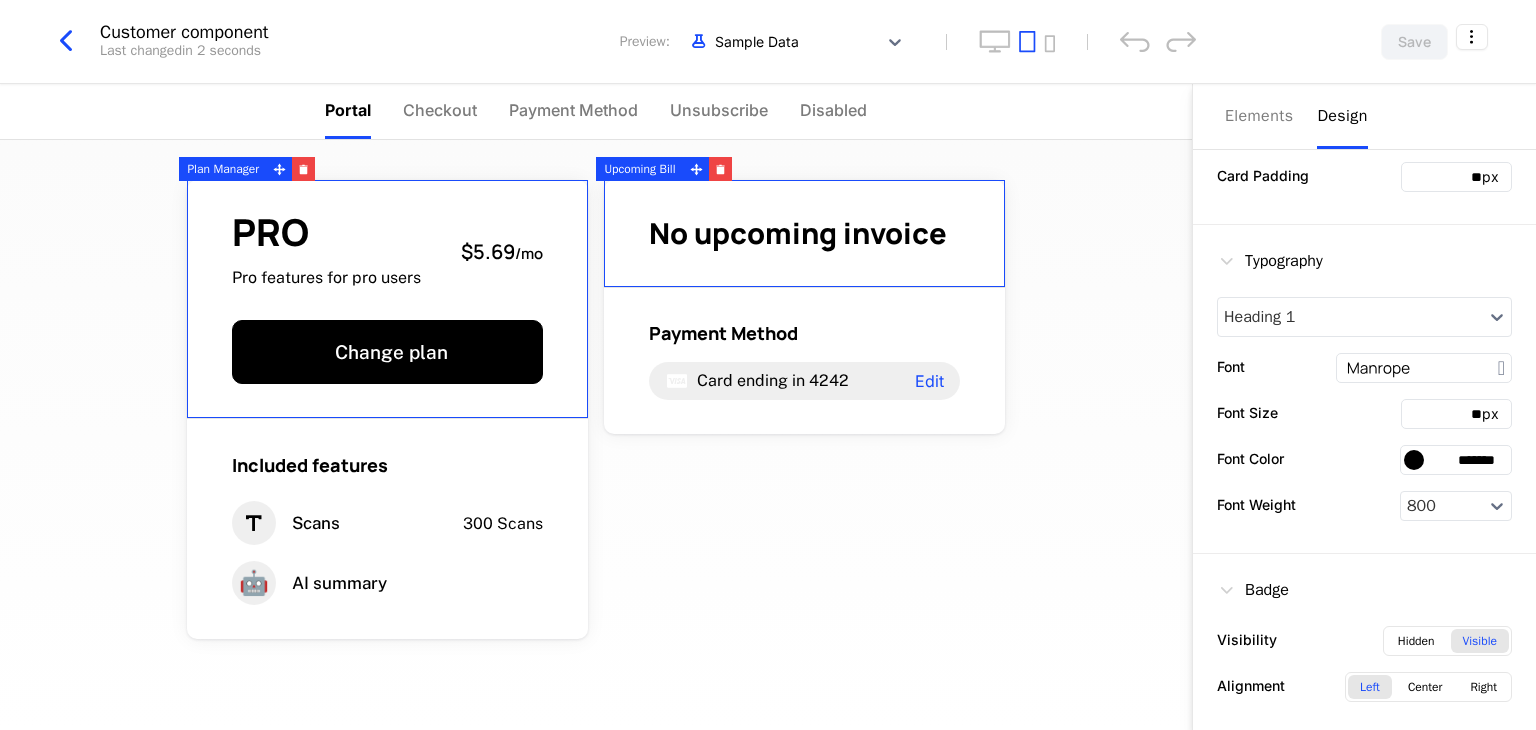 scroll, scrollTop: 0, scrollLeft: 0, axis: both 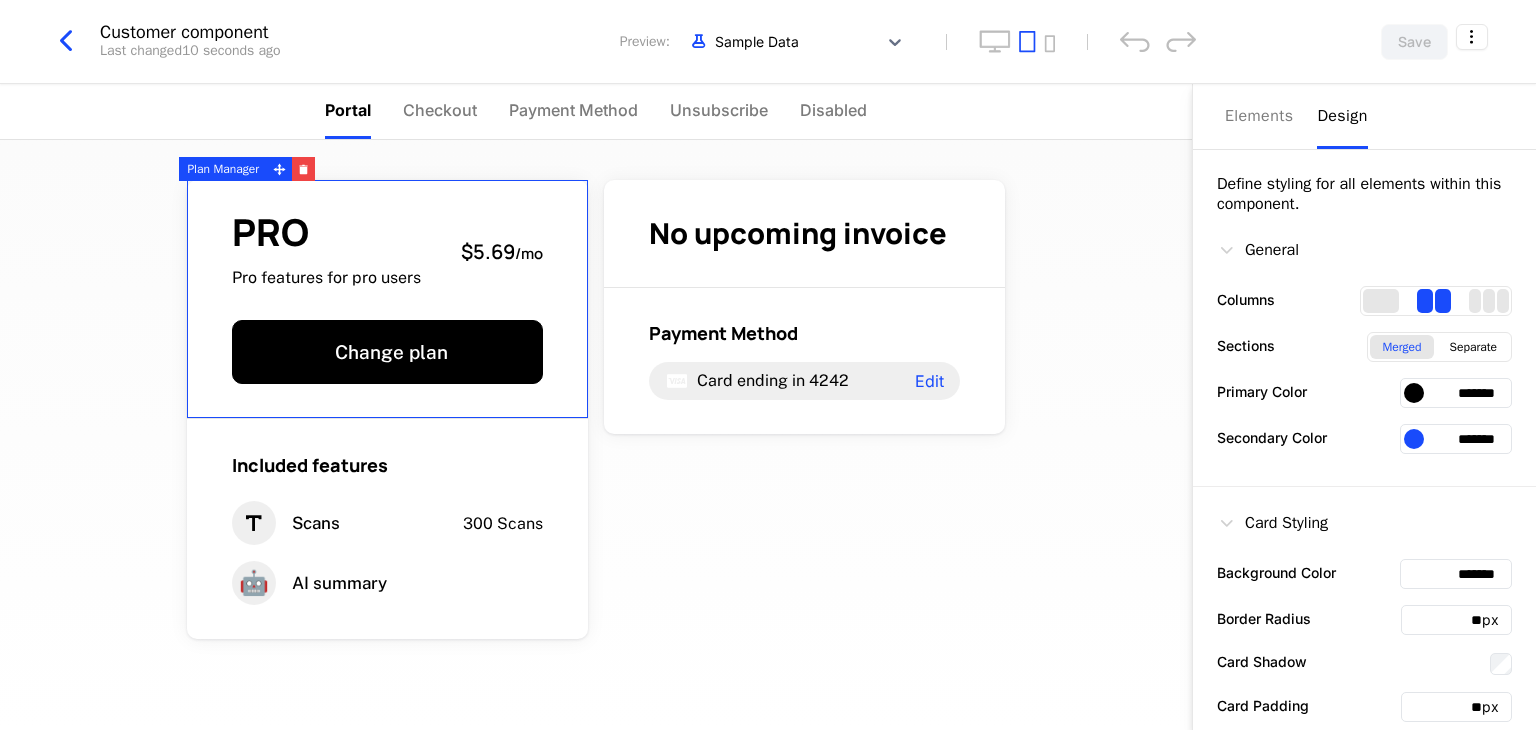 click on "PRO Pro features for pro users $5.69 / mo" at bounding box center [387, 251] 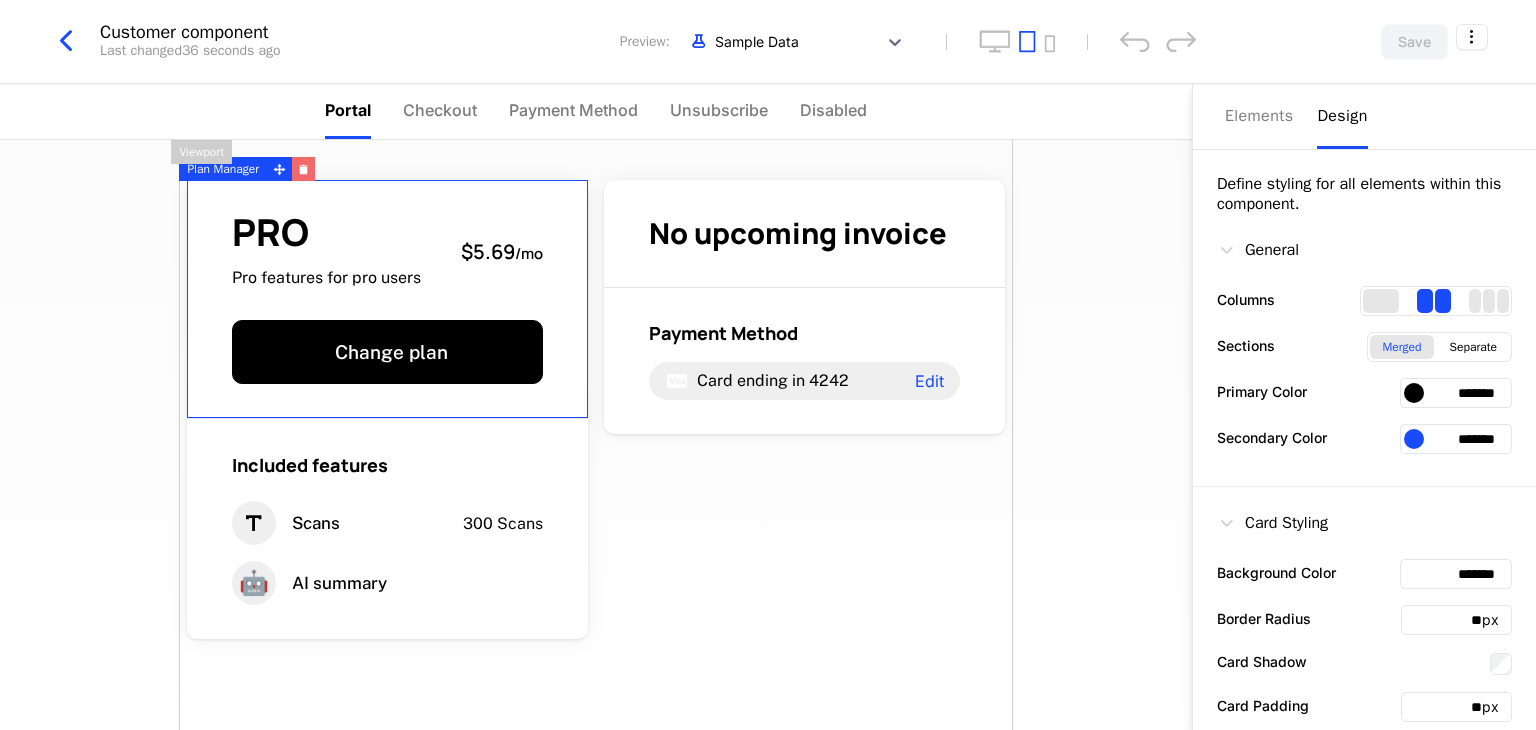 click 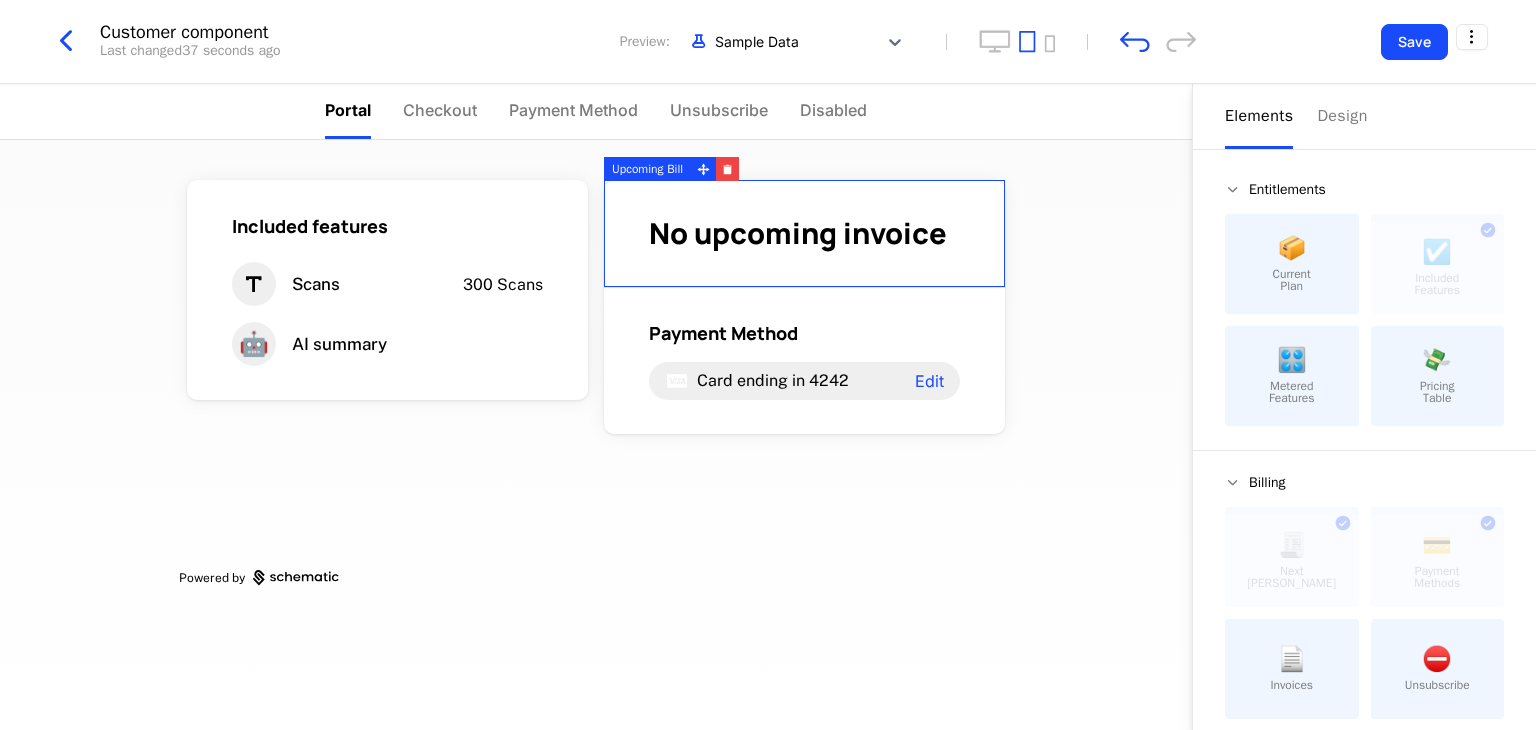 click at bounding box center [1233, 190] 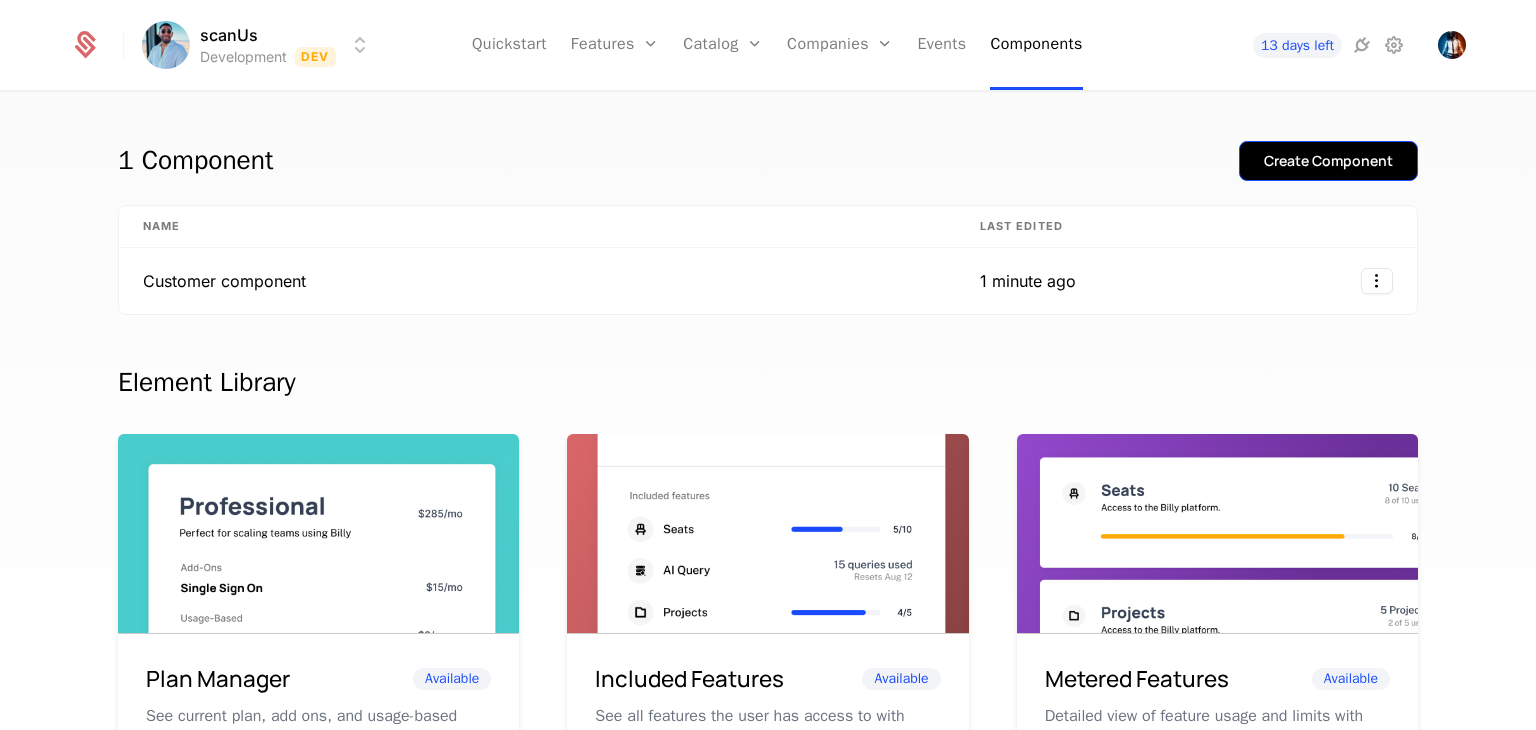 click on "Create Component" at bounding box center (1328, 161) 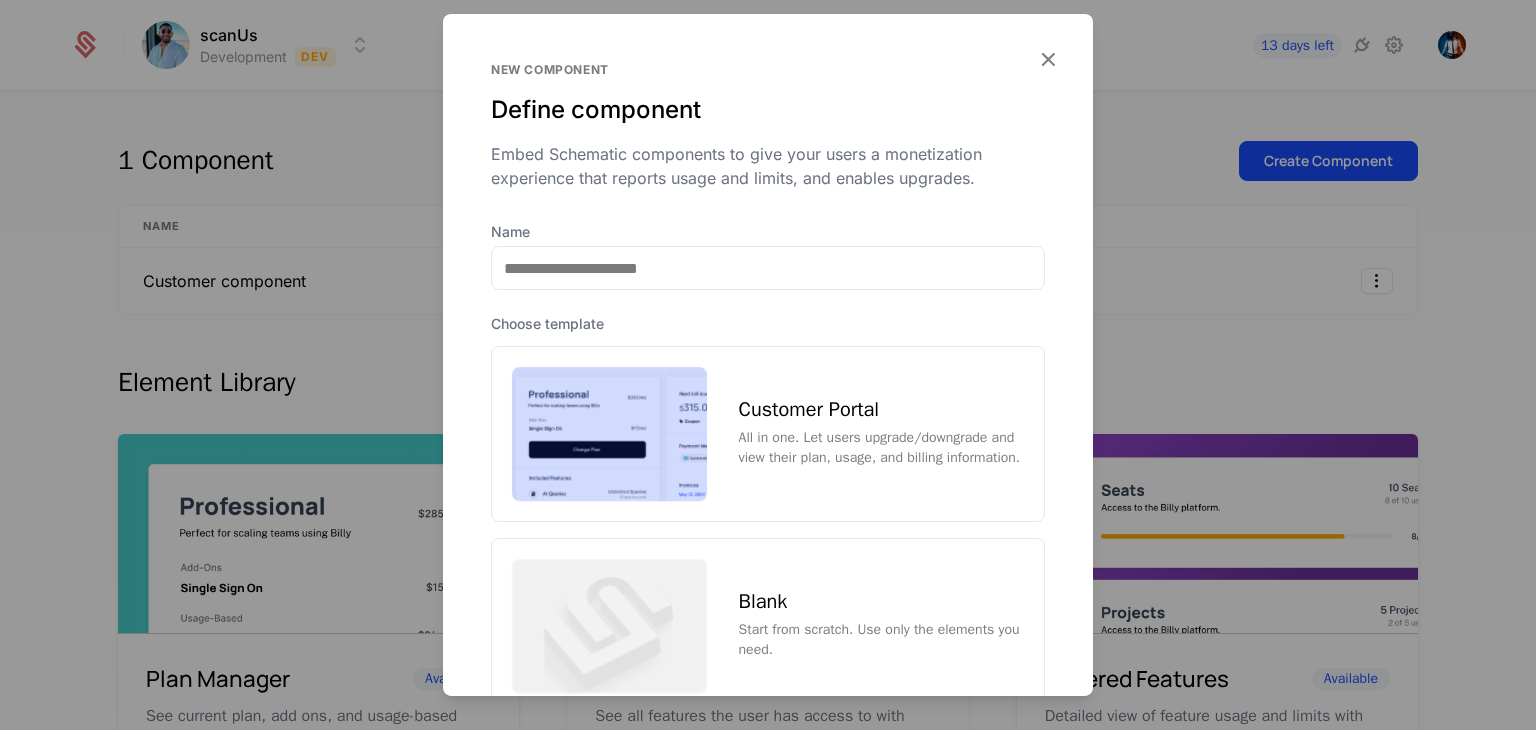 click on "Customer Portal  All in one. Let users upgrade/downgrade and view their plan, usage, and billing information." at bounding box center [768, 434] 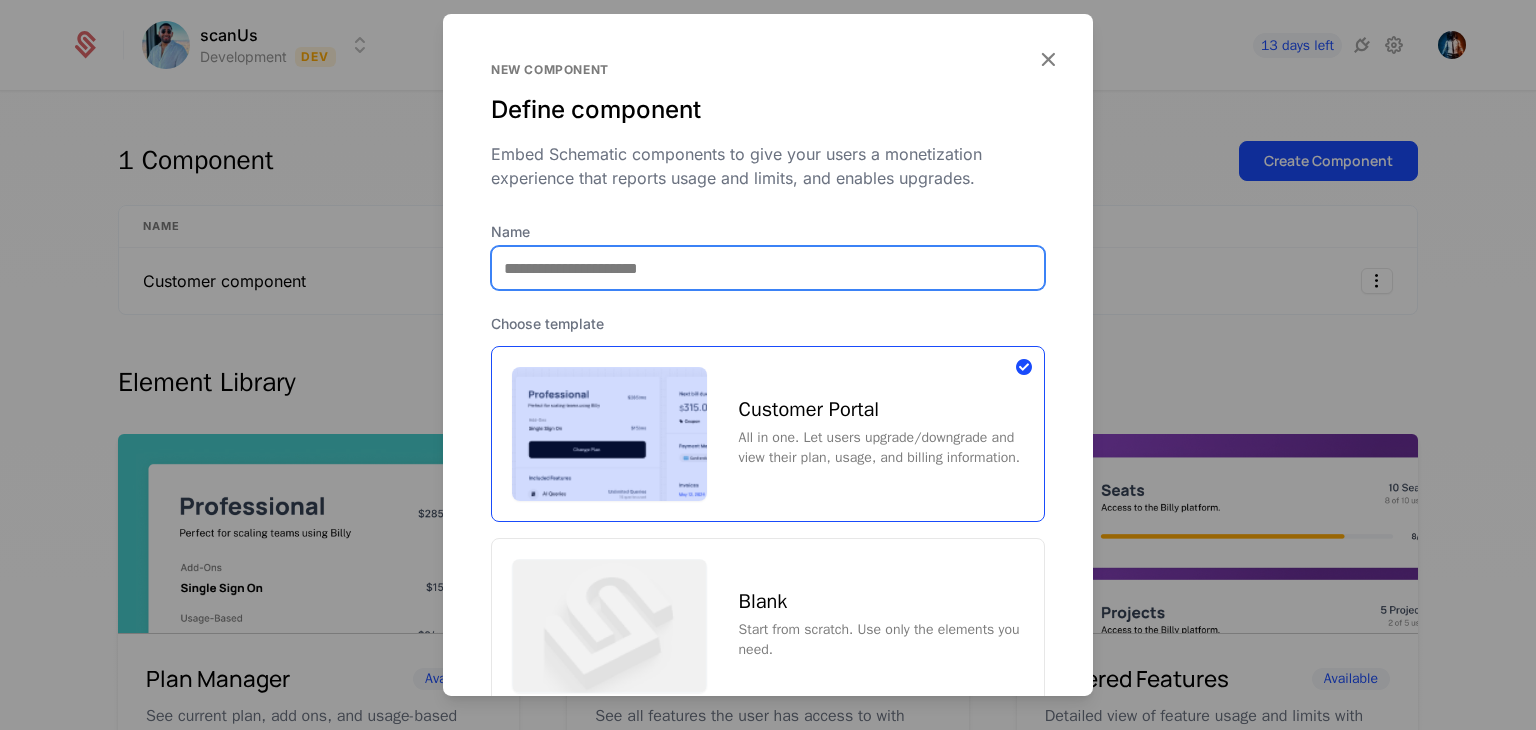 click on "Name" at bounding box center [768, 268] 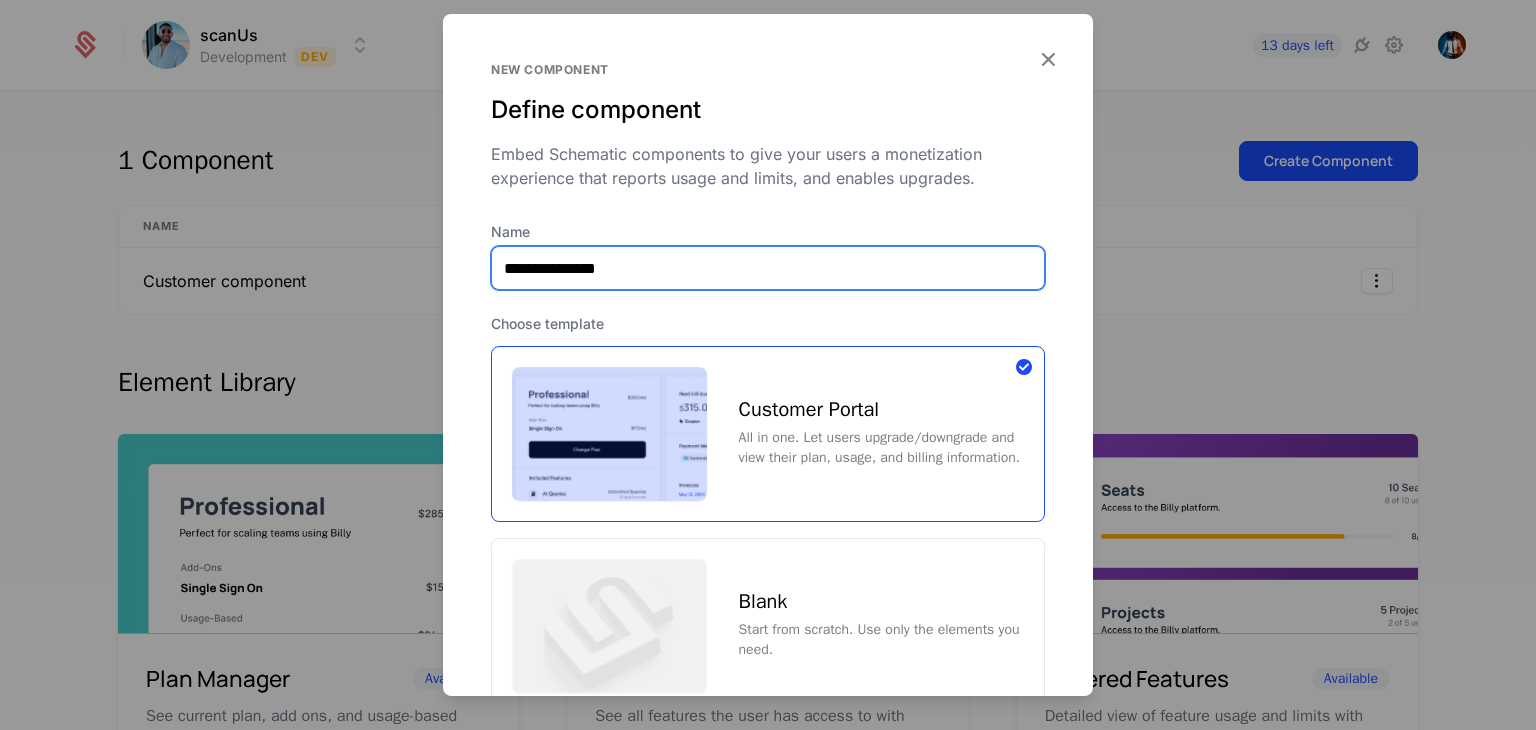 type on "**********" 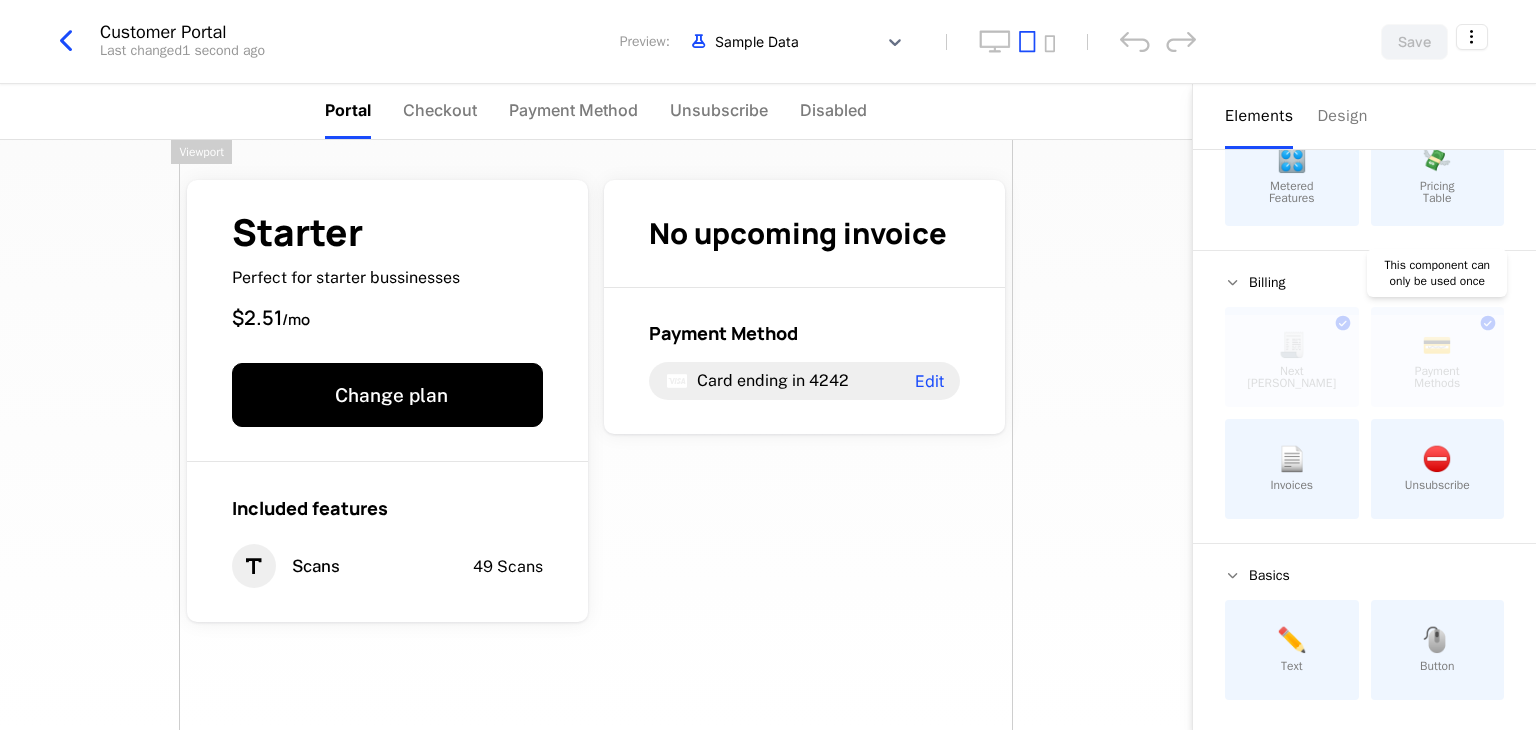 scroll, scrollTop: 202, scrollLeft: 0, axis: vertical 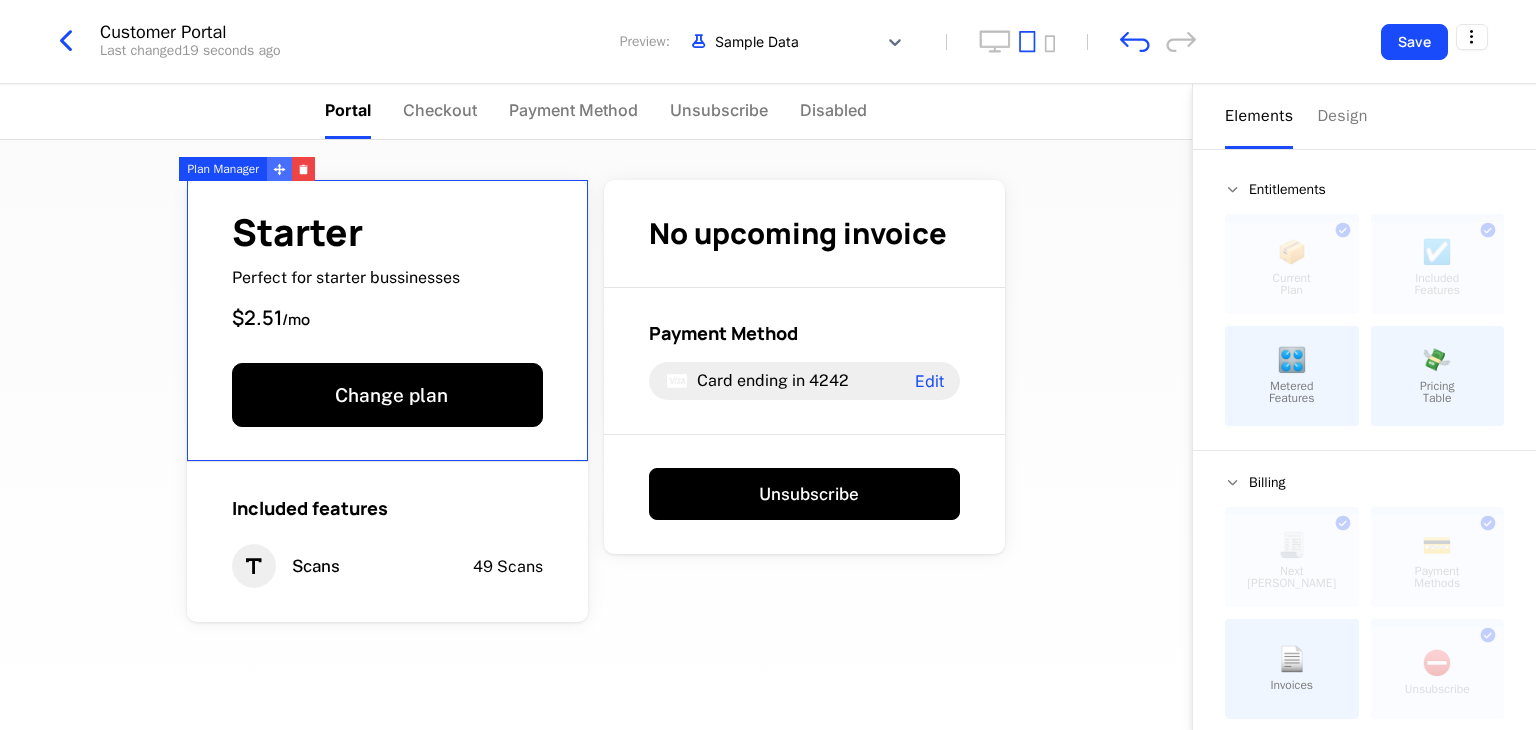 click at bounding box center (279, 169) 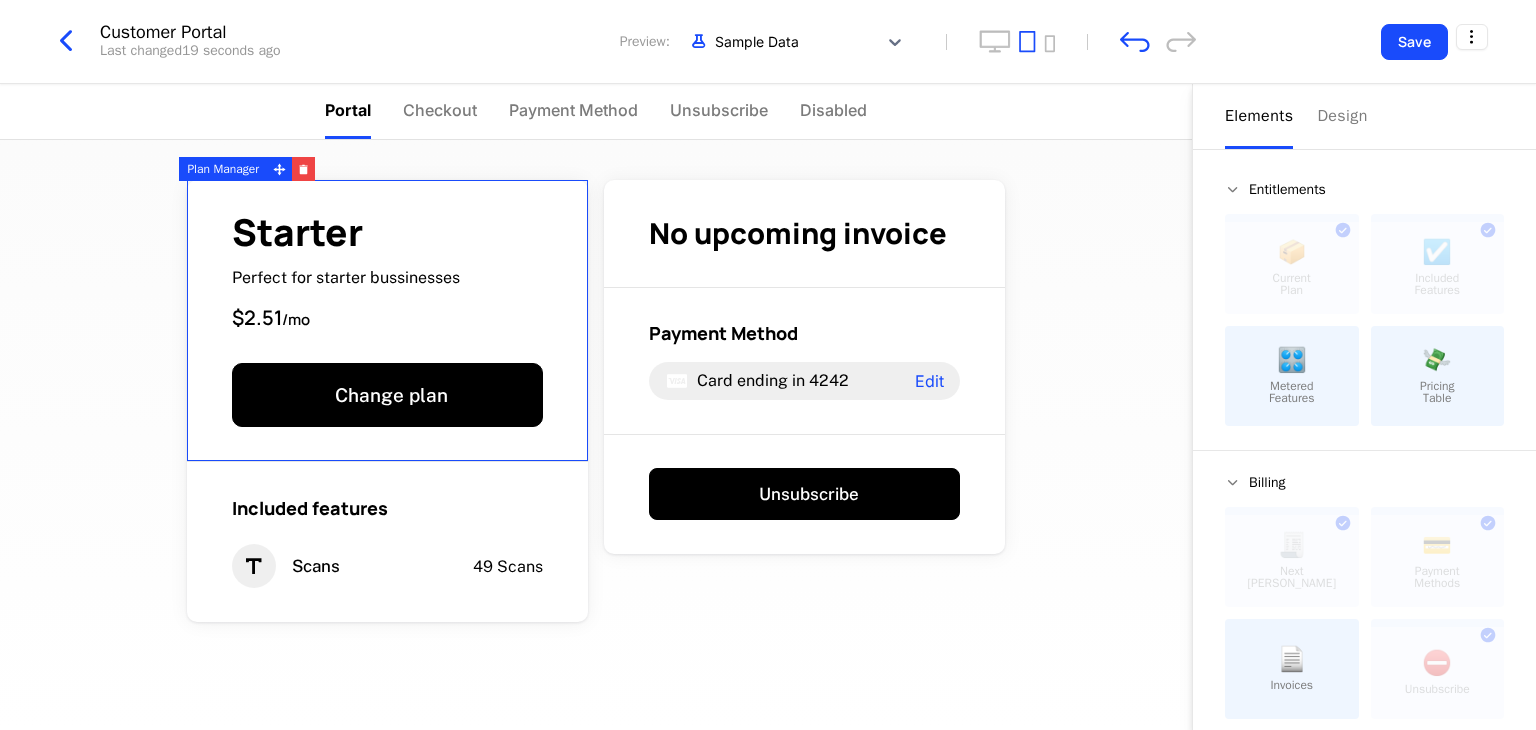 click on "Plan Manager" at bounding box center [223, 169] 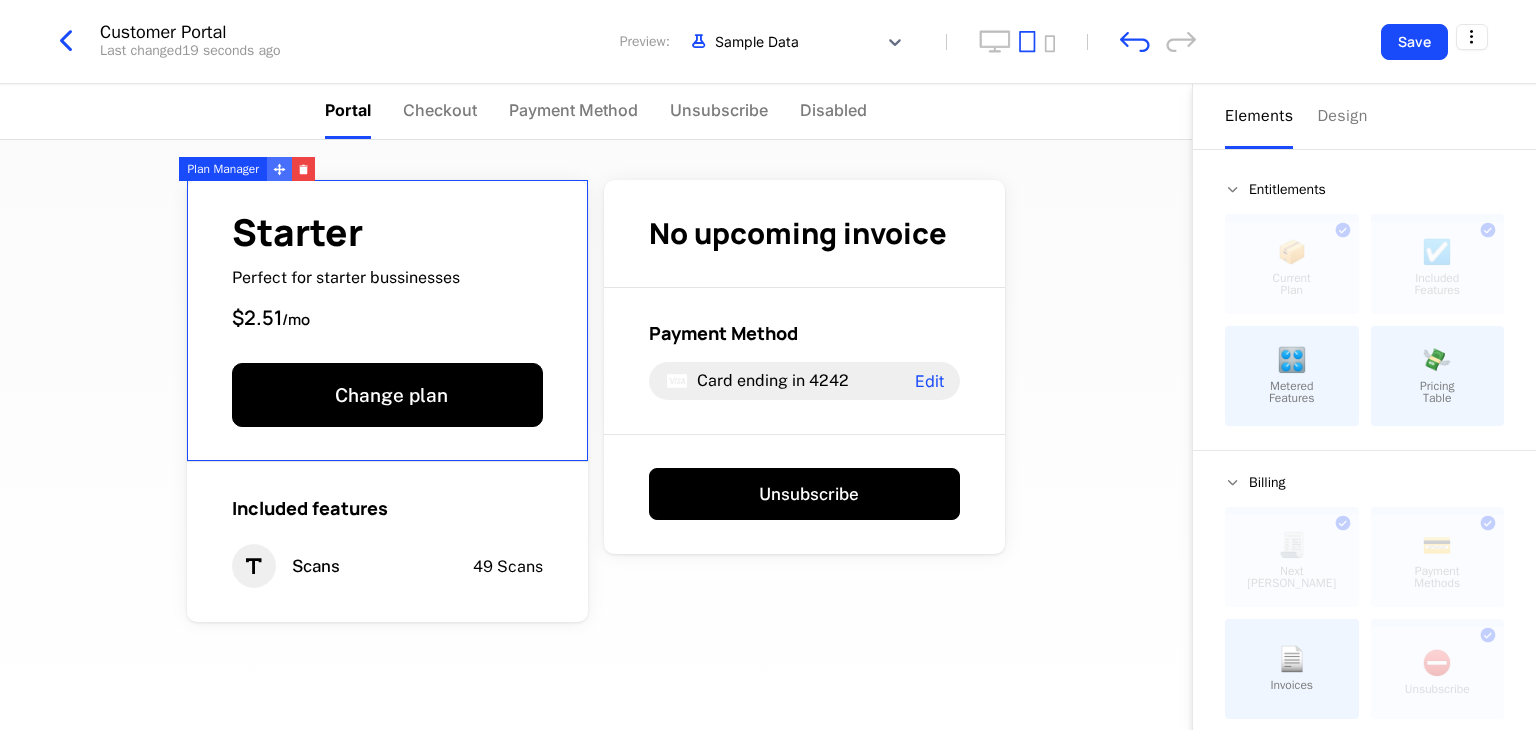 click 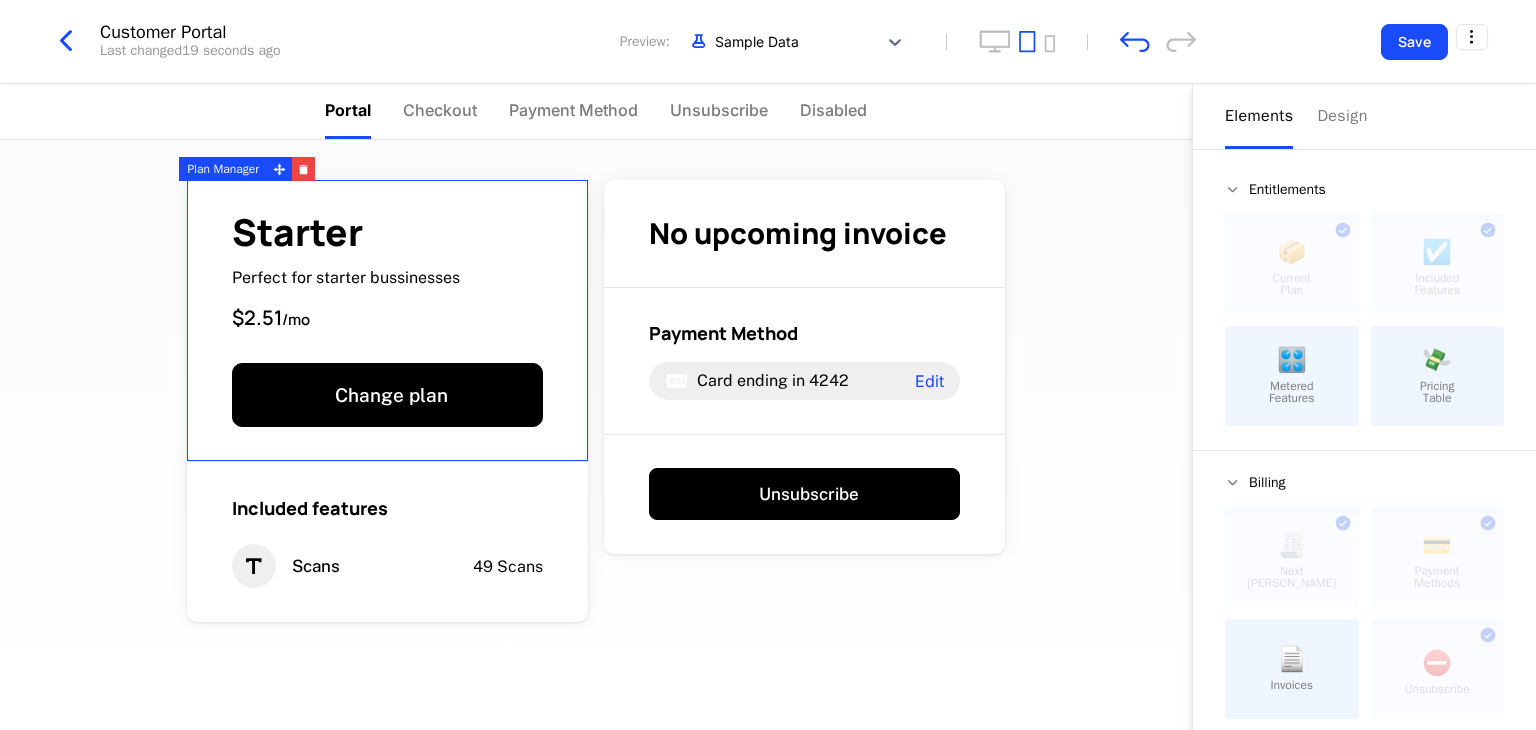 click on "Plan Manager" at bounding box center (223, 169) 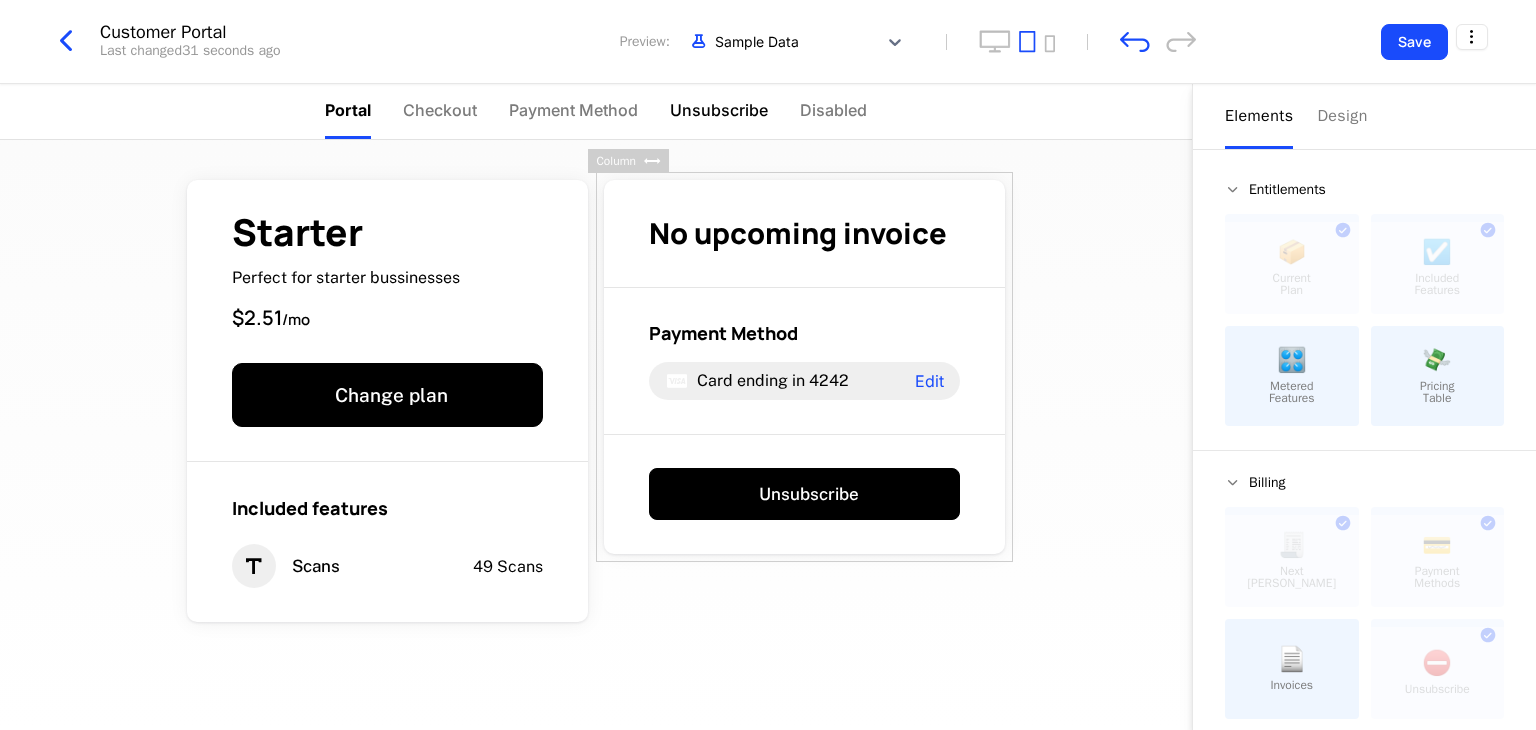 click on "Unsubscribe" at bounding box center [719, 110] 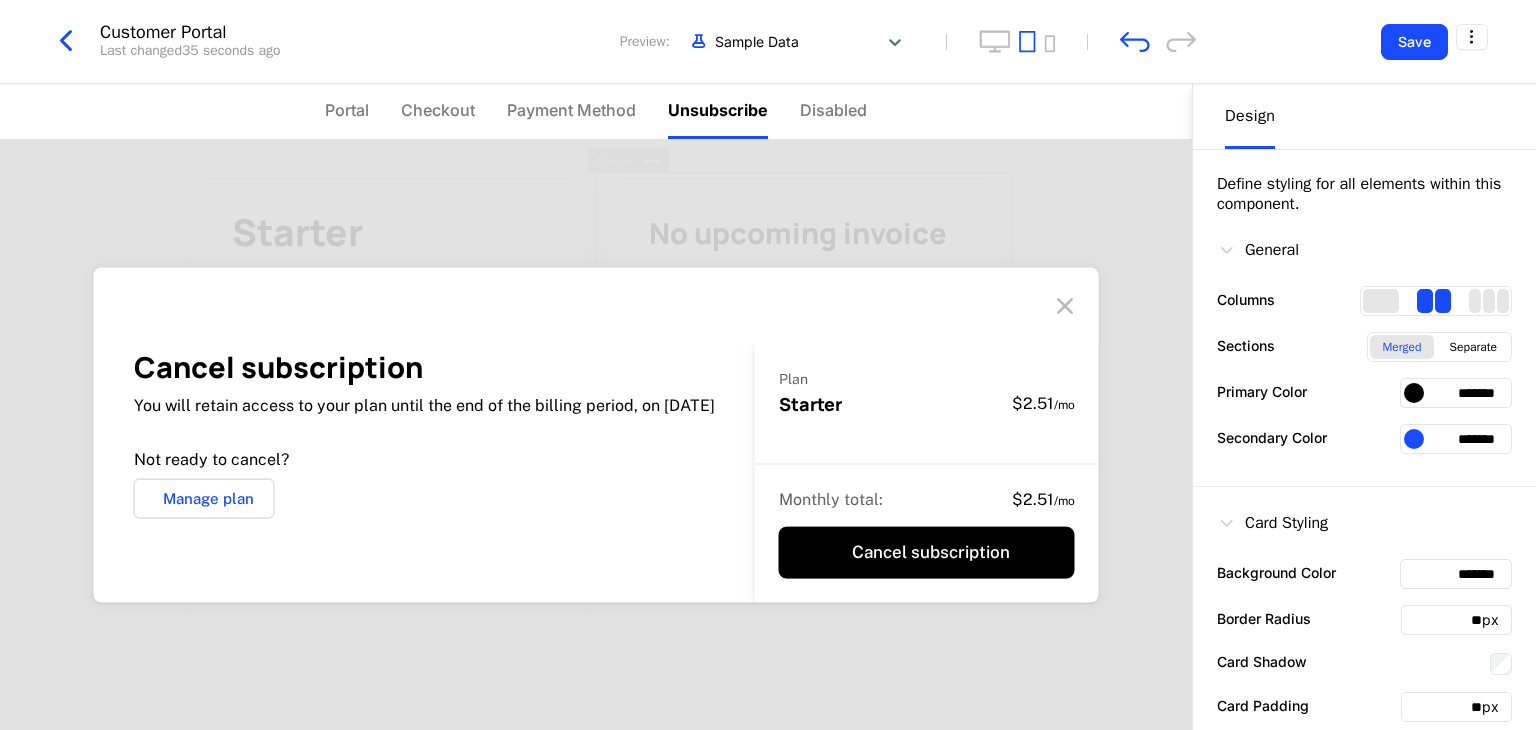 click on "Portal Checkout Payment Method Unsubscribe Disabled" at bounding box center [596, 111] 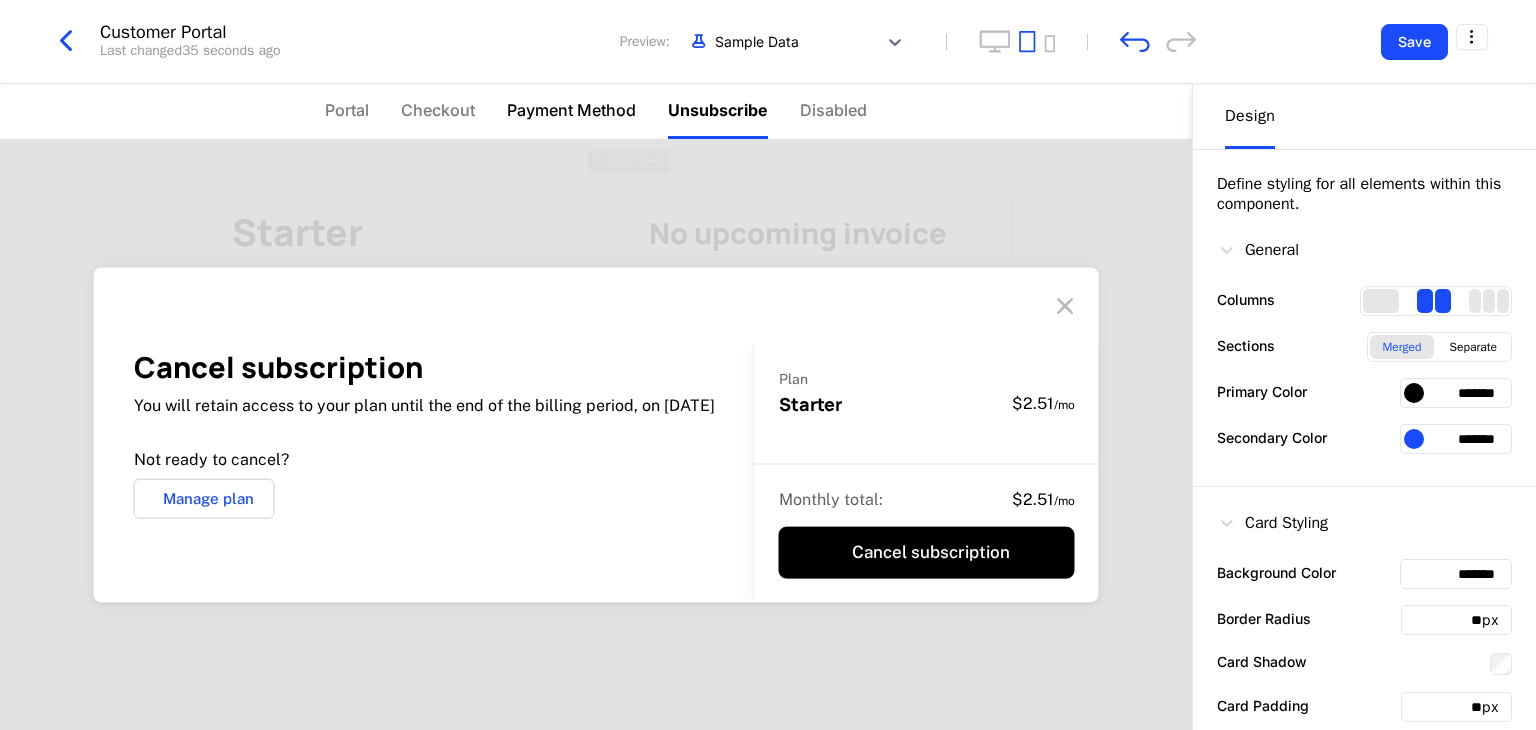click on "Payment Method" at bounding box center [571, 111] 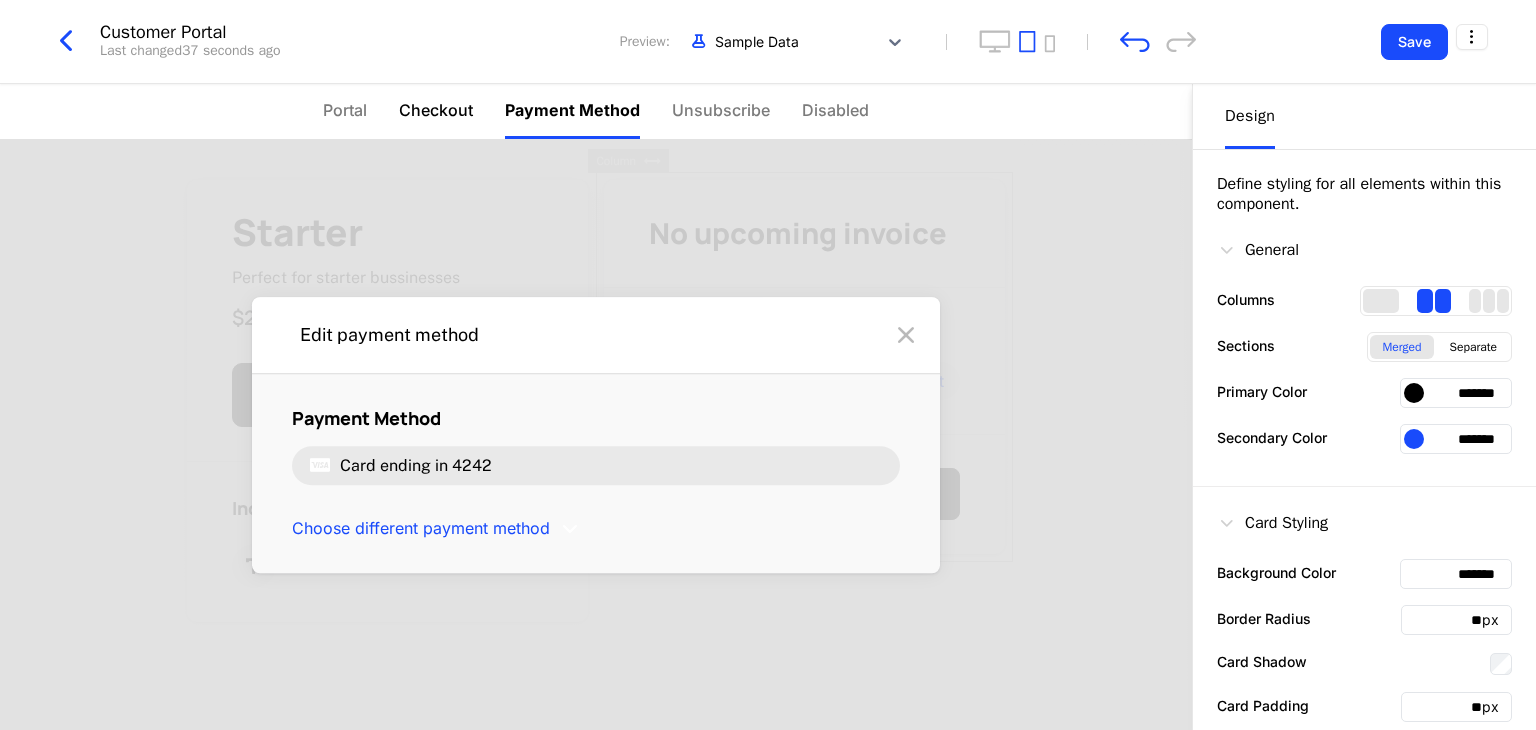 click on "Checkout" at bounding box center (436, 110) 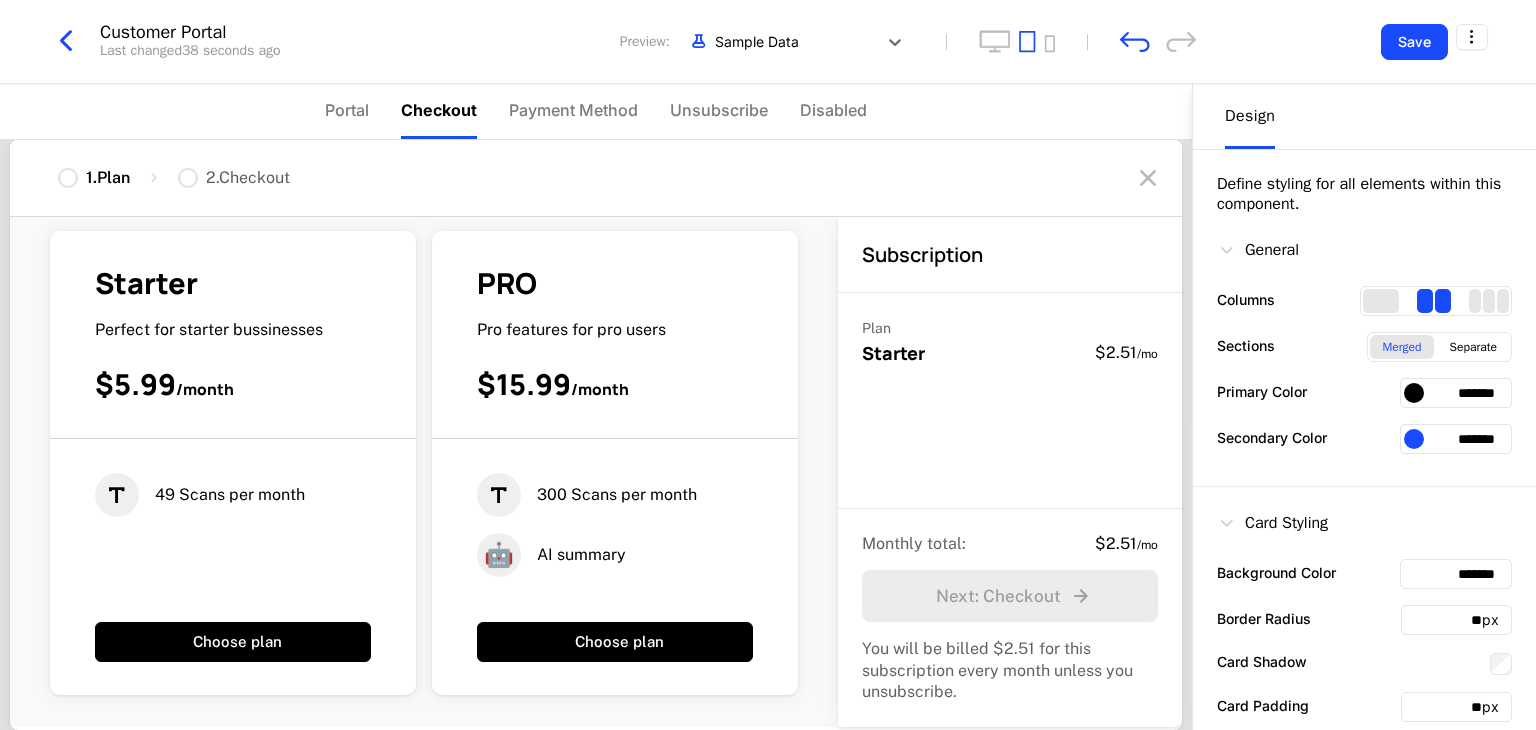 scroll, scrollTop: 0, scrollLeft: 0, axis: both 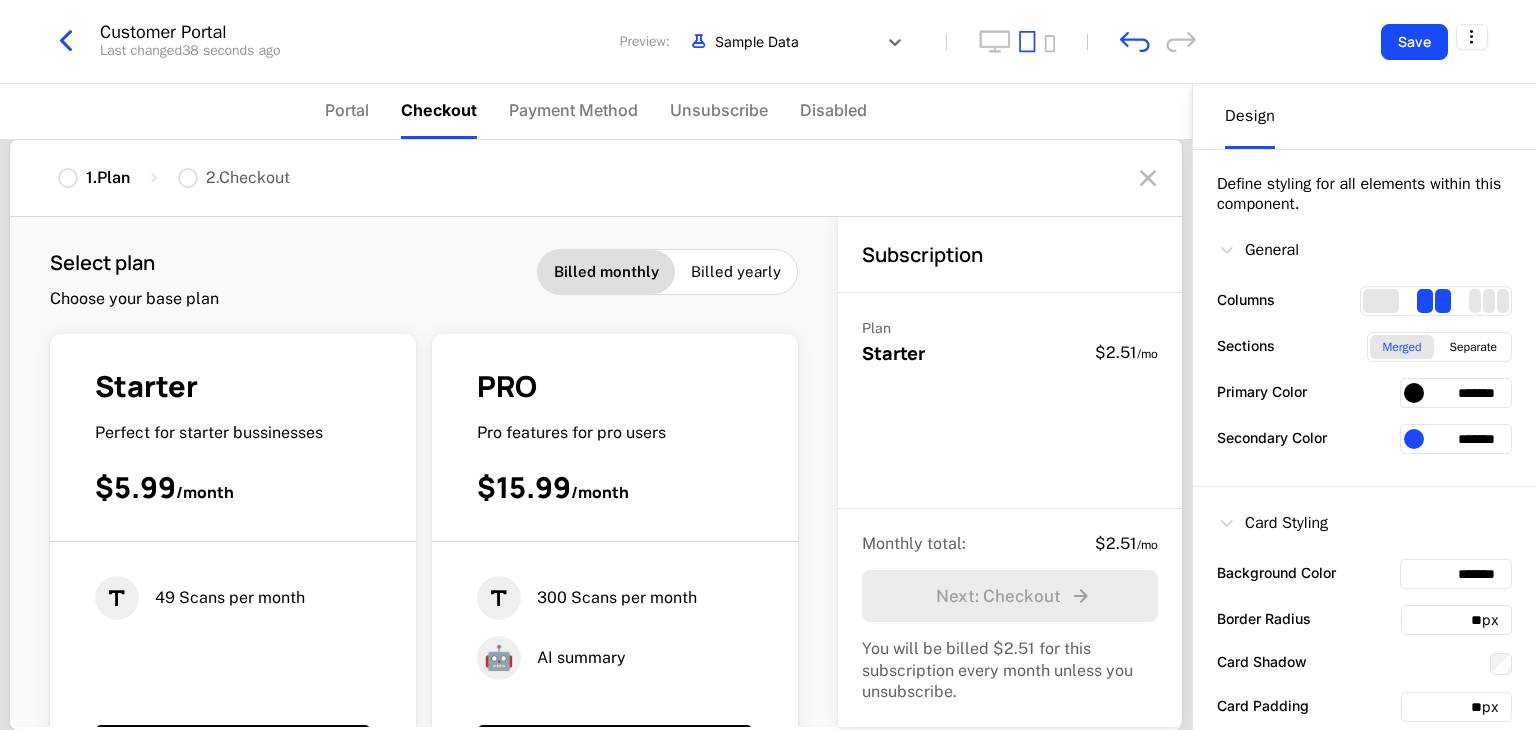 click at bounding box center (188, 178) 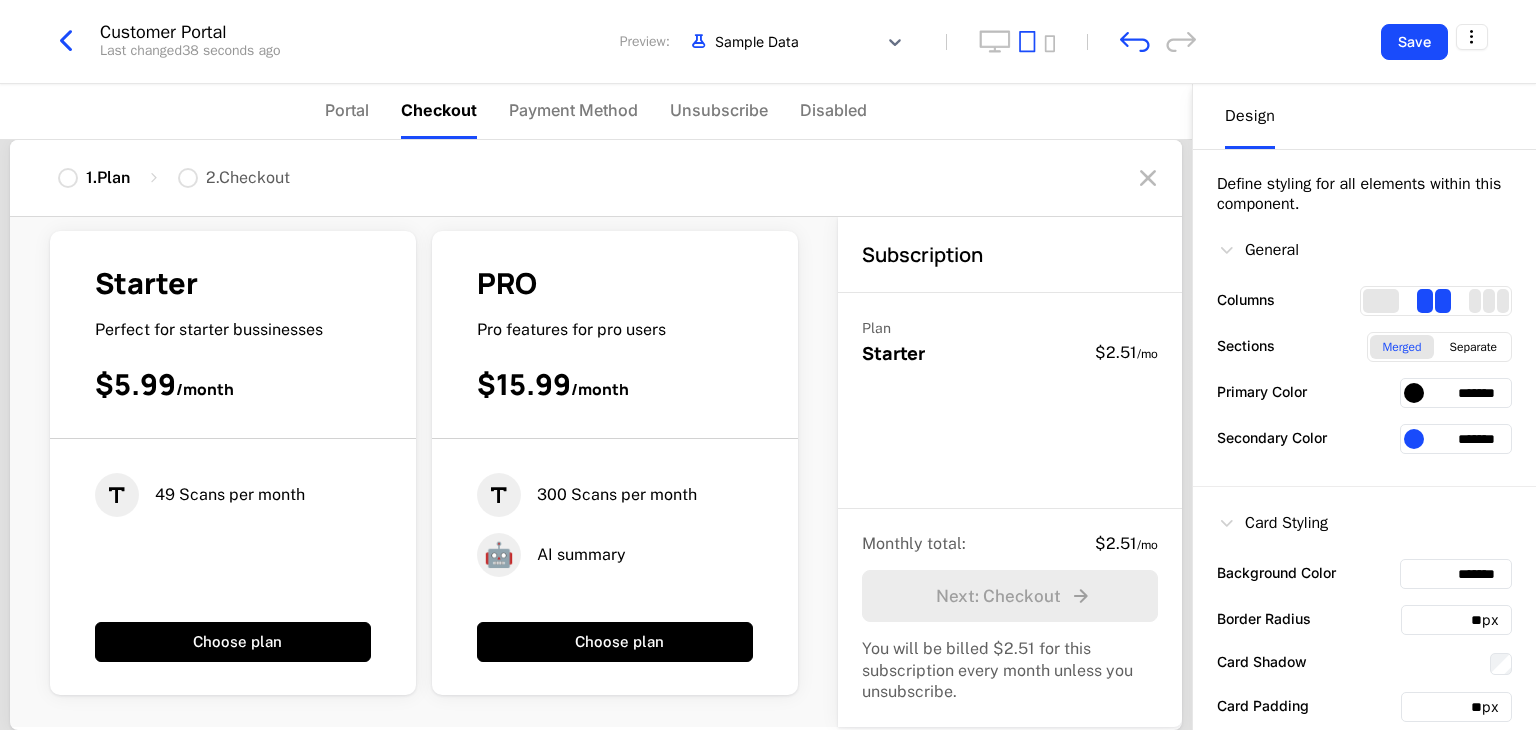 scroll, scrollTop: 76, scrollLeft: 0, axis: vertical 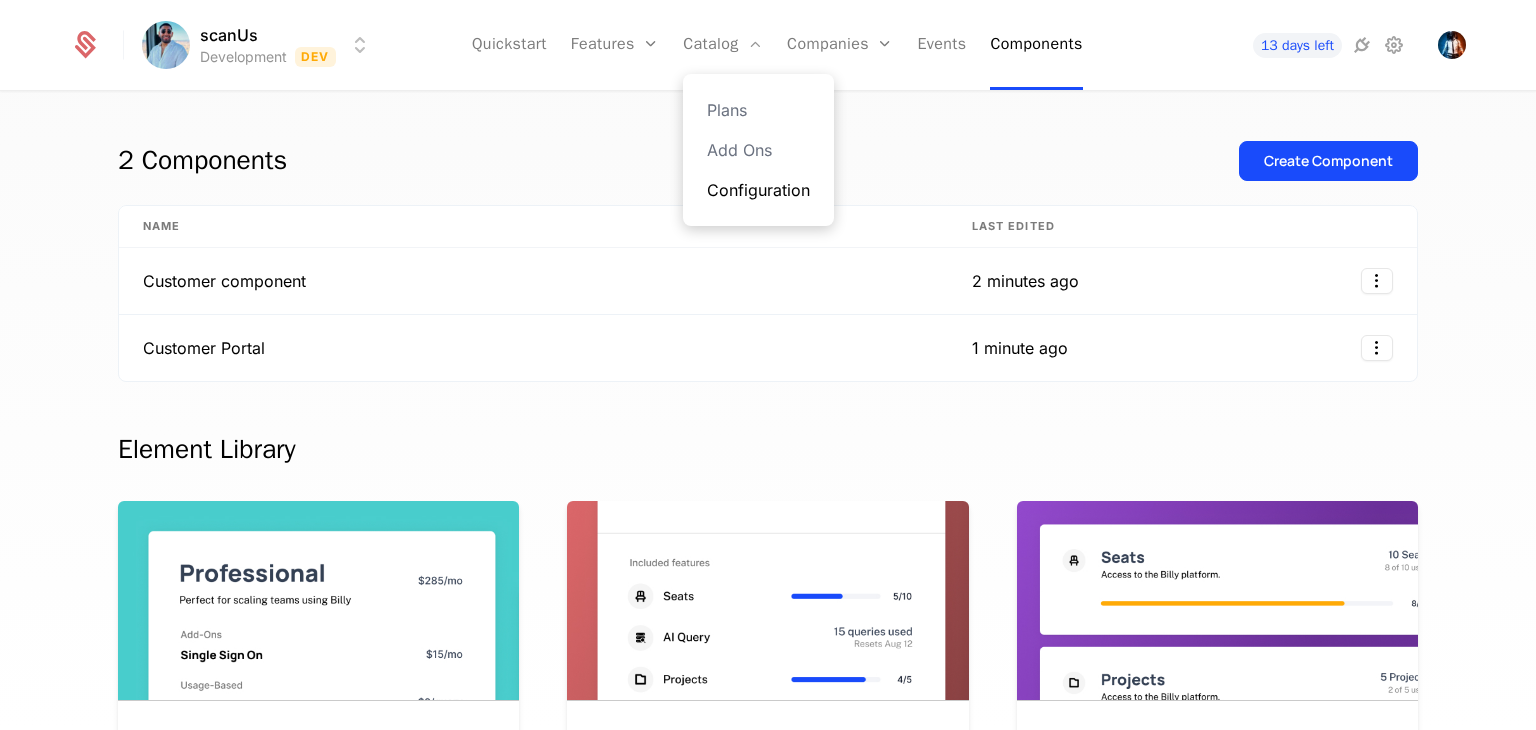 click on "Configuration" at bounding box center (758, 190) 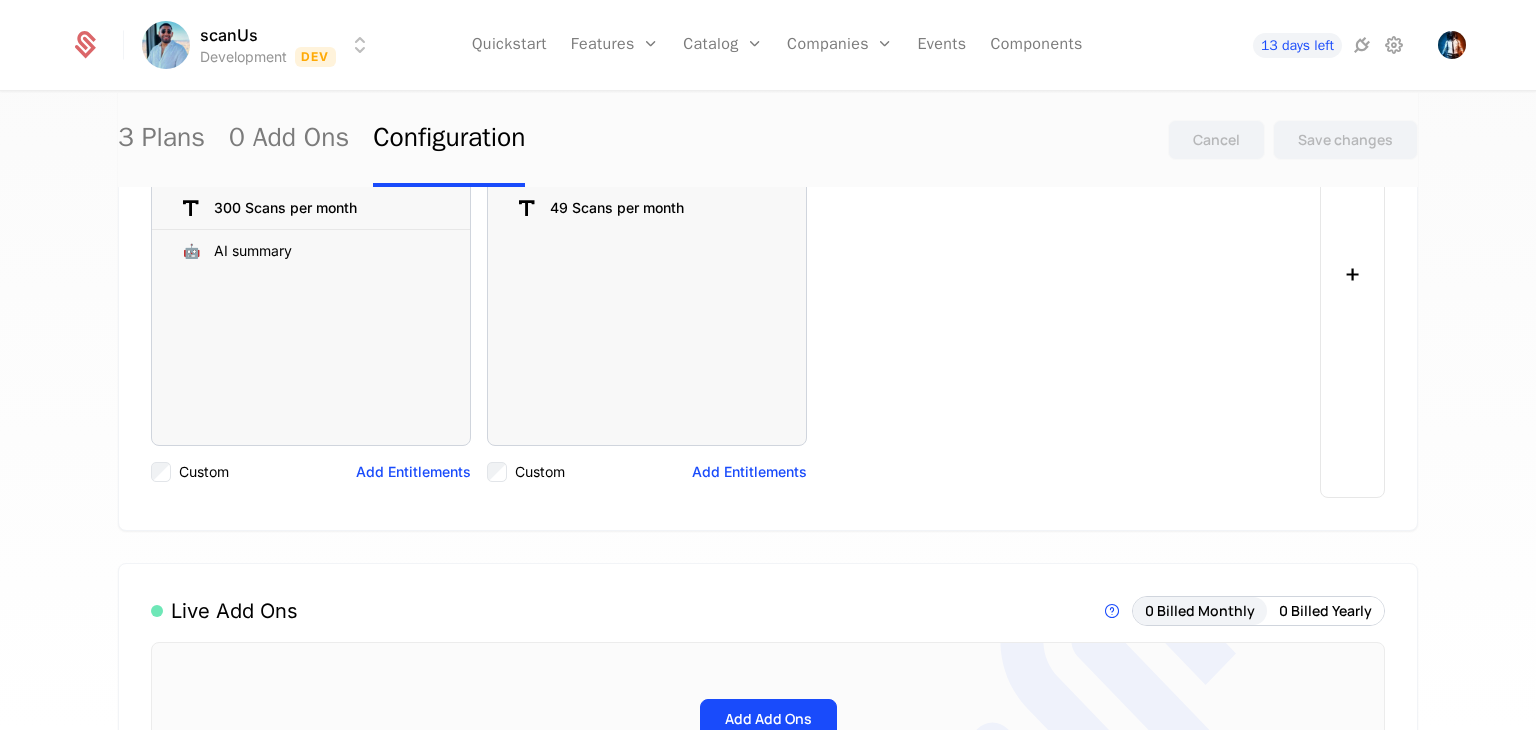 scroll, scrollTop: 0, scrollLeft: 0, axis: both 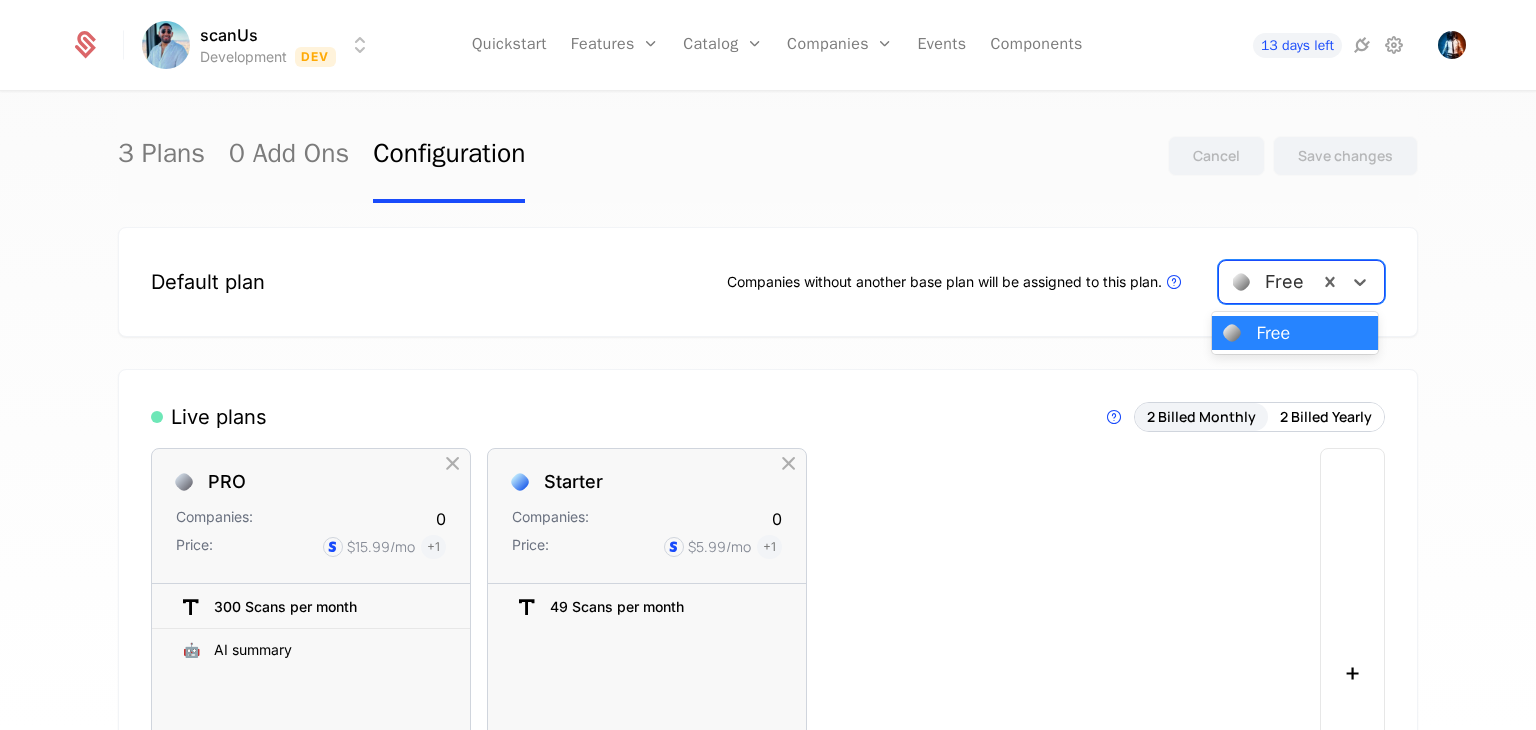 click at bounding box center (1268, 282) 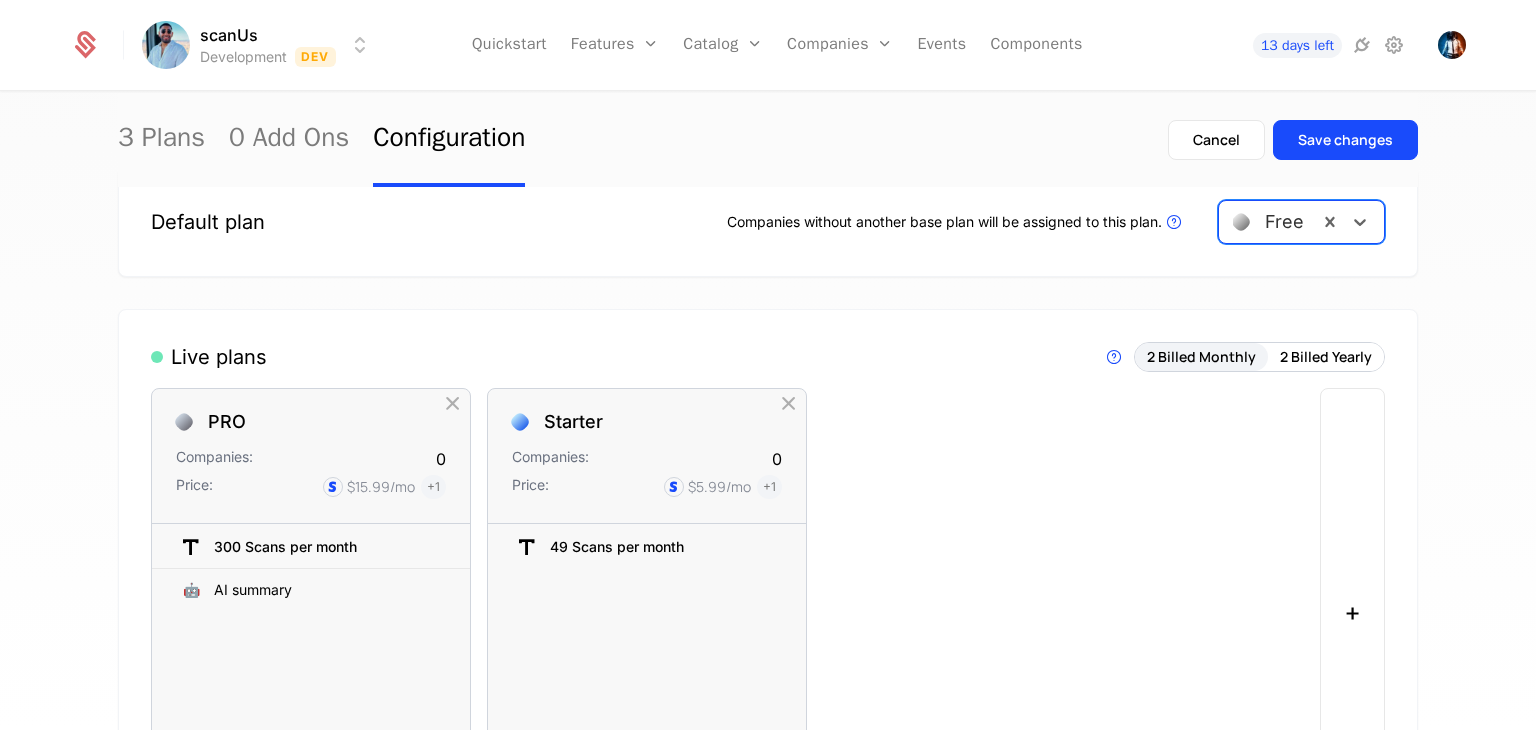scroll, scrollTop: 0, scrollLeft: 0, axis: both 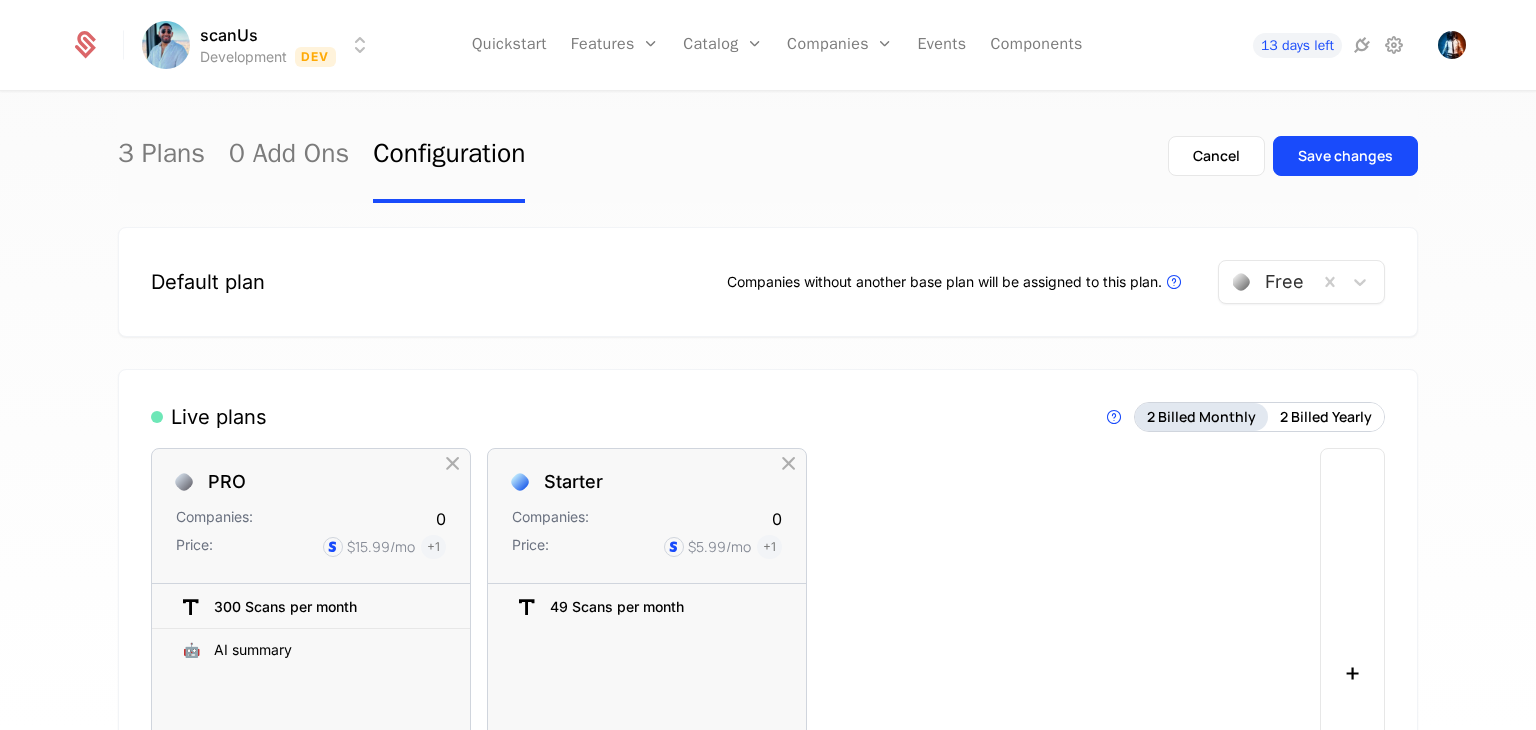 click on "2 Billed Monthly" at bounding box center [1201, 417] 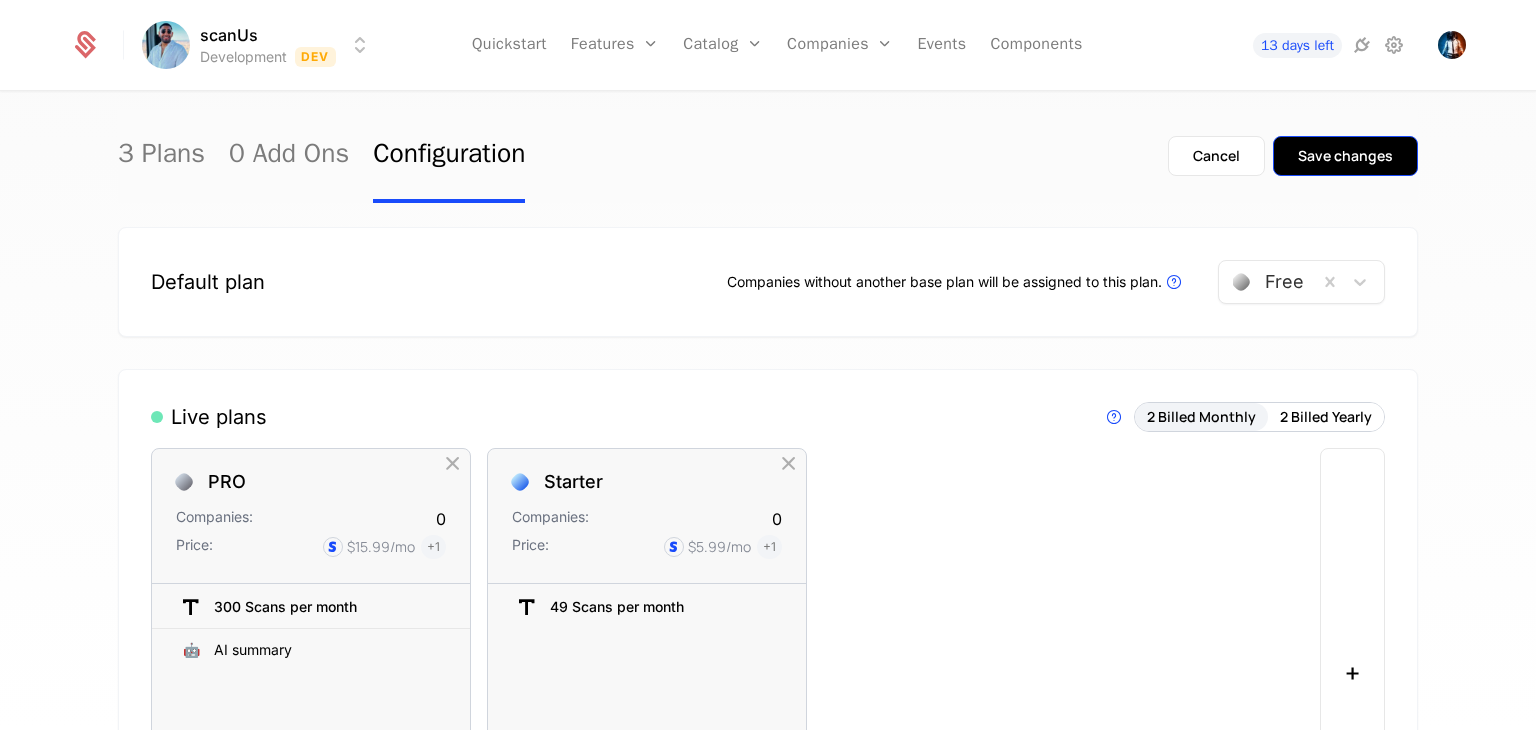 click on "Save changes" at bounding box center [1345, 156] 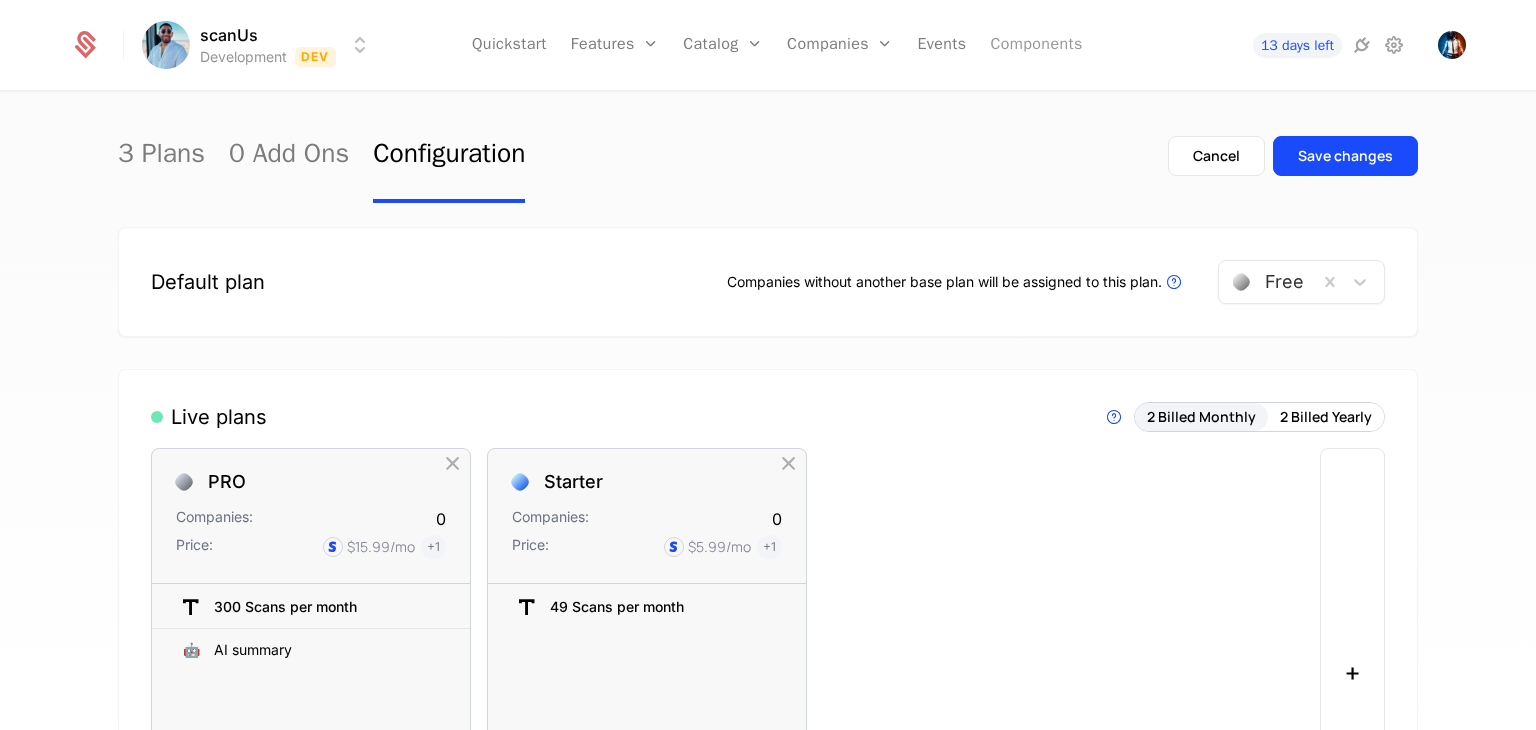 click on "Components" at bounding box center [1036, 45] 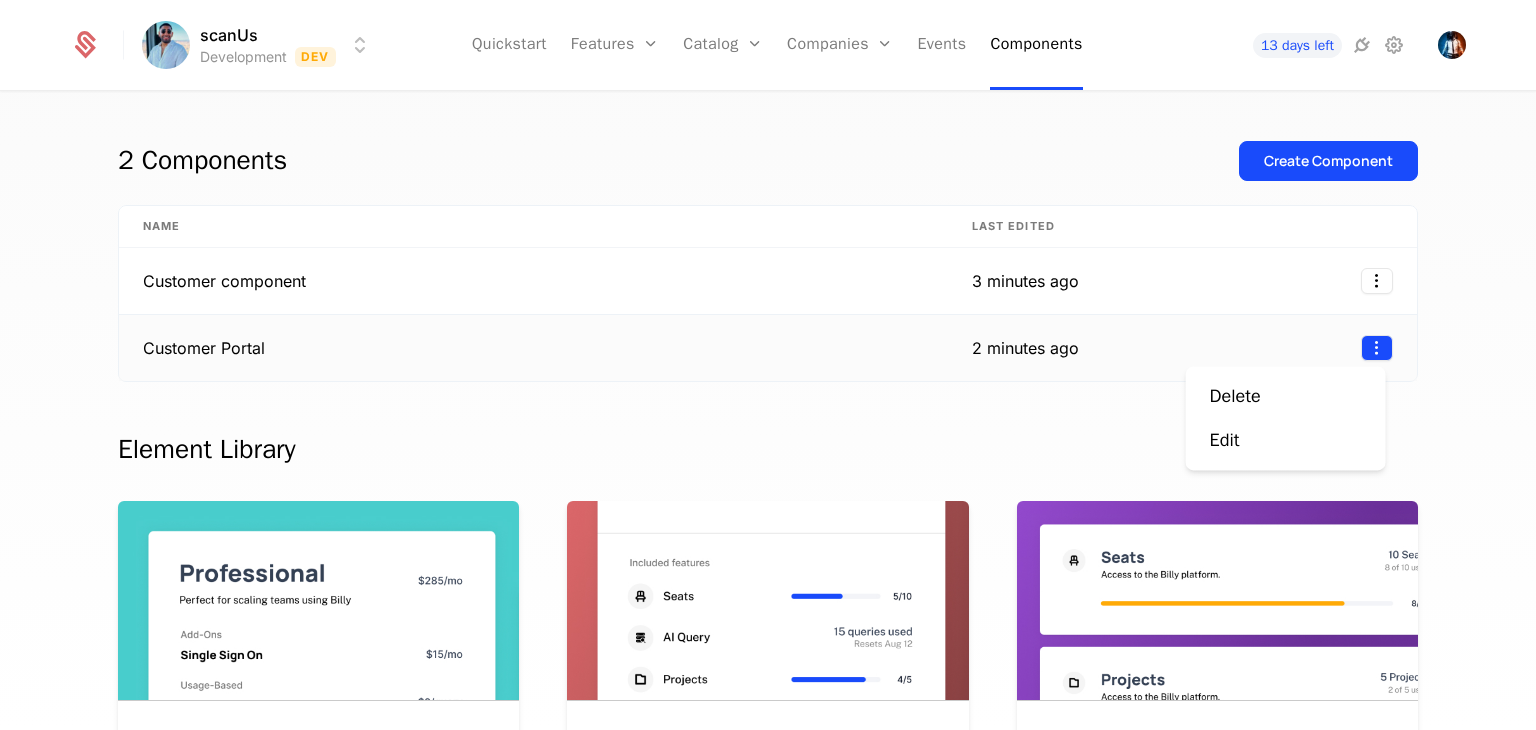 click on "scanUs Development Dev Quickstart Features Features Flags Catalog Plans Add Ons Configuration Companies Companies Users Events Components 13 days left 2 Components Create Component Name Last edited Customer component 3 minutes ago Customer Portal 2 minutes ago Element Library Plan Manager Available See current plan, add ons, and usage-based charges. Included Features Available See all features the user has access to with associated limits and usage Metered Features Available Detailed view of feature usage and limits with upgrade buttons. Plans Table Available Provide an intuitive upgrade path by surfacing current and live plans. Upcoming Bill Available See estimated upcoming bill based on current entitlements and usage. Invoices Available See a list of recent invoices sent to the user. Click to view detail. Payment Method Available See and easily edit current payment method on file. Usage Graphs Coming soon Show usage over time to surface usage trends. Public Pricing Page Coming soon
.   Edit" at bounding box center (768, 365) 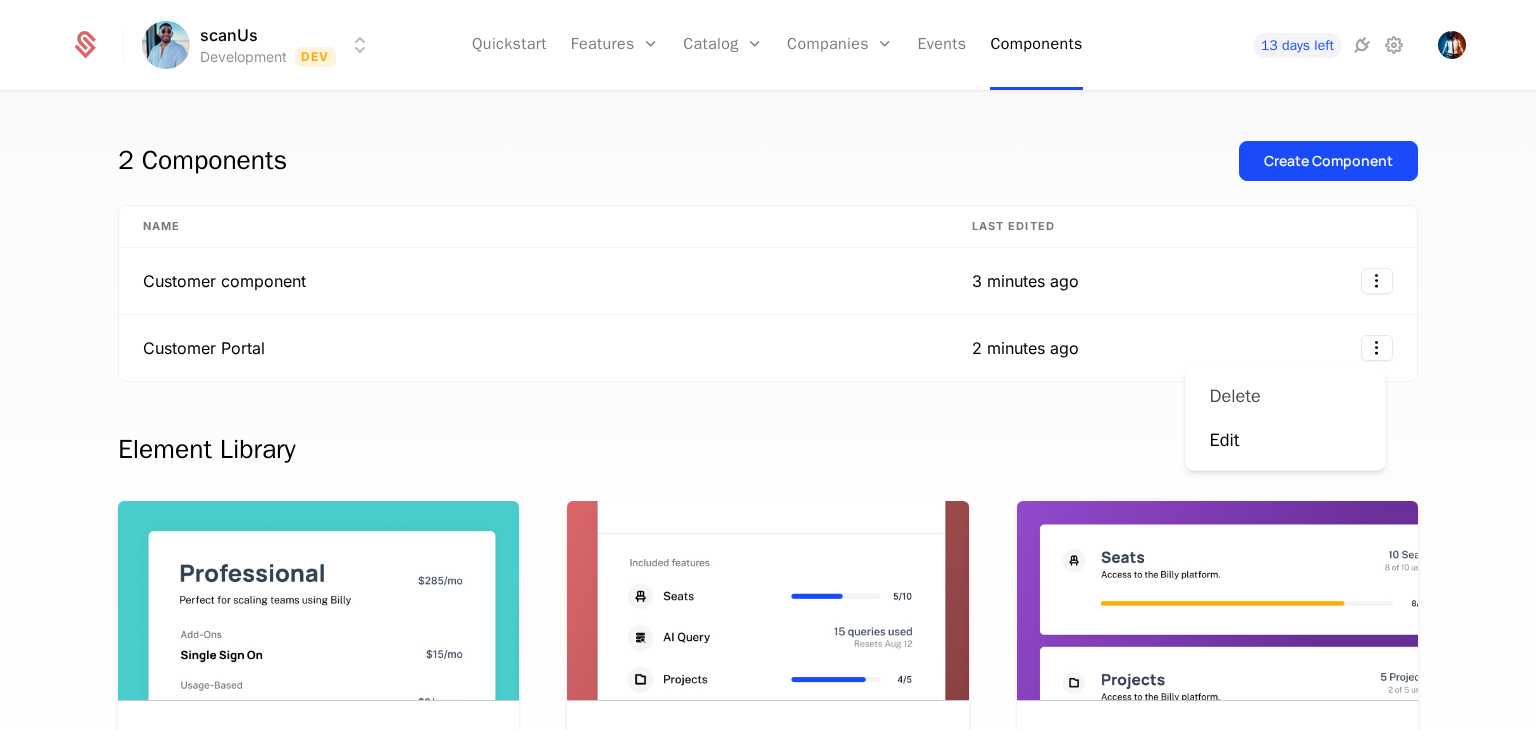click on "Delete" at bounding box center [1286, 396] 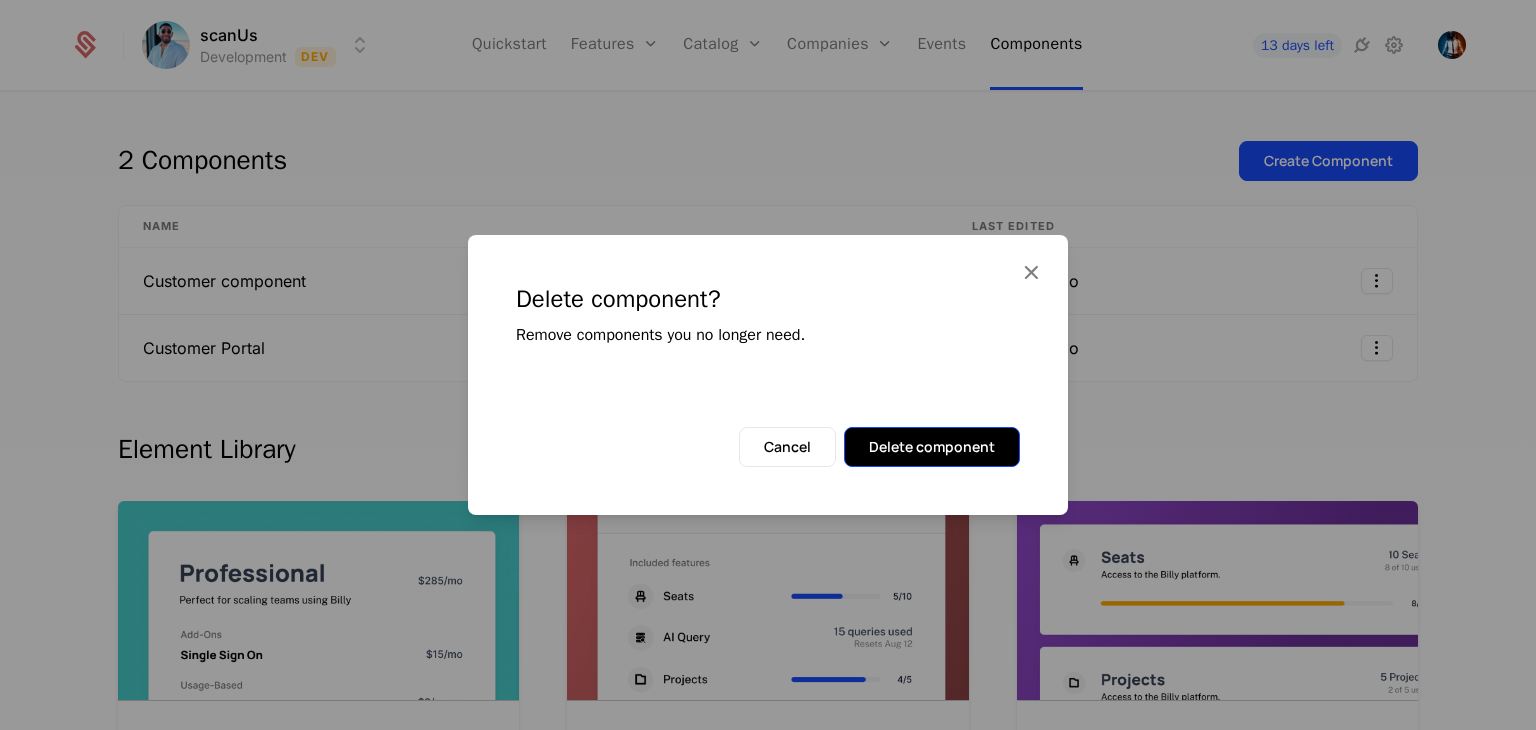 click on "Delete component" at bounding box center (932, 447) 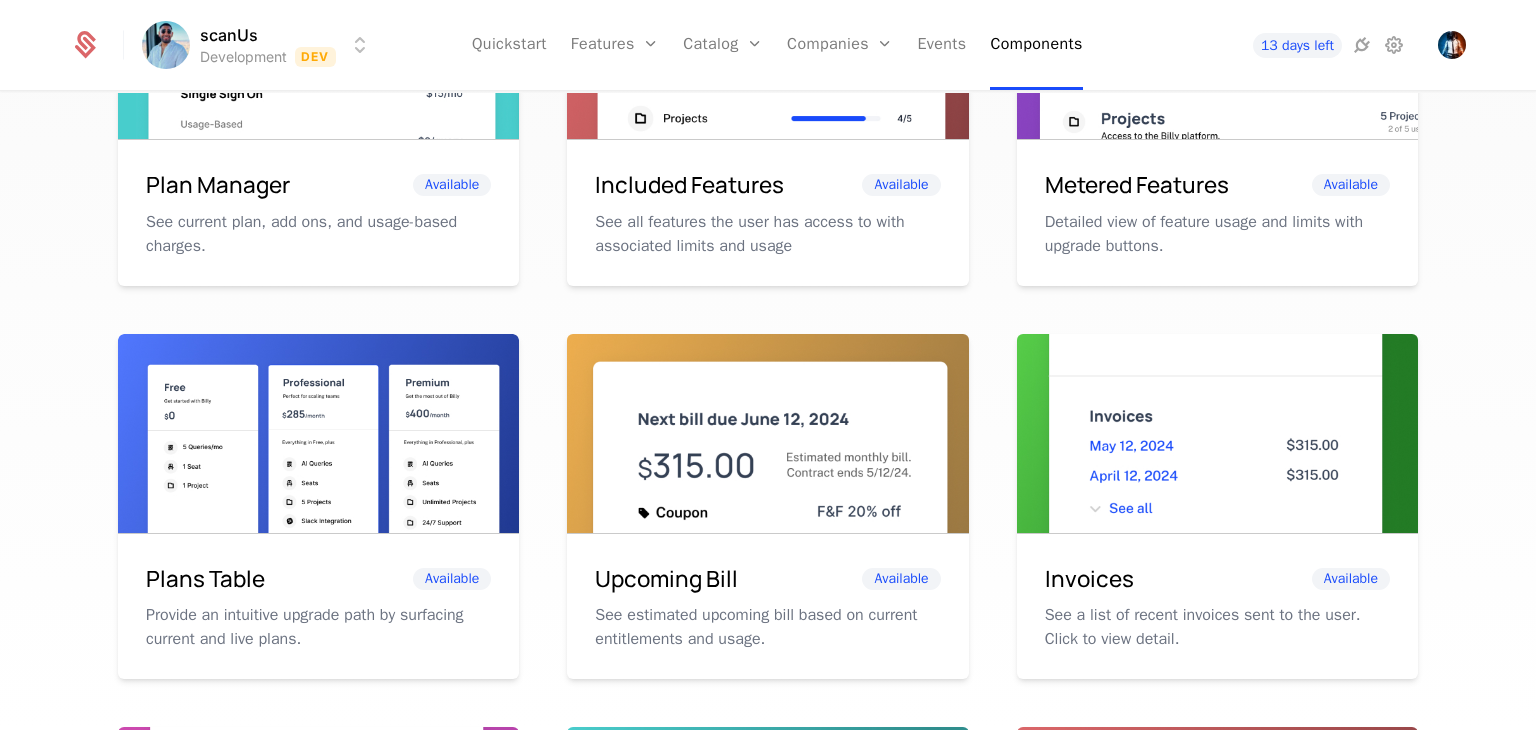 scroll, scrollTop: 494, scrollLeft: 0, axis: vertical 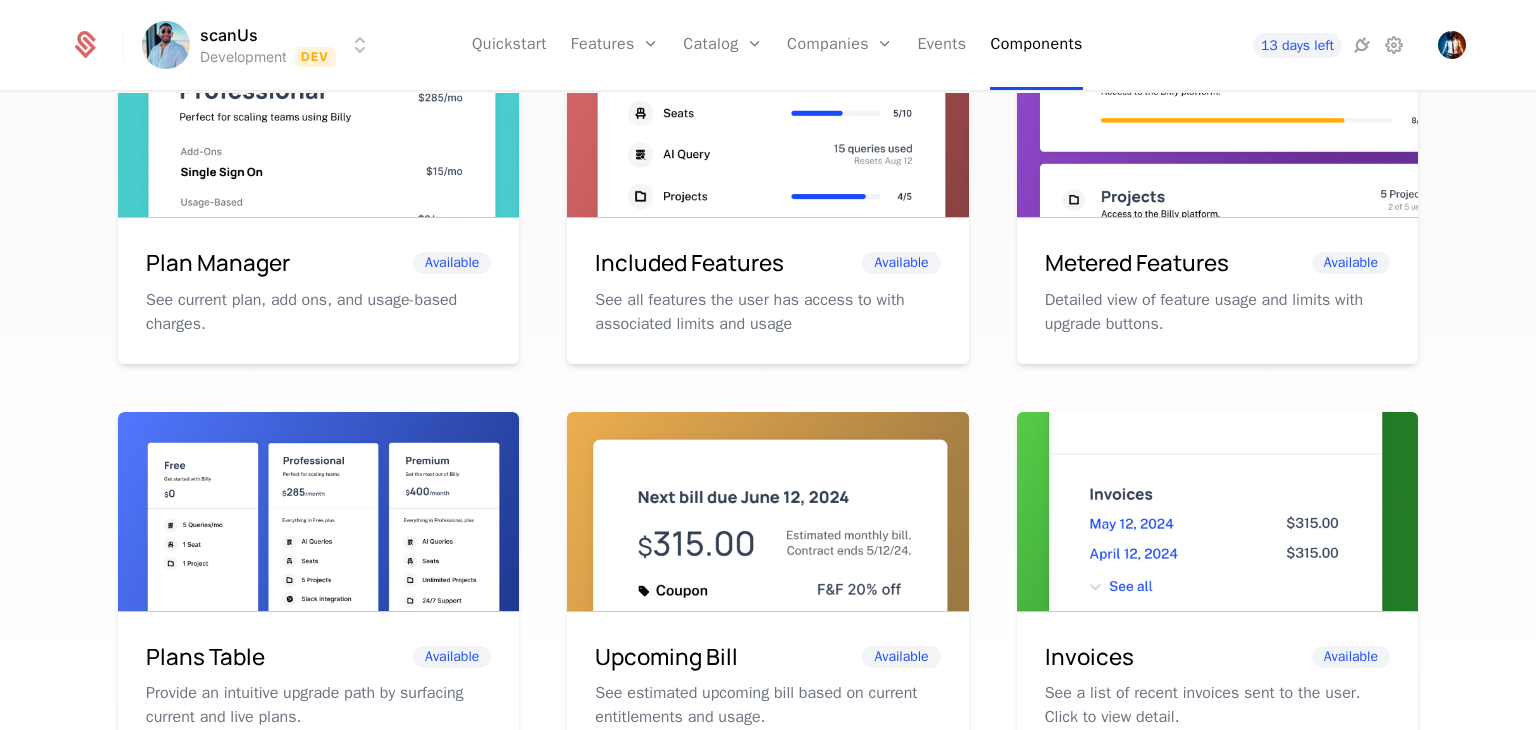 click at bounding box center (318, 538) 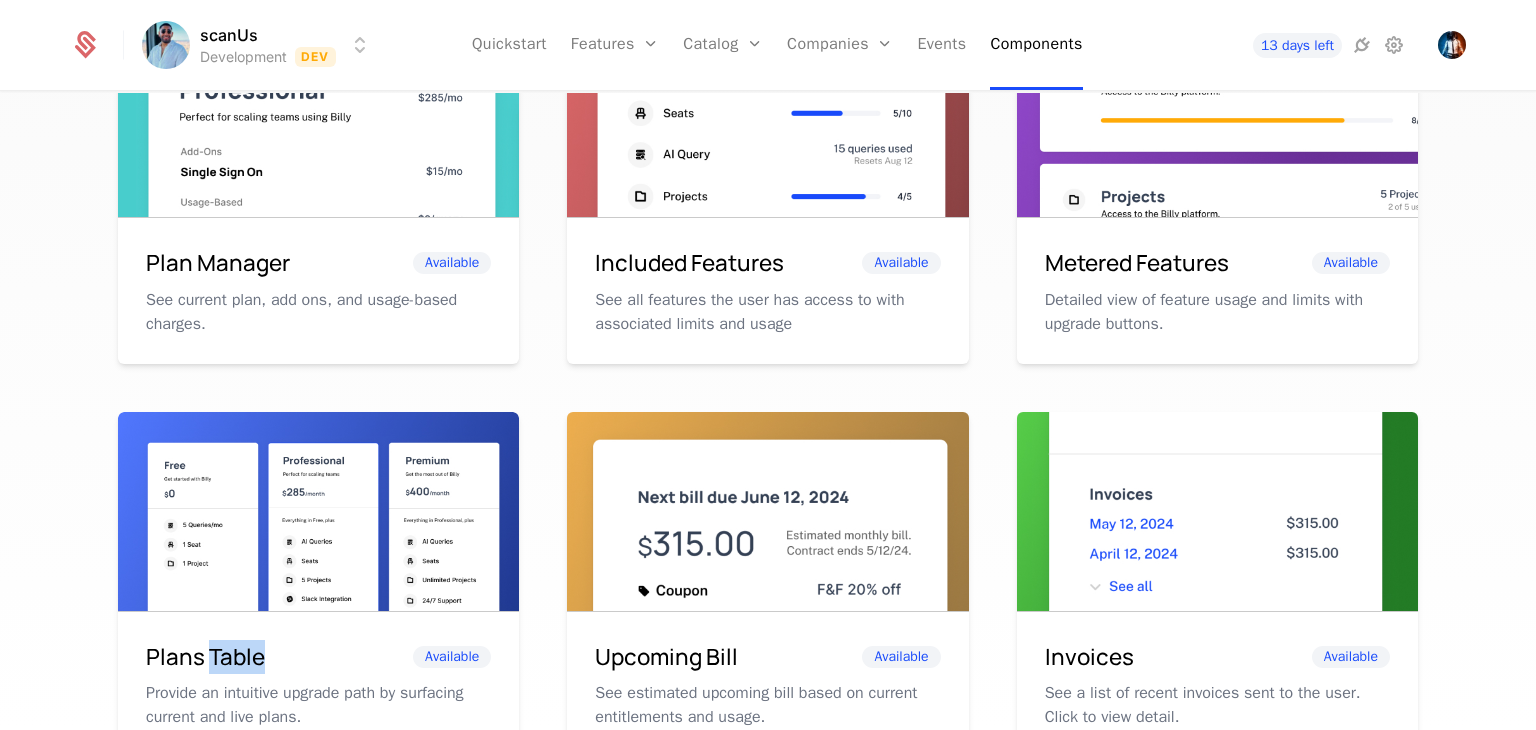 click on "Plans Table" at bounding box center [205, 657] 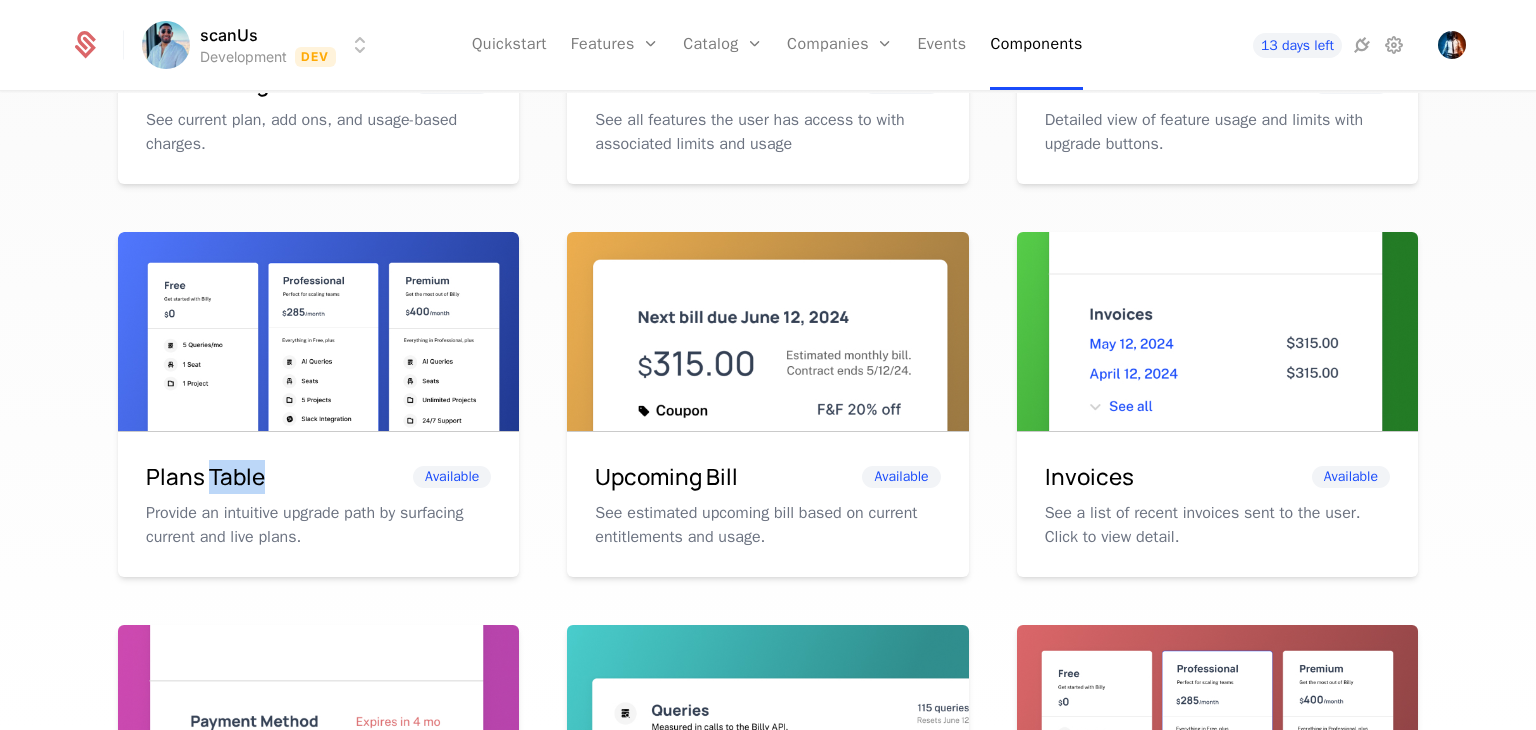 scroll, scrollTop: 604, scrollLeft: 0, axis: vertical 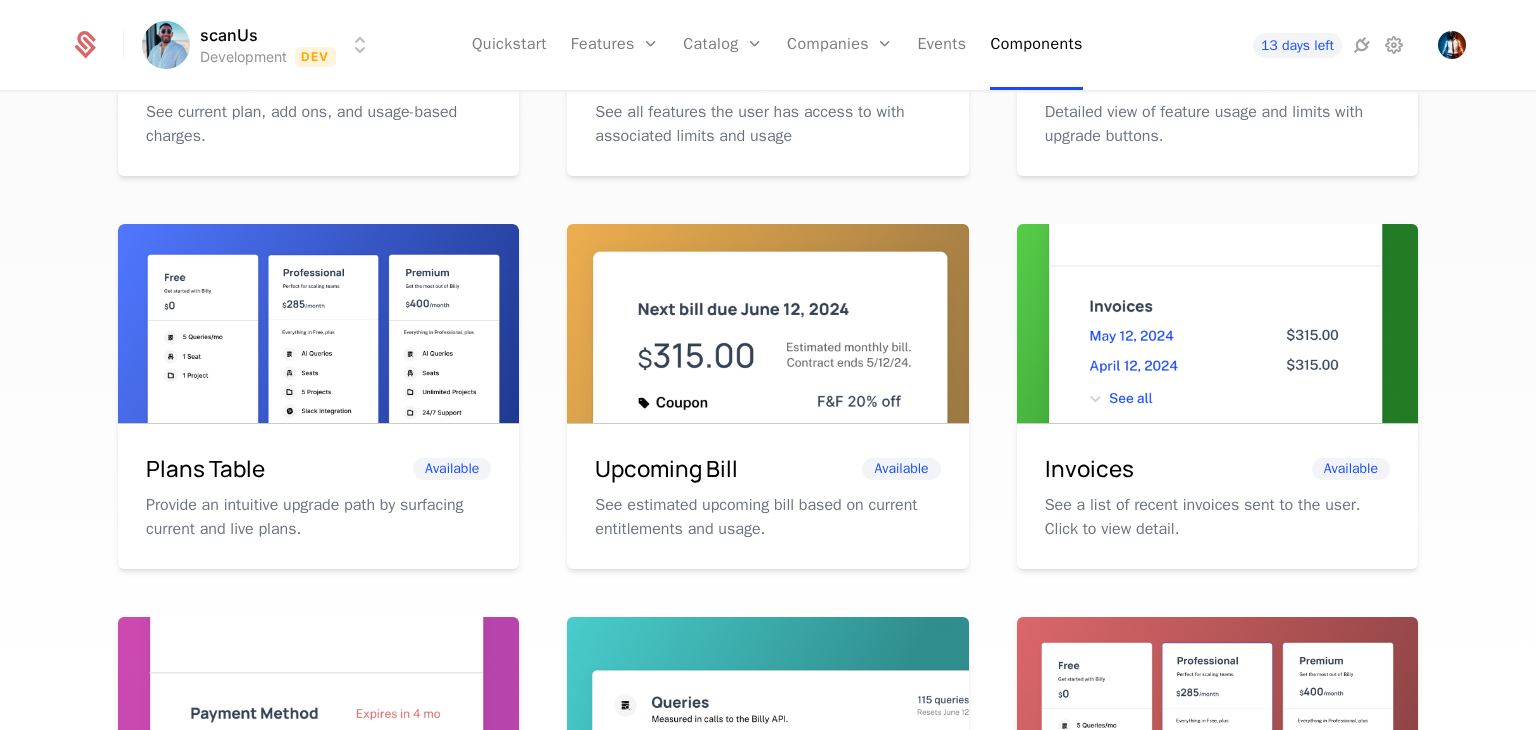 click on "Plans Table Available Provide an intuitive upgrade path by surfacing current and live plans." at bounding box center [318, 497] 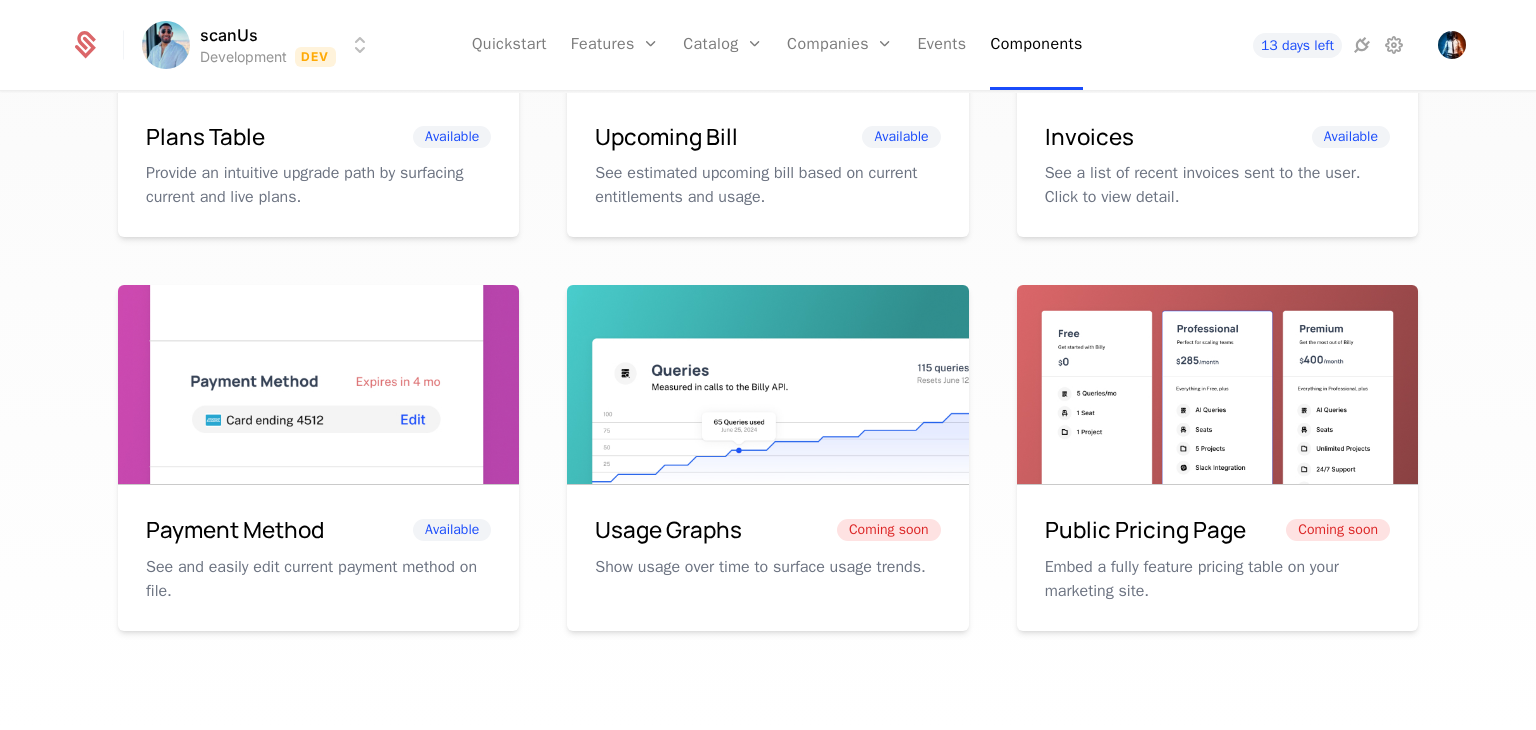 scroll, scrollTop: 0, scrollLeft: 0, axis: both 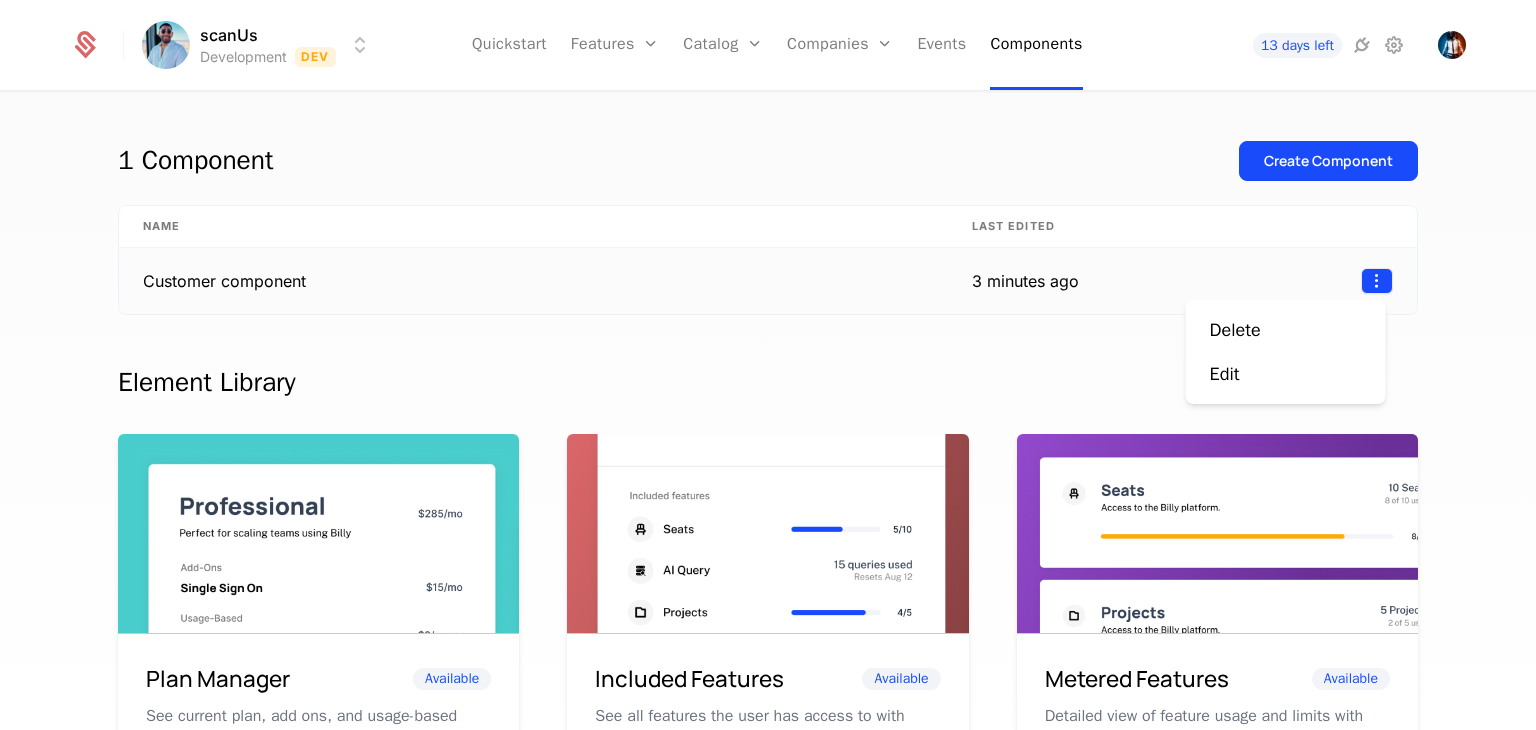 click on "scanUs Development Dev Quickstart Features Features Flags Catalog Plans Add Ons Configuration Companies Companies Users Events Components 13 days left 1 Component Create Component Name Last edited Customer component 3 minutes ago Element Library Plan Manager Available See current plan, add ons, and usage-based charges. Included Features Available See all features the user has access to with associated limits and usage Metered Features Available Detailed view of feature usage and limits with upgrade buttons. Plans Table Available Provide an intuitive upgrade path by surfacing current and live plans. Upcoming Bill Available See estimated upcoming bill based on current entitlements and usage. Invoices Available See a list of recent invoices sent to the user. Click to view detail. Payment Method Available See and easily edit current payment method on file. Usage Graphs Coming soon Show usage over time to surface usage trends. Public Pricing Page Coming soon
Best Viewed on Desktop mobile device ." at bounding box center [768, 365] 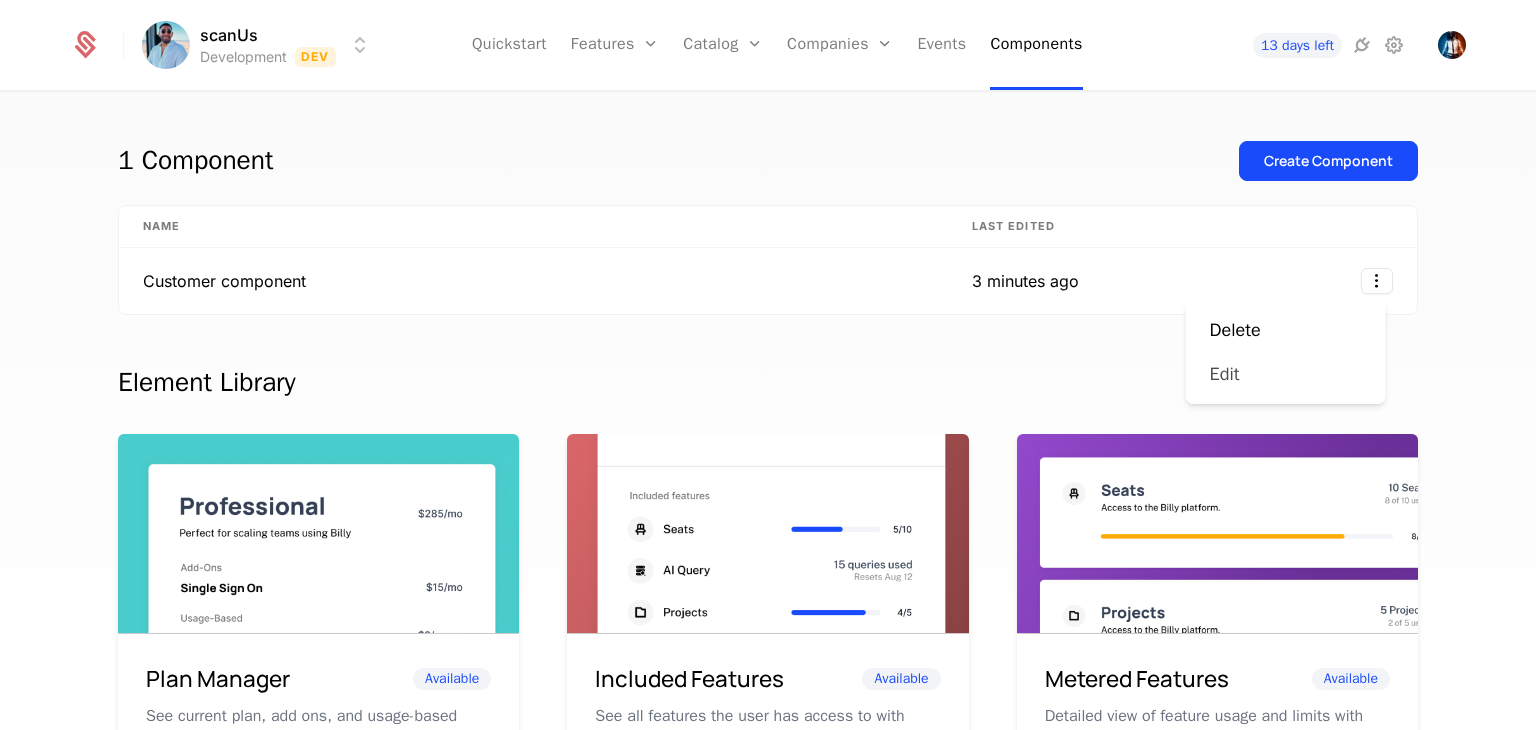 click on "Edit" at bounding box center (1286, 374) 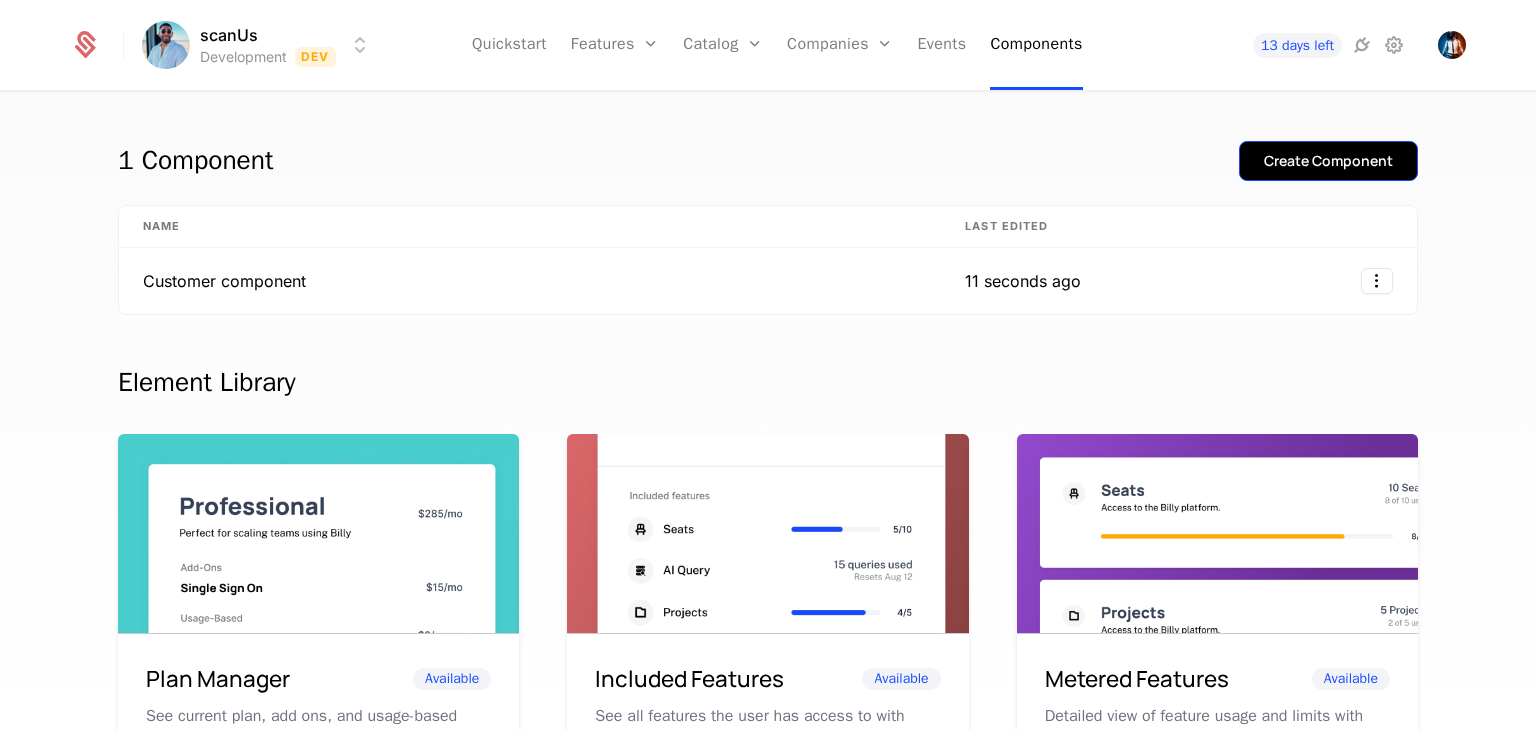 click on "Create Component" at bounding box center (1328, 161) 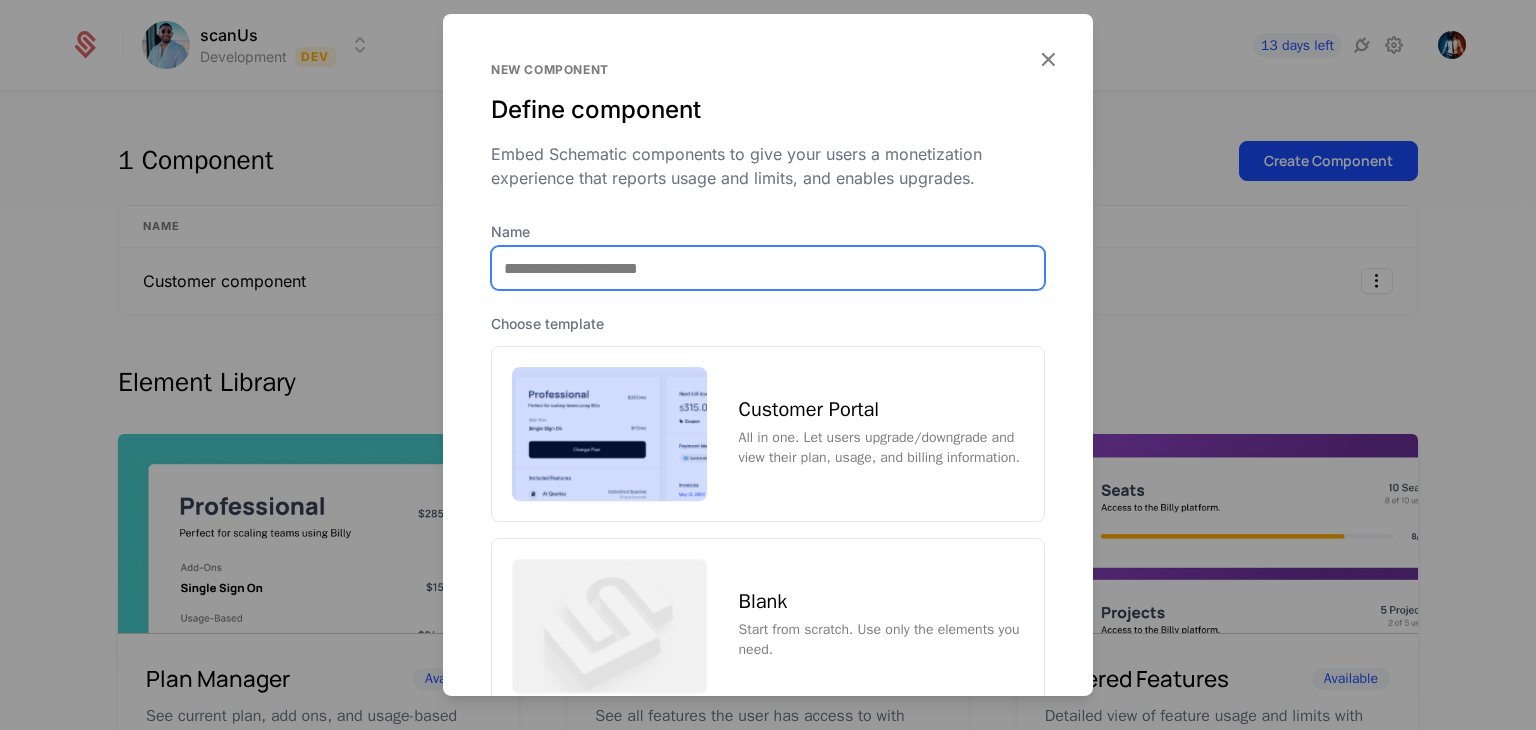 click on "Name" at bounding box center [768, 268] 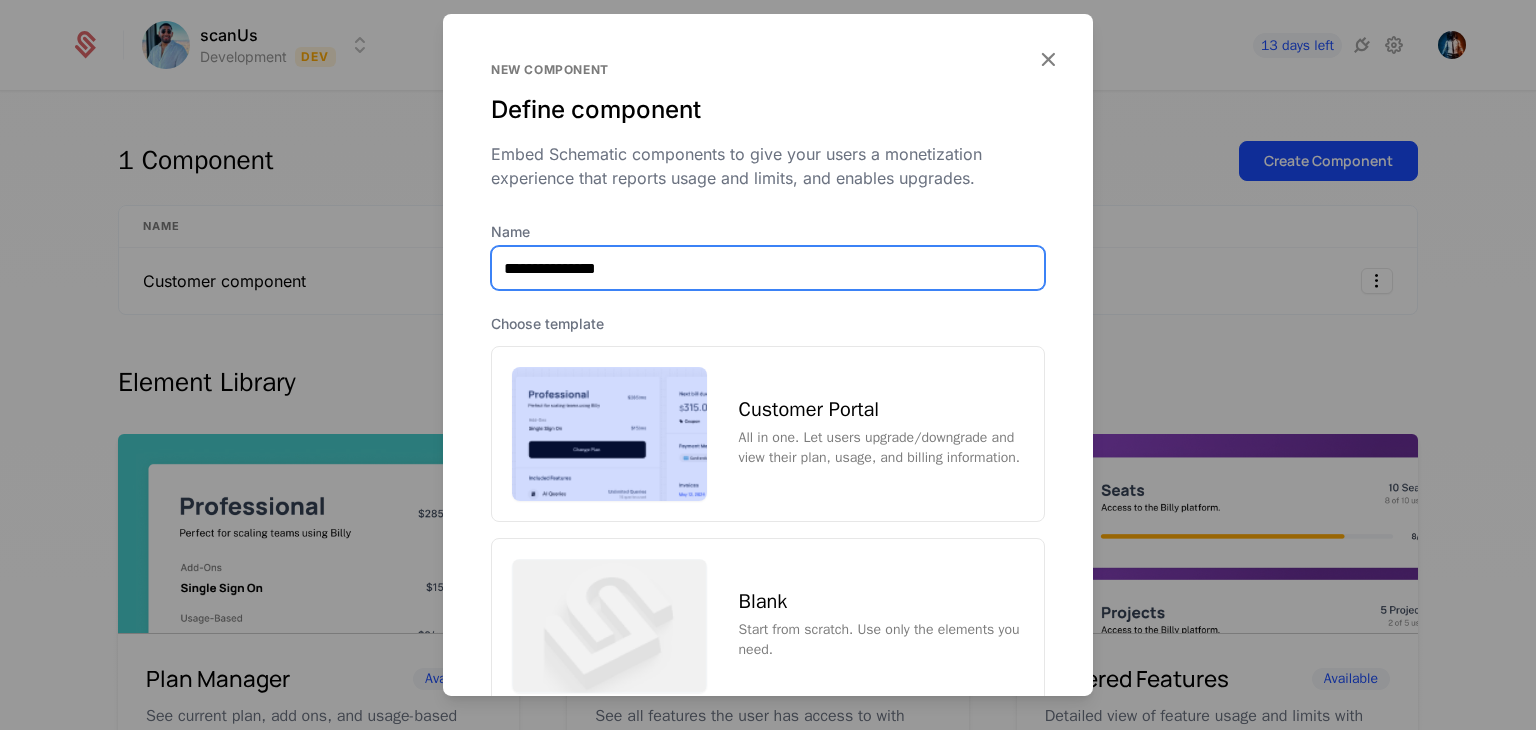 type on "**********" 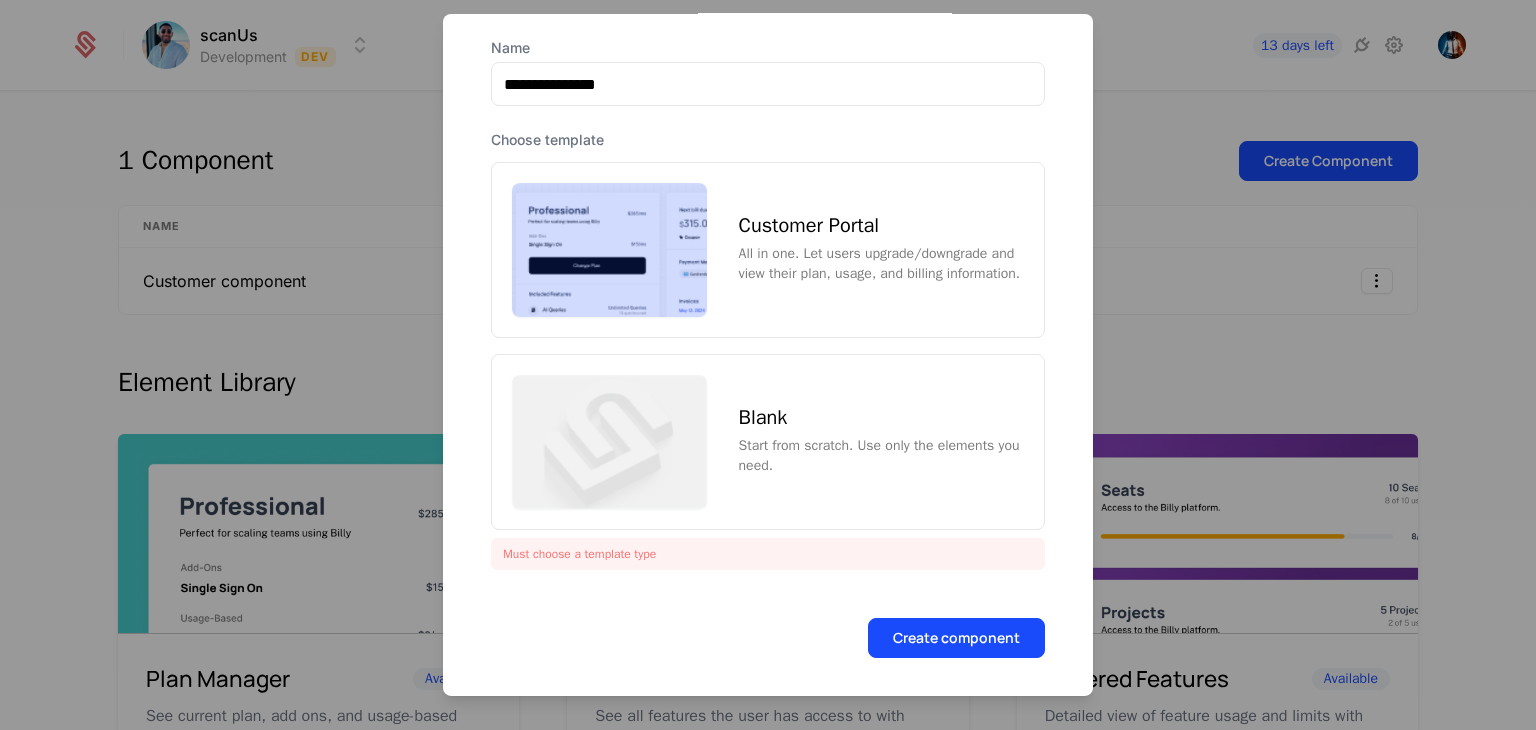 click on "All in one. Let users upgrade/downgrade and view their plan, usage, and billing information." at bounding box center (881, 264) 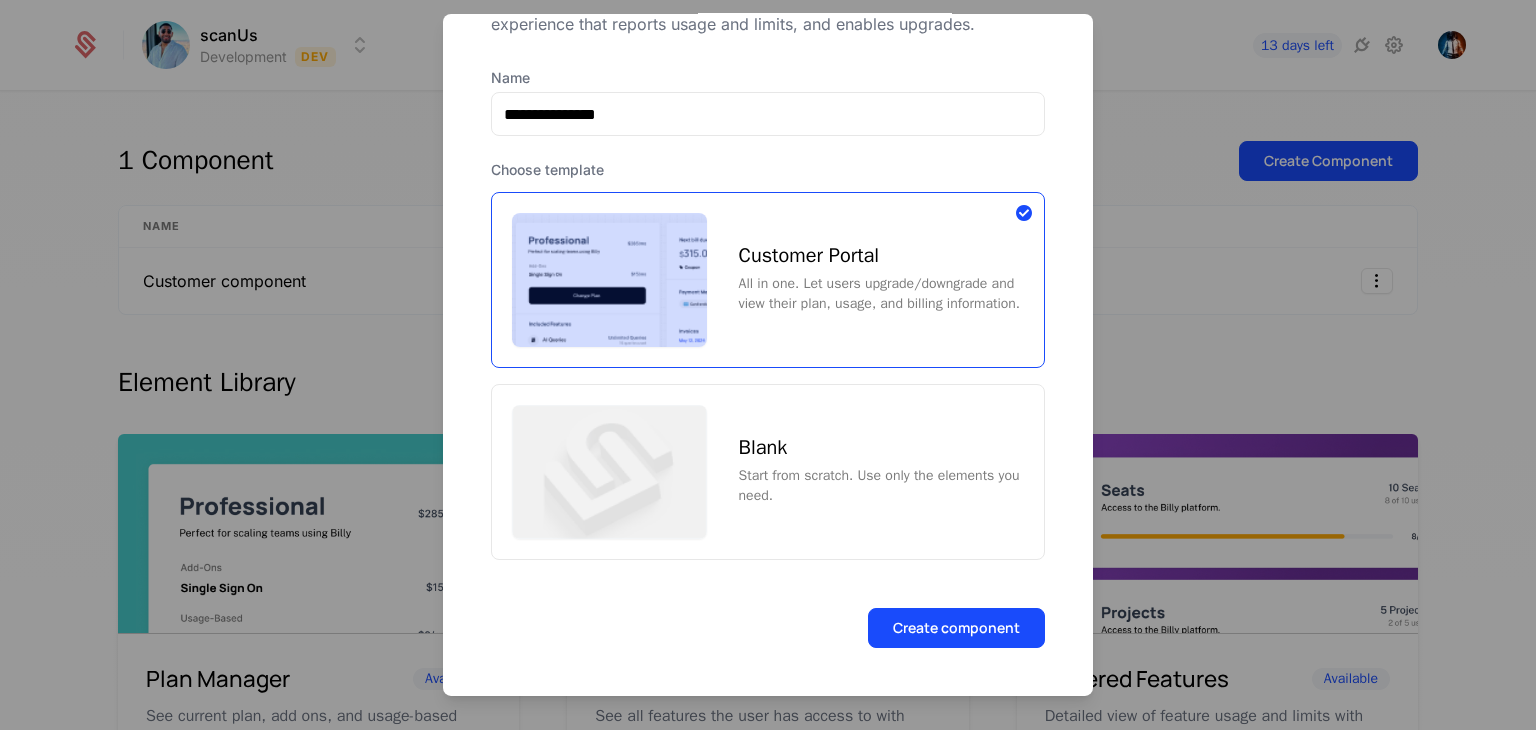 scroll, scrollTop: 144, scrollLeft: 0, axis: vertical 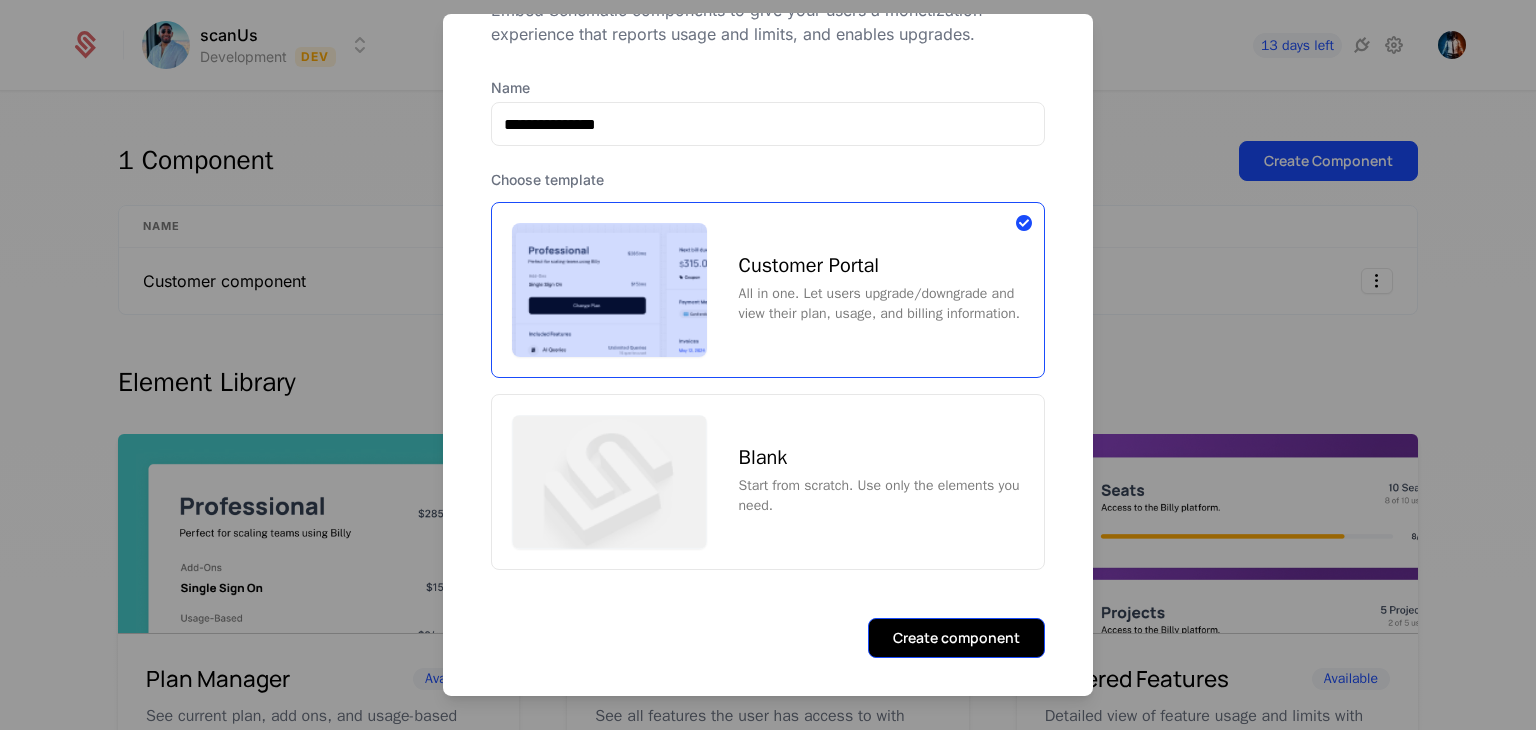 click on "Create component" at bounding box center [956, 637] 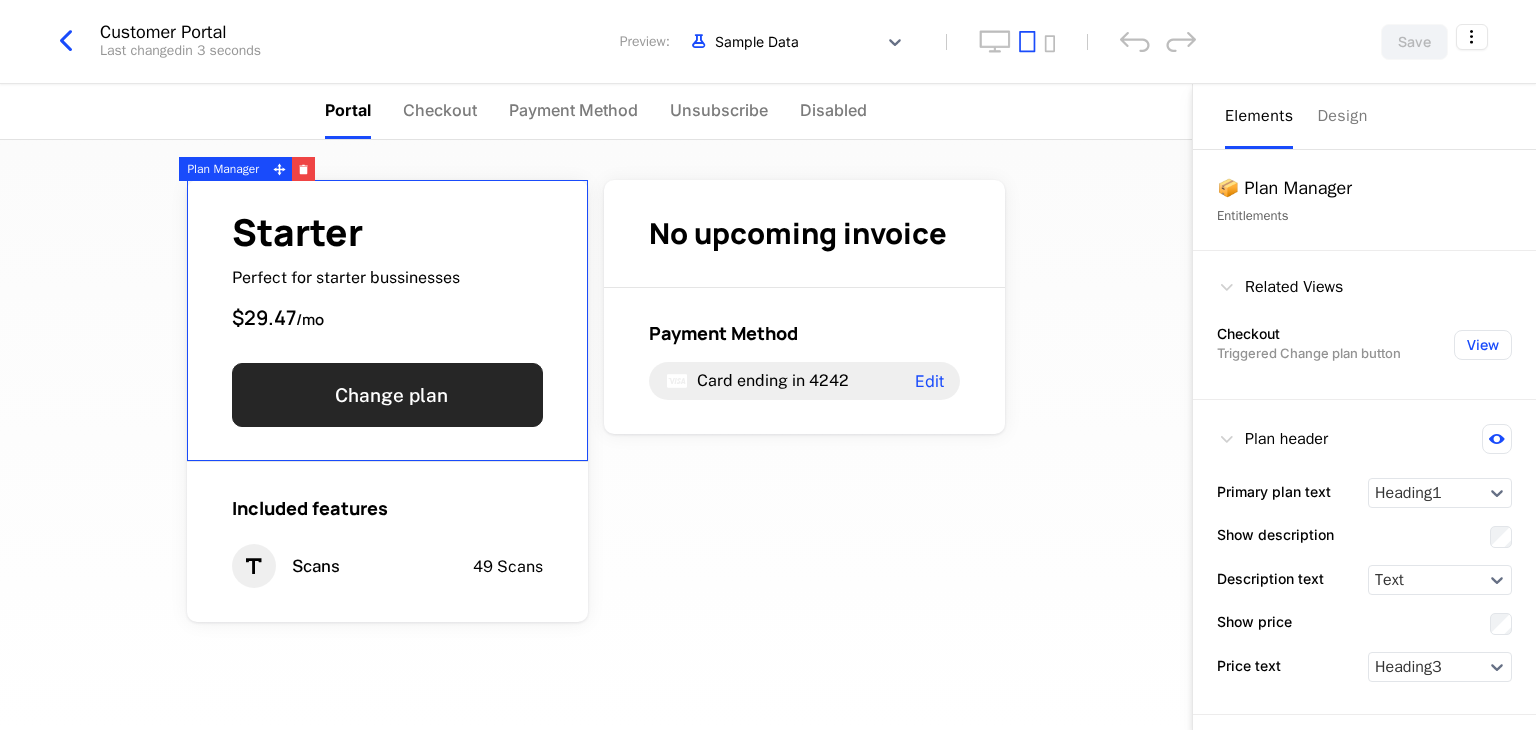 click on "Change plan" at bounding box center [387, 395] 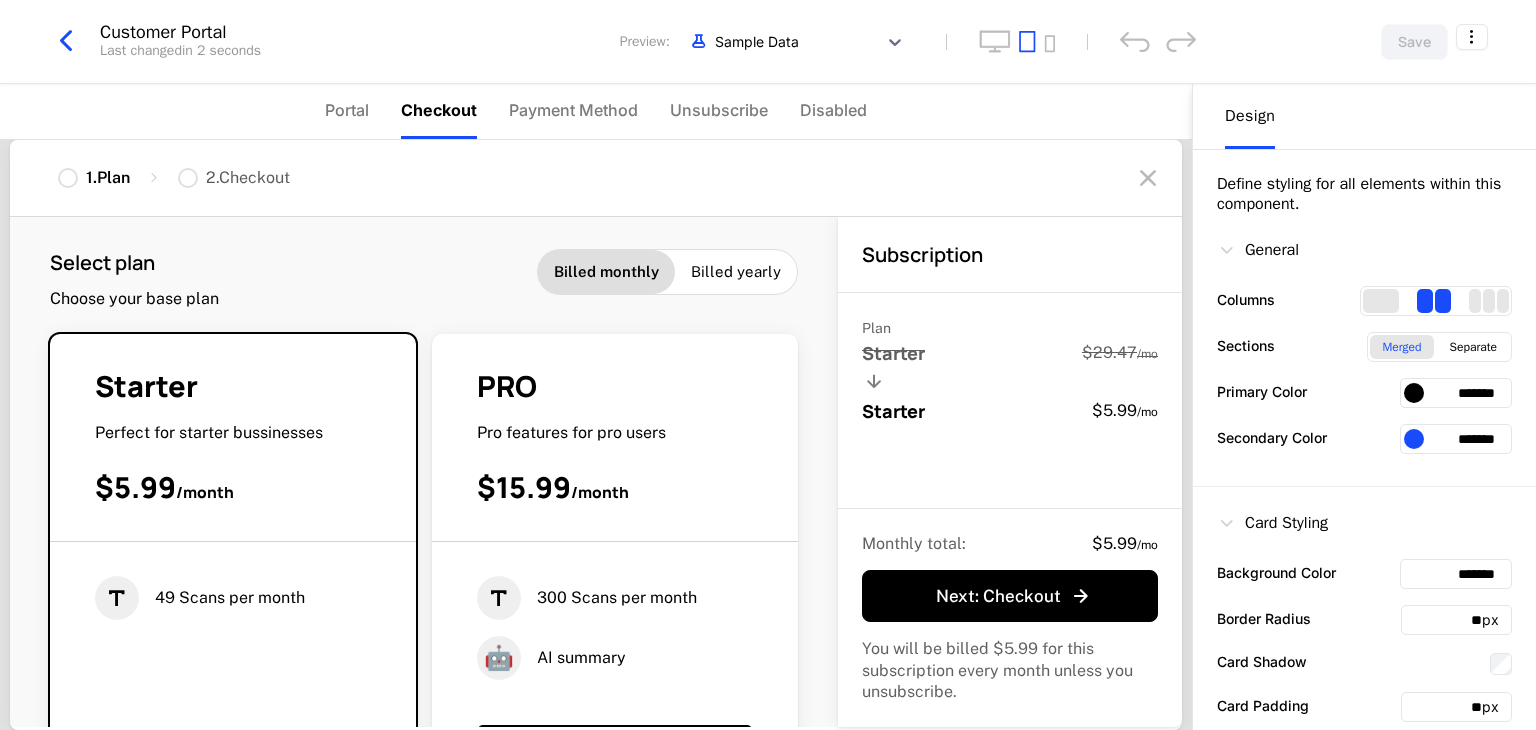 click on "PRO" at bounding box center [507, 386] 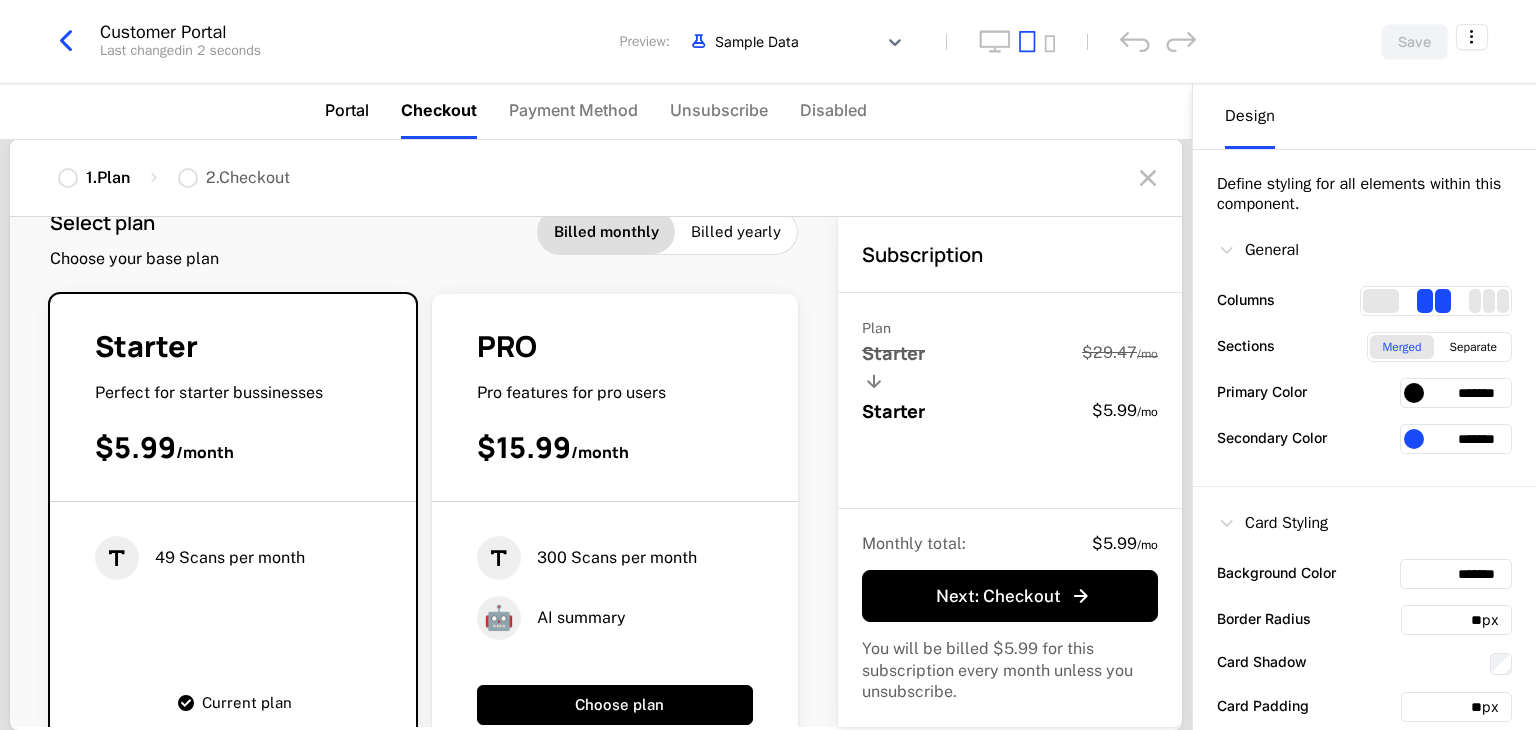 click on "Portal" at bounding box center [347, 110] 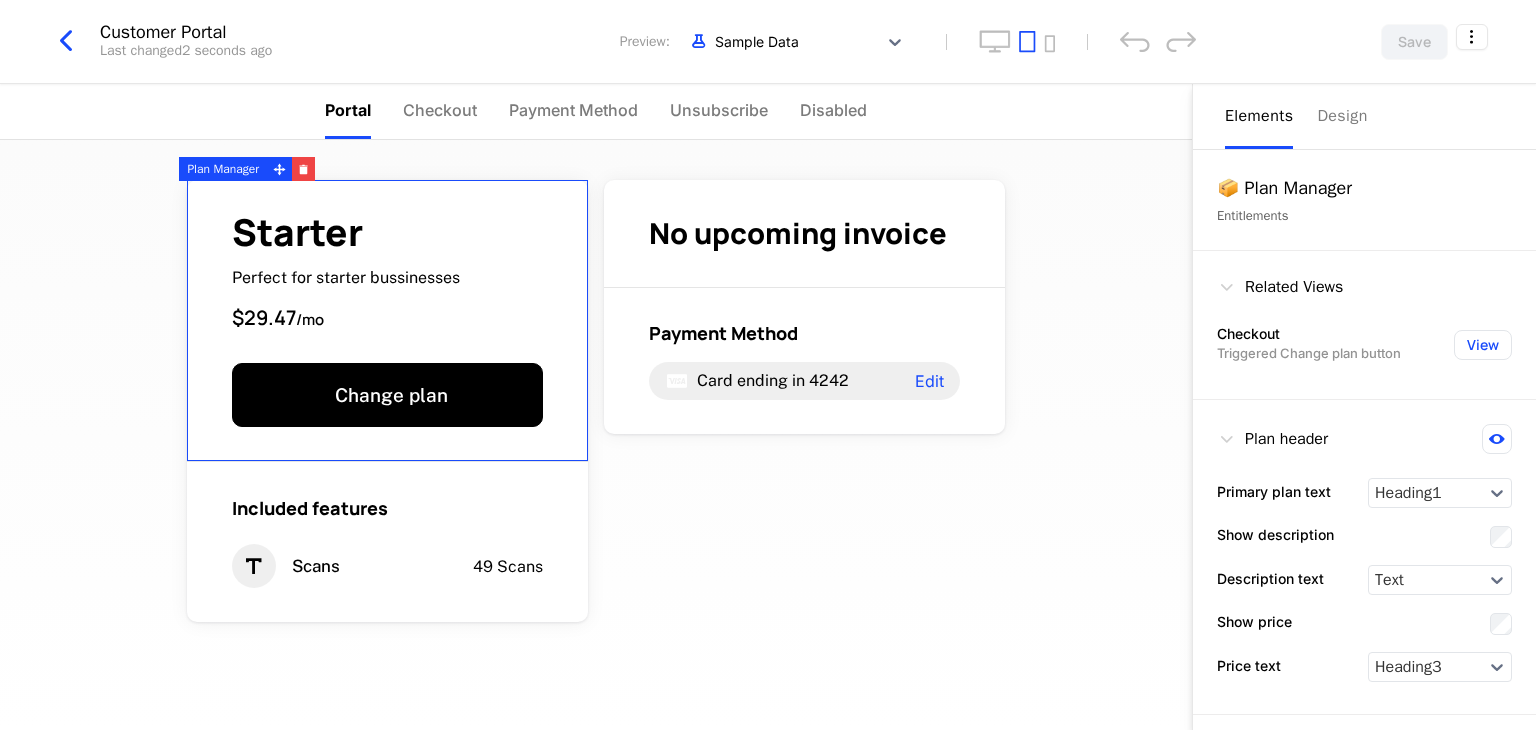 click on "Starter" at bounding box center [346, 232] 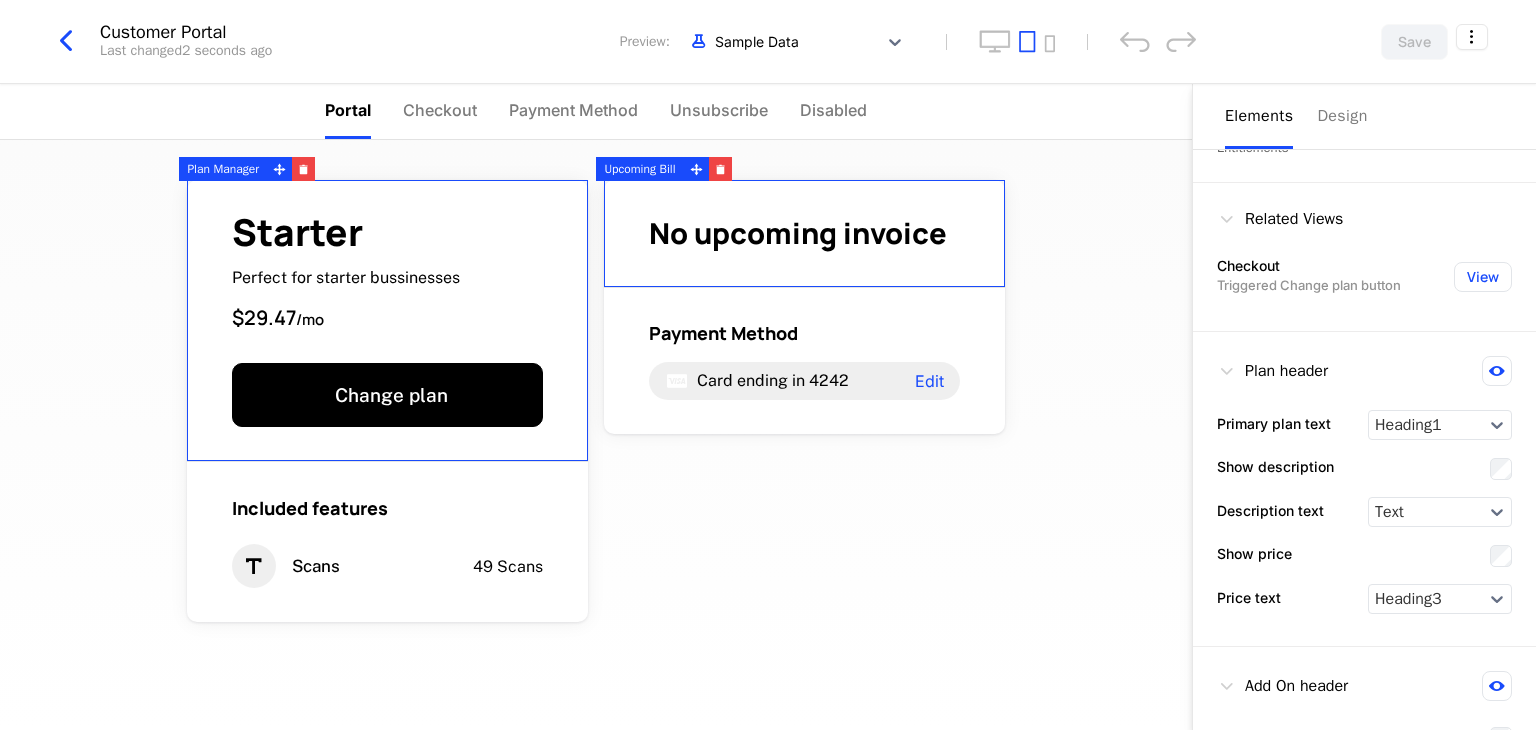 scroll, scrollTop: 83, scrollLeft: 0, axis: vertical 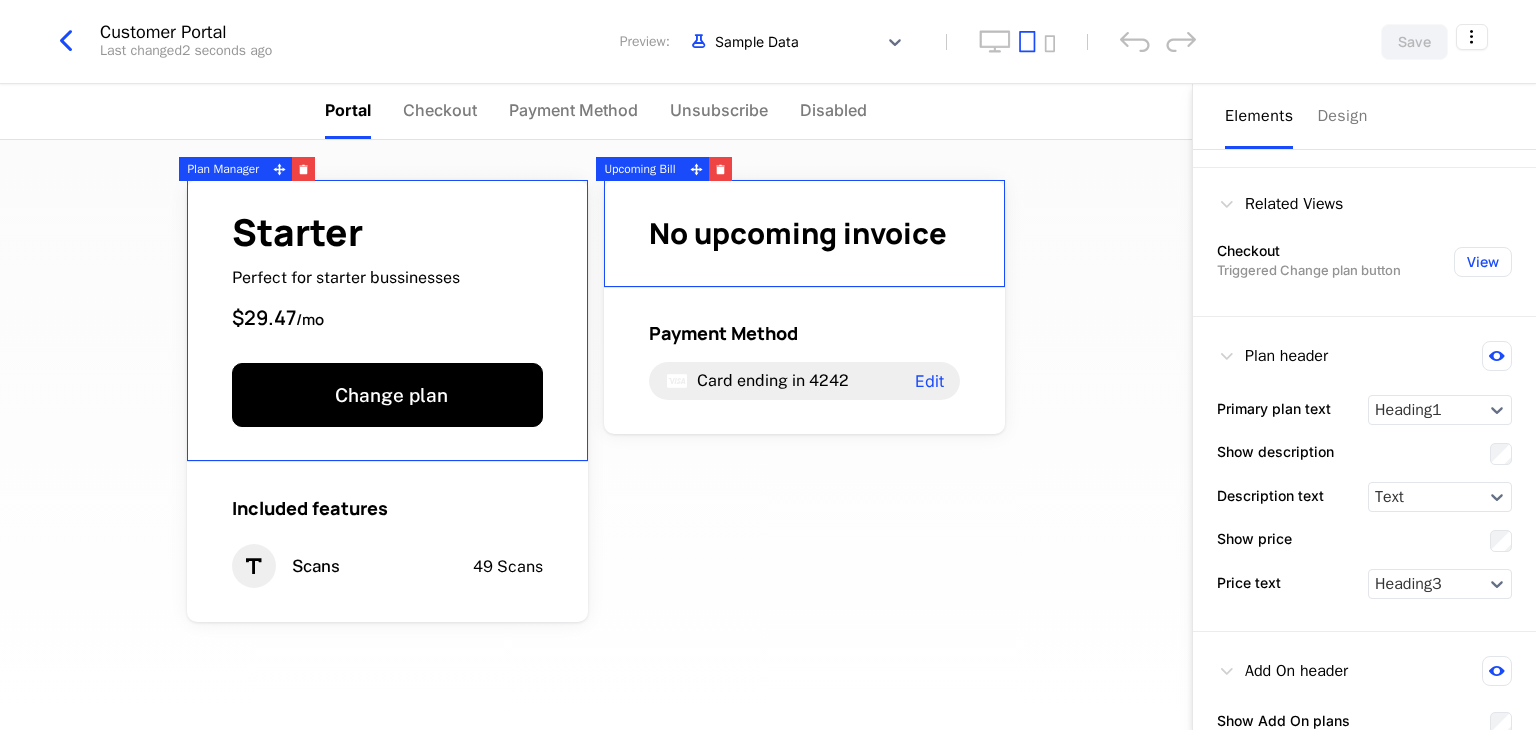 click on "Plan header" at bounding box center (1272, 356) 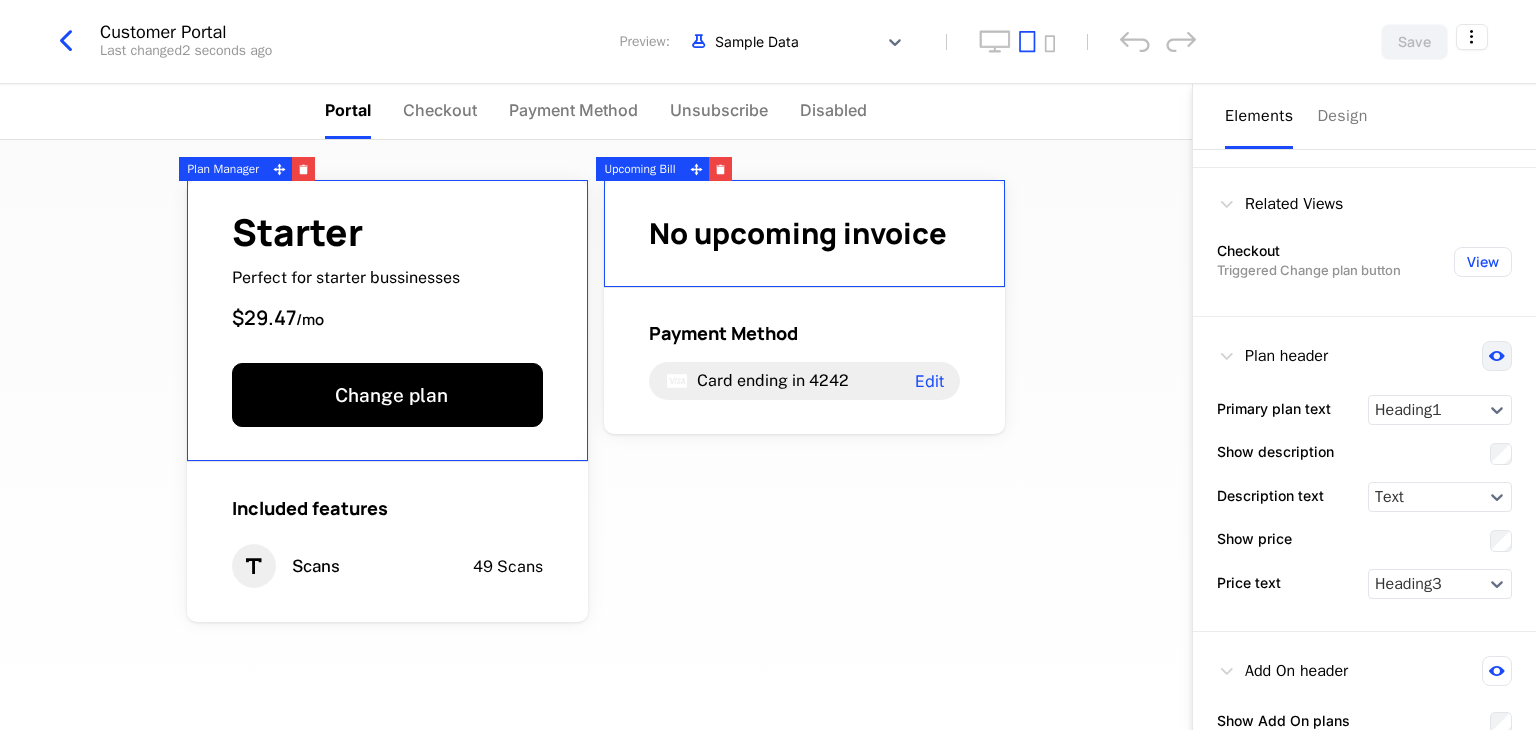 click 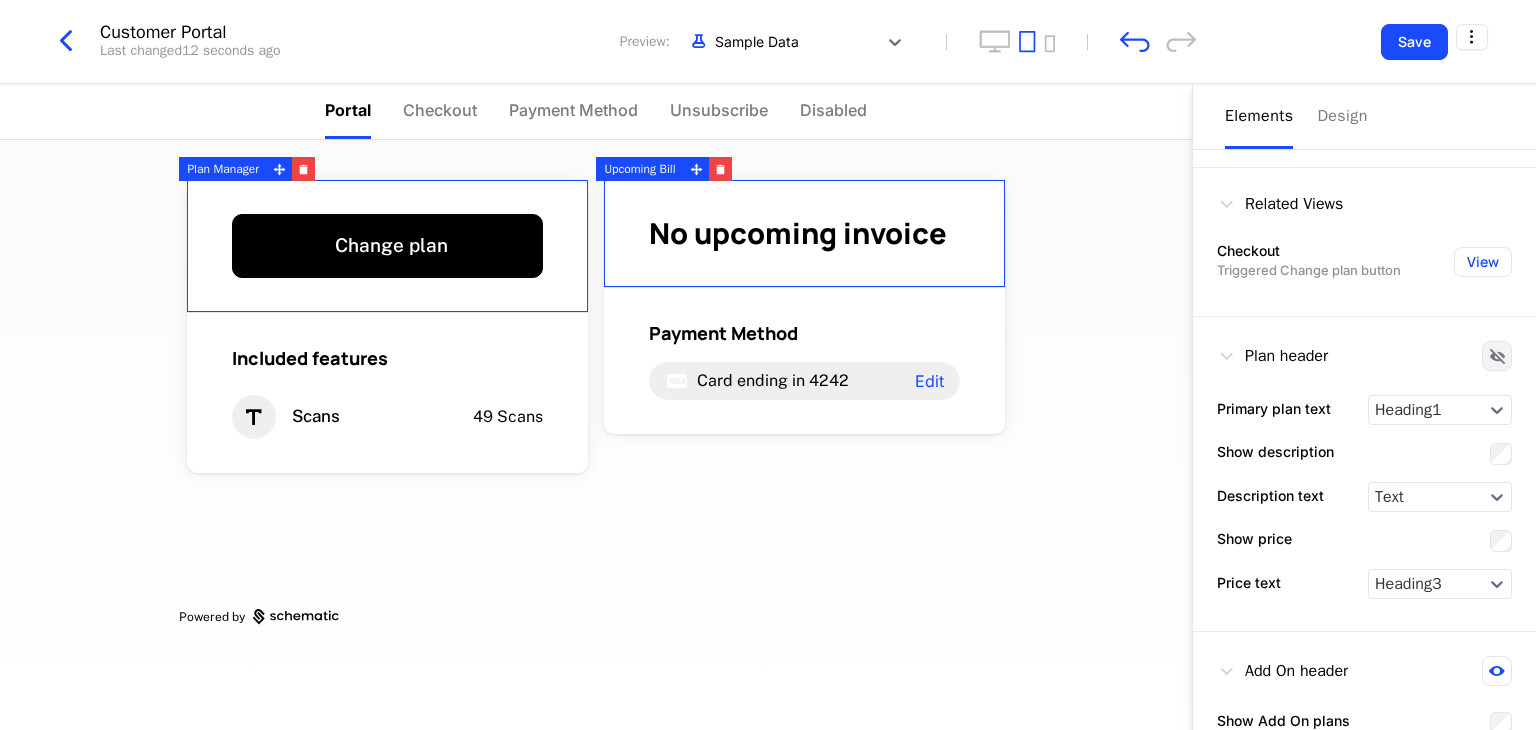 click at bounding box center [1497, 356] 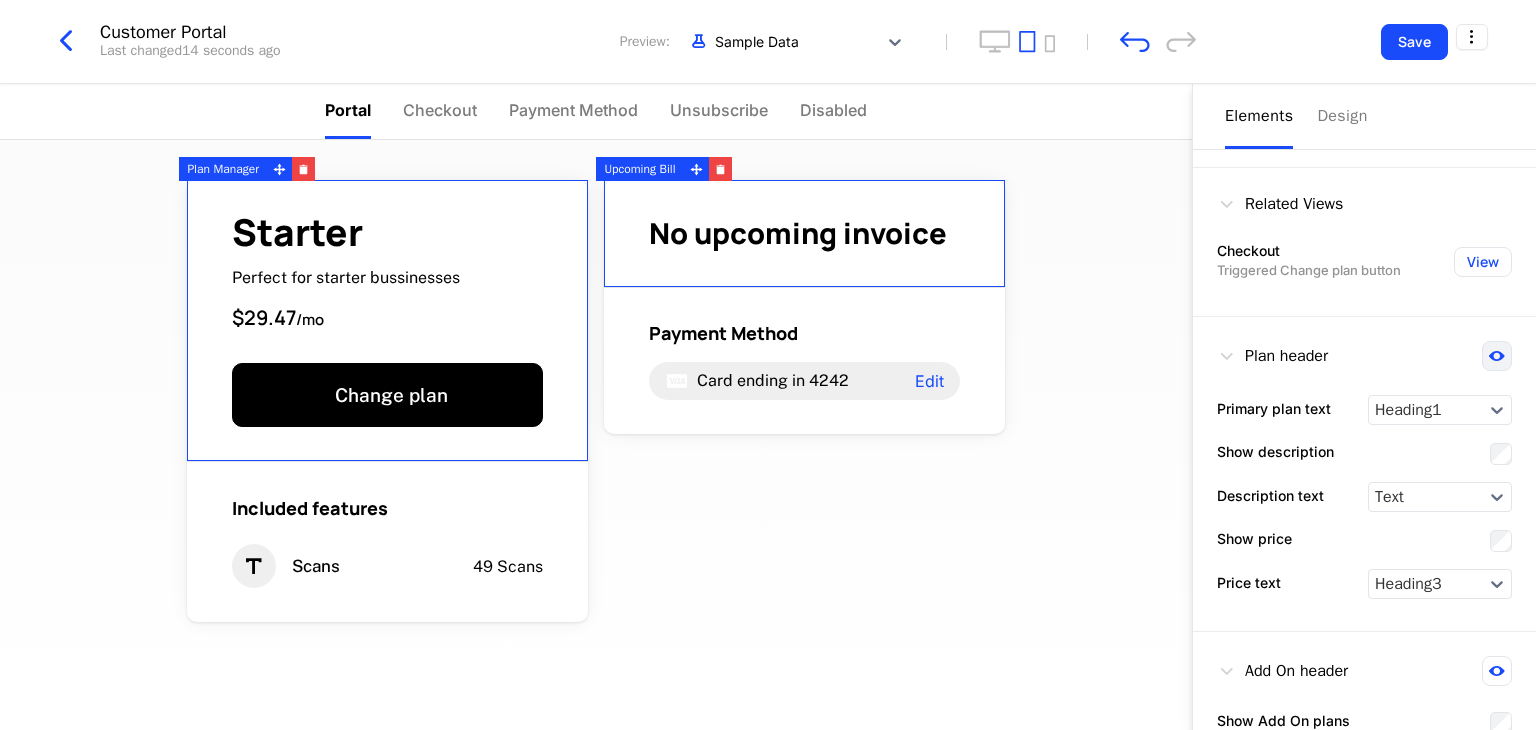 click 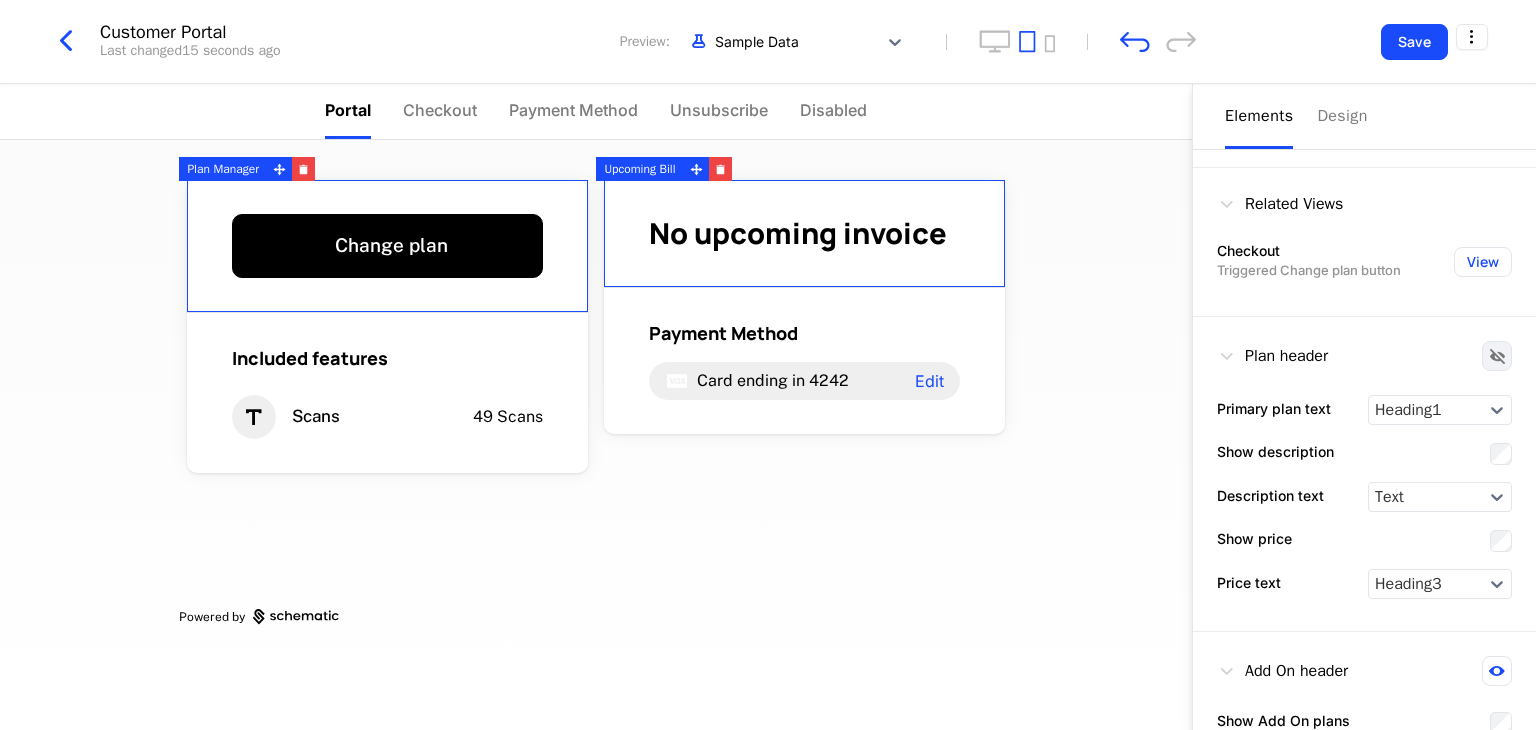 click at bounding box center [1497, 356] 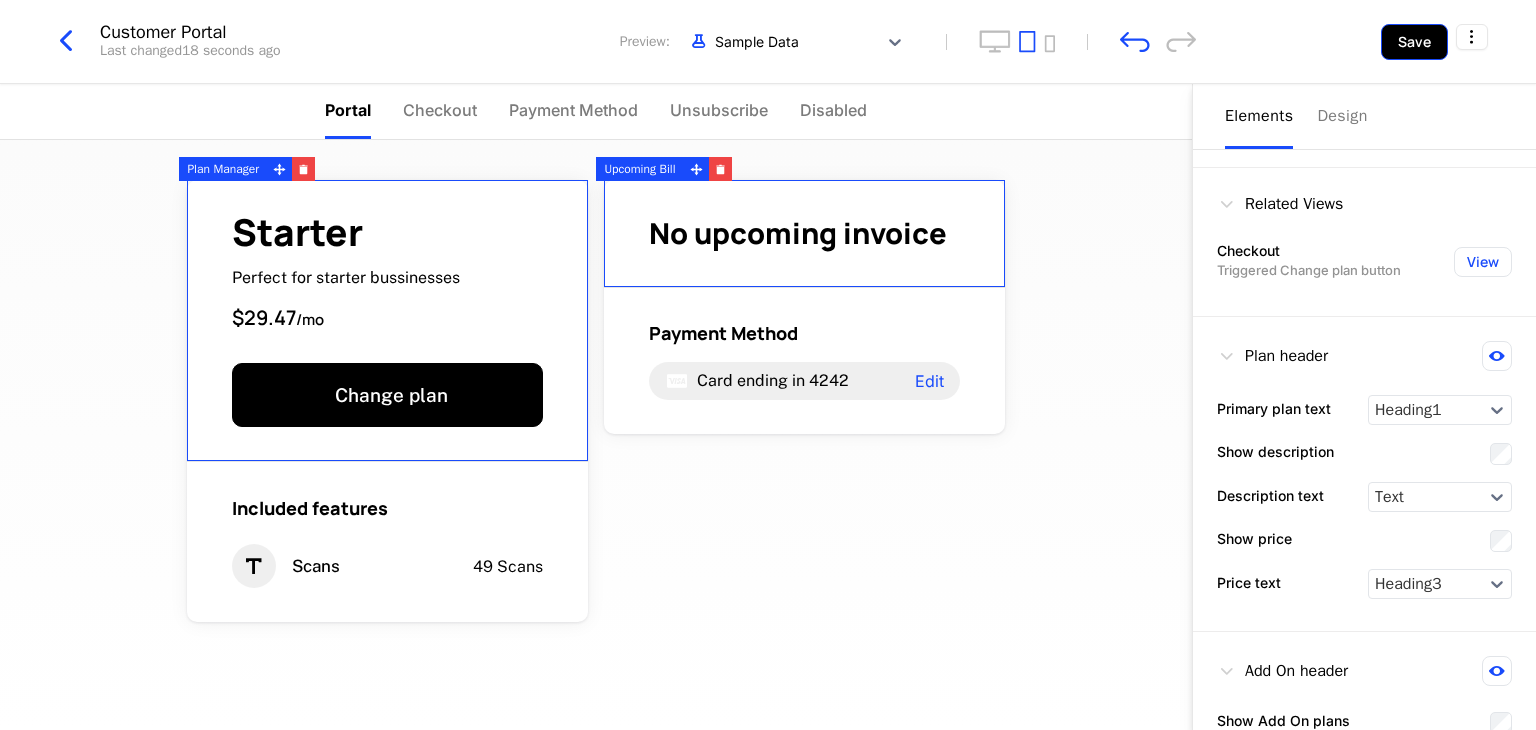 click on "Save" at bounding box center (1414, 42) 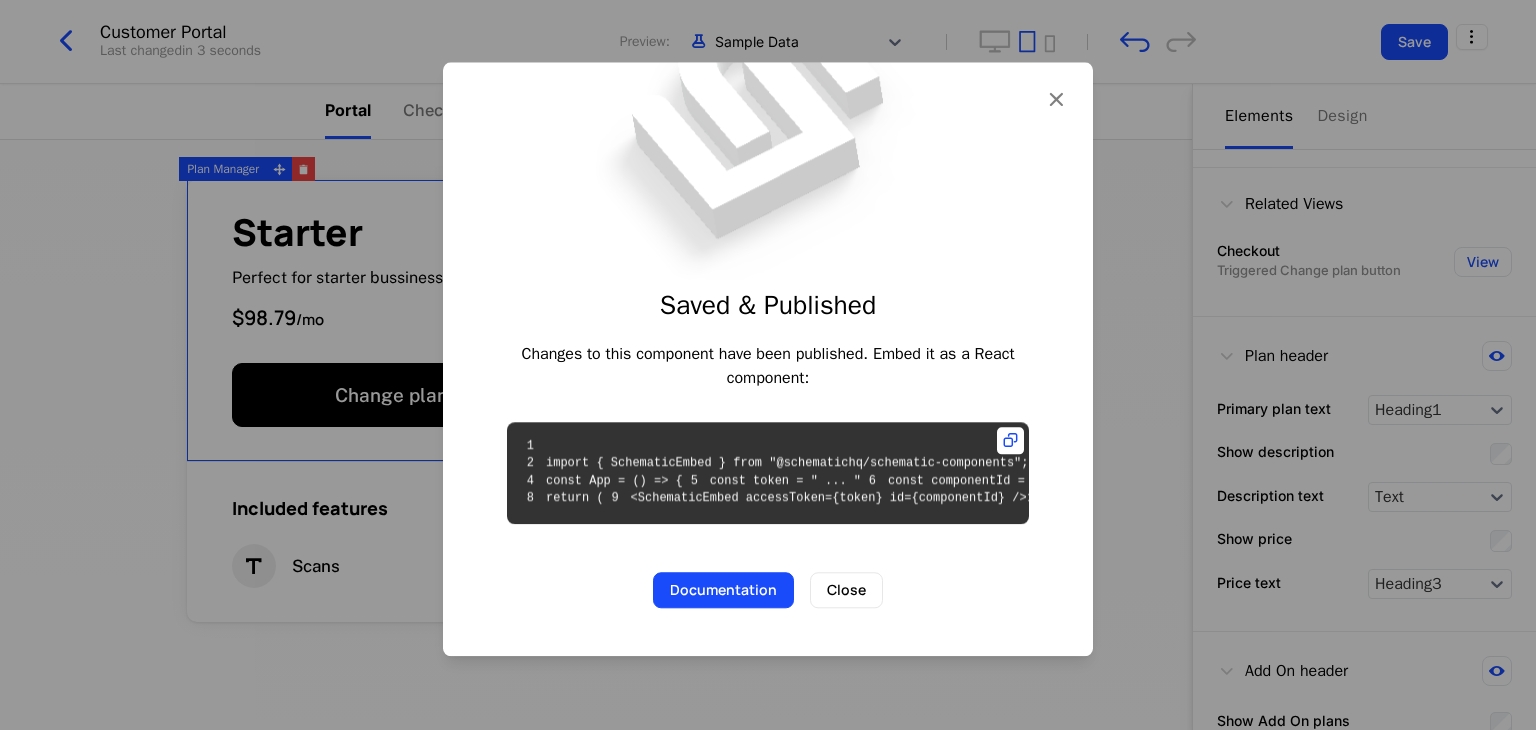 scroll, scrollTop: 68, scrollLeft: 0, axis: vertical 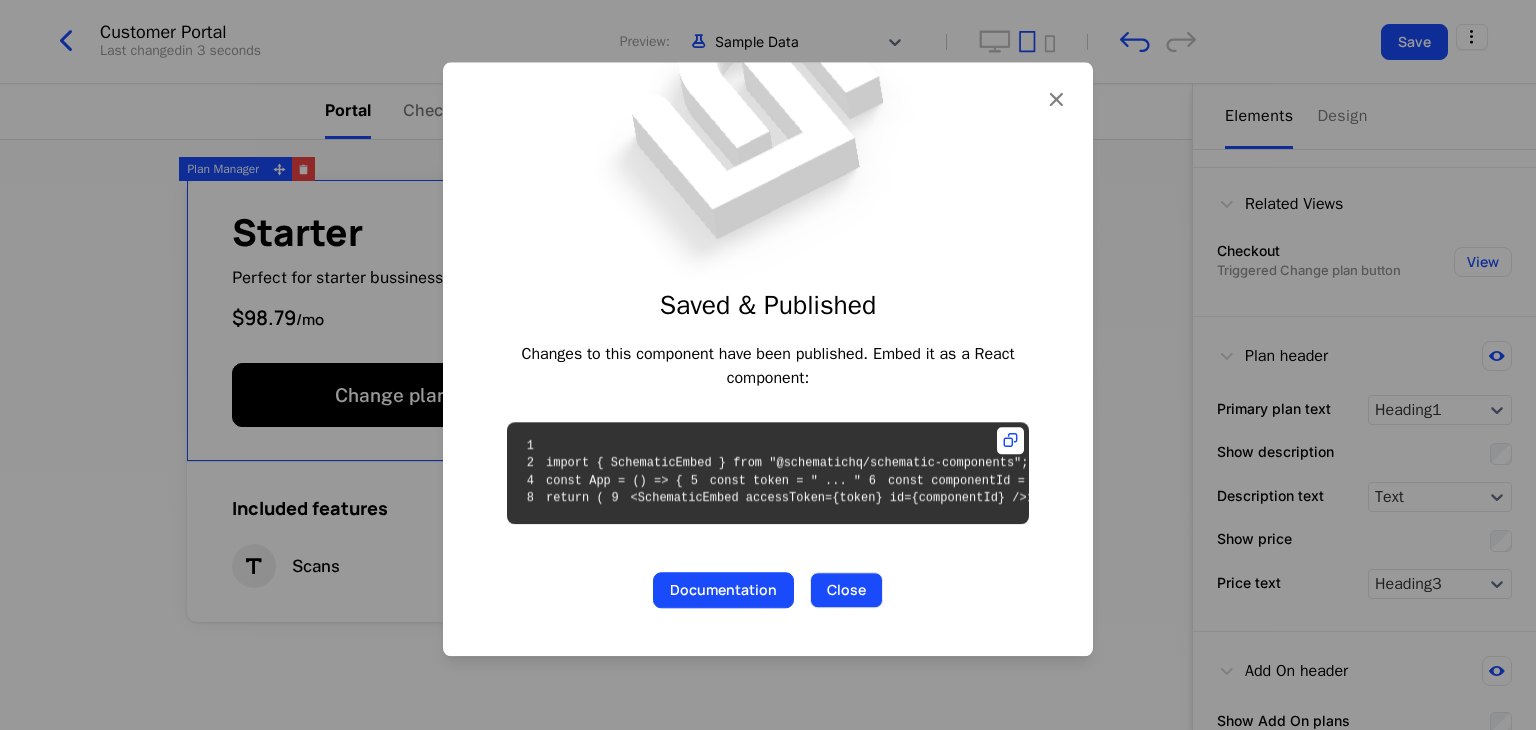 click on "Close" at bounding box center (846, 590) 